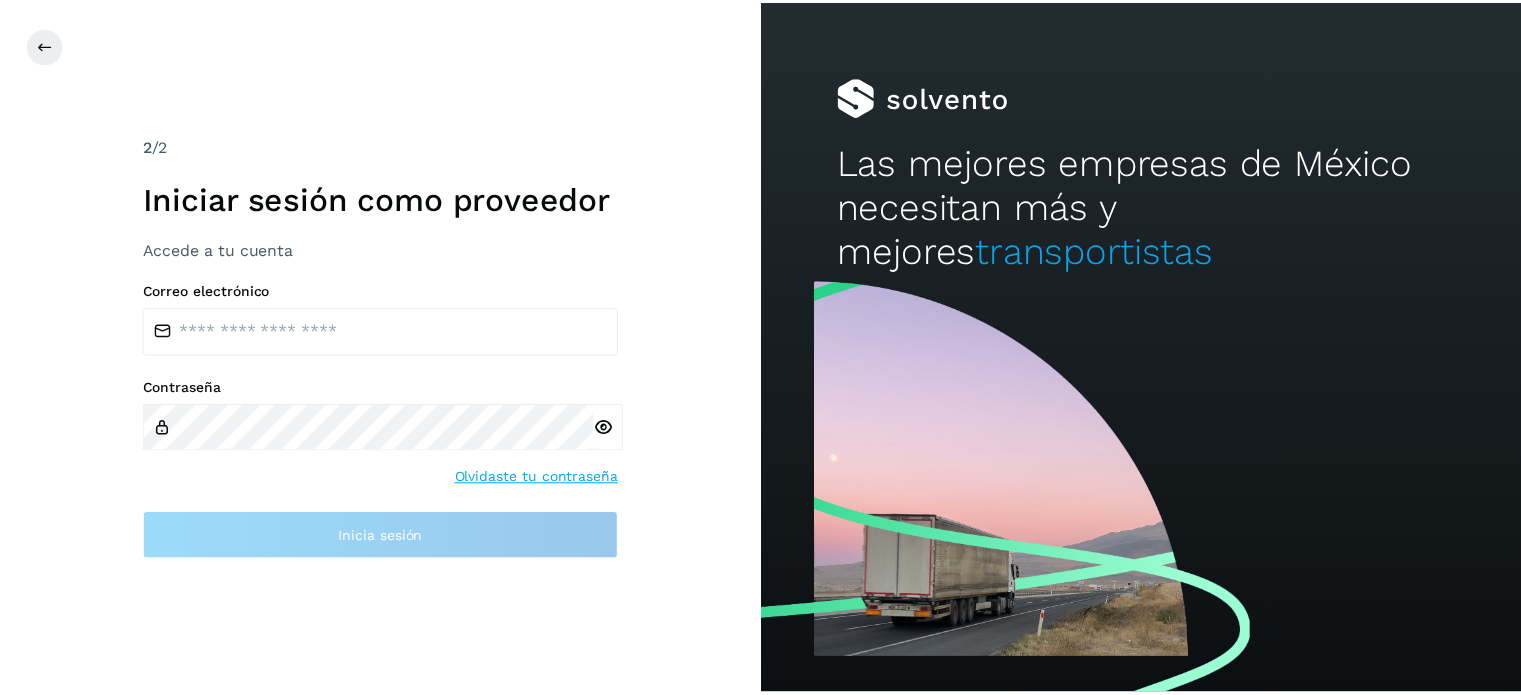 scroll, scrollTop: 0, scrollLeft: 0, axis: both 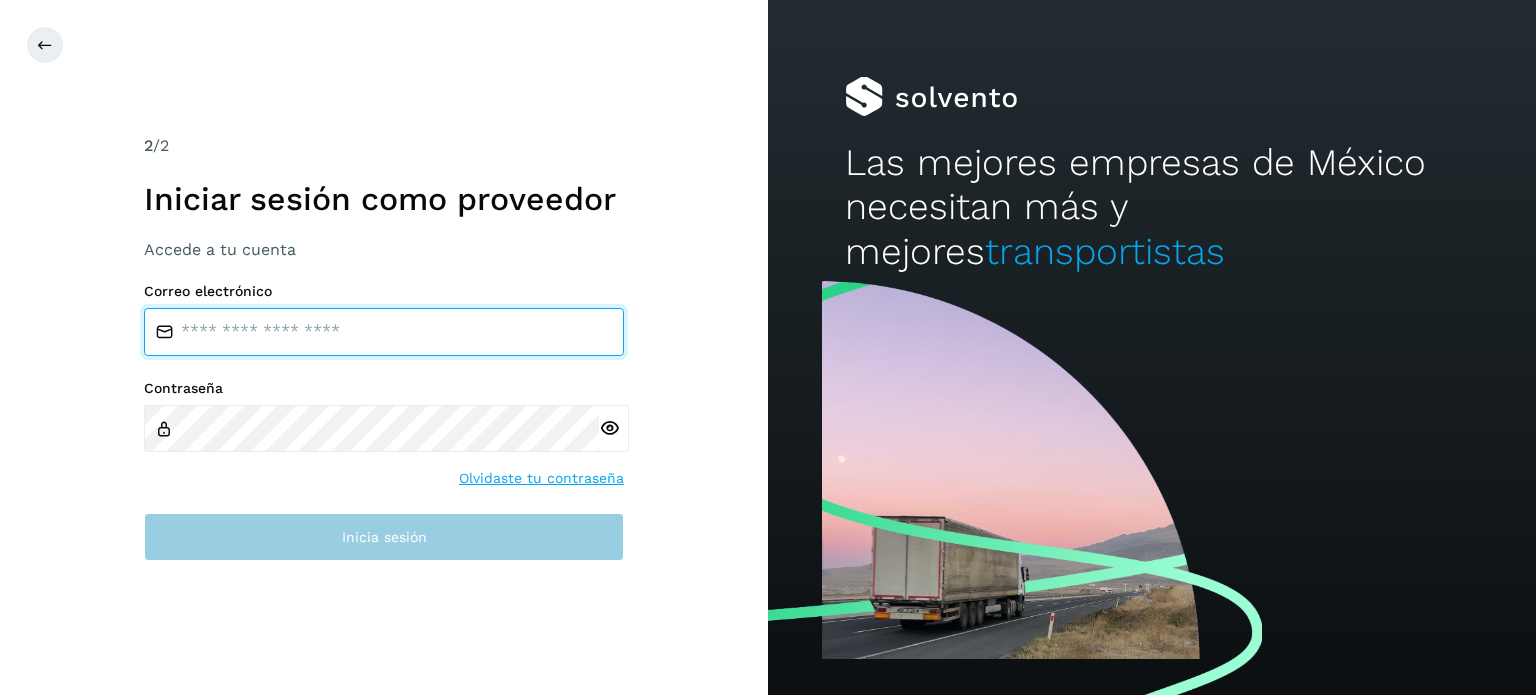 type on "**********" 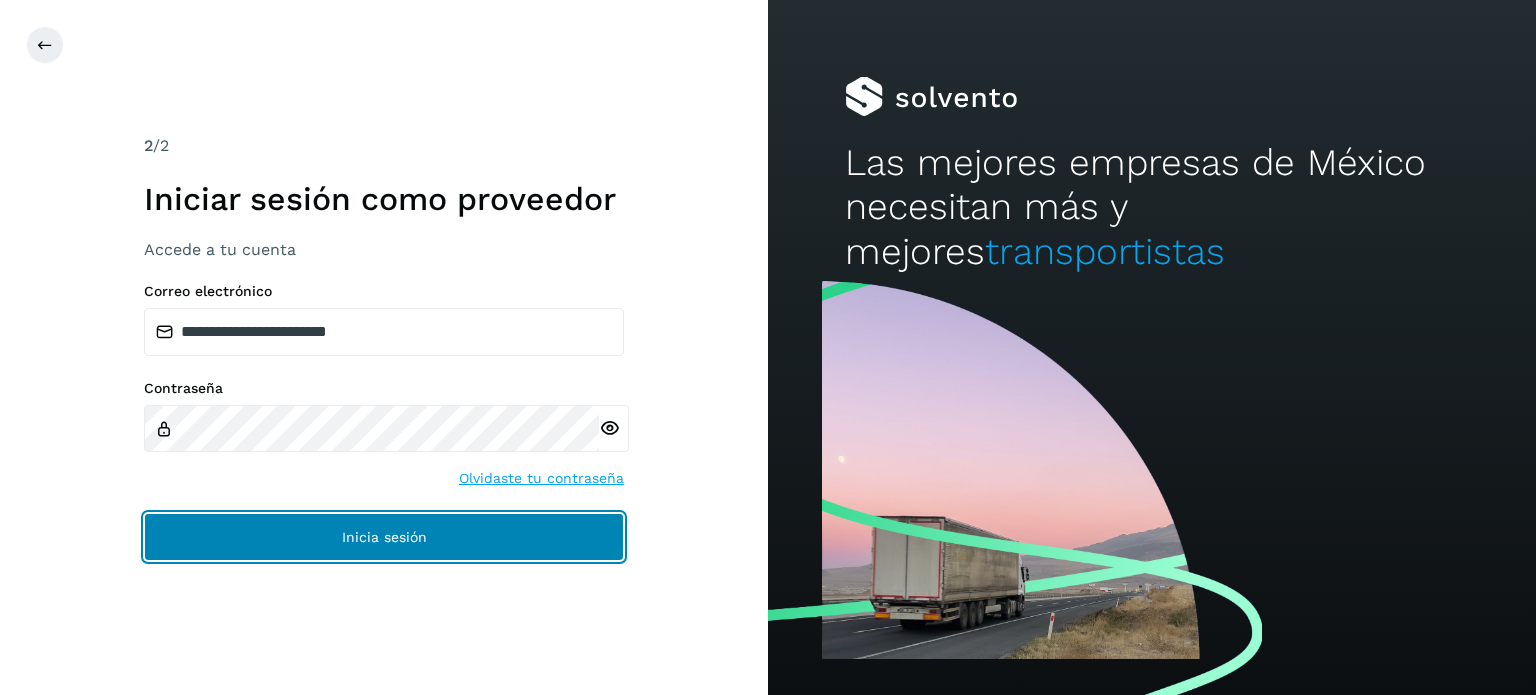 click on "Inicia sesión" at bounding box center [384, 537] 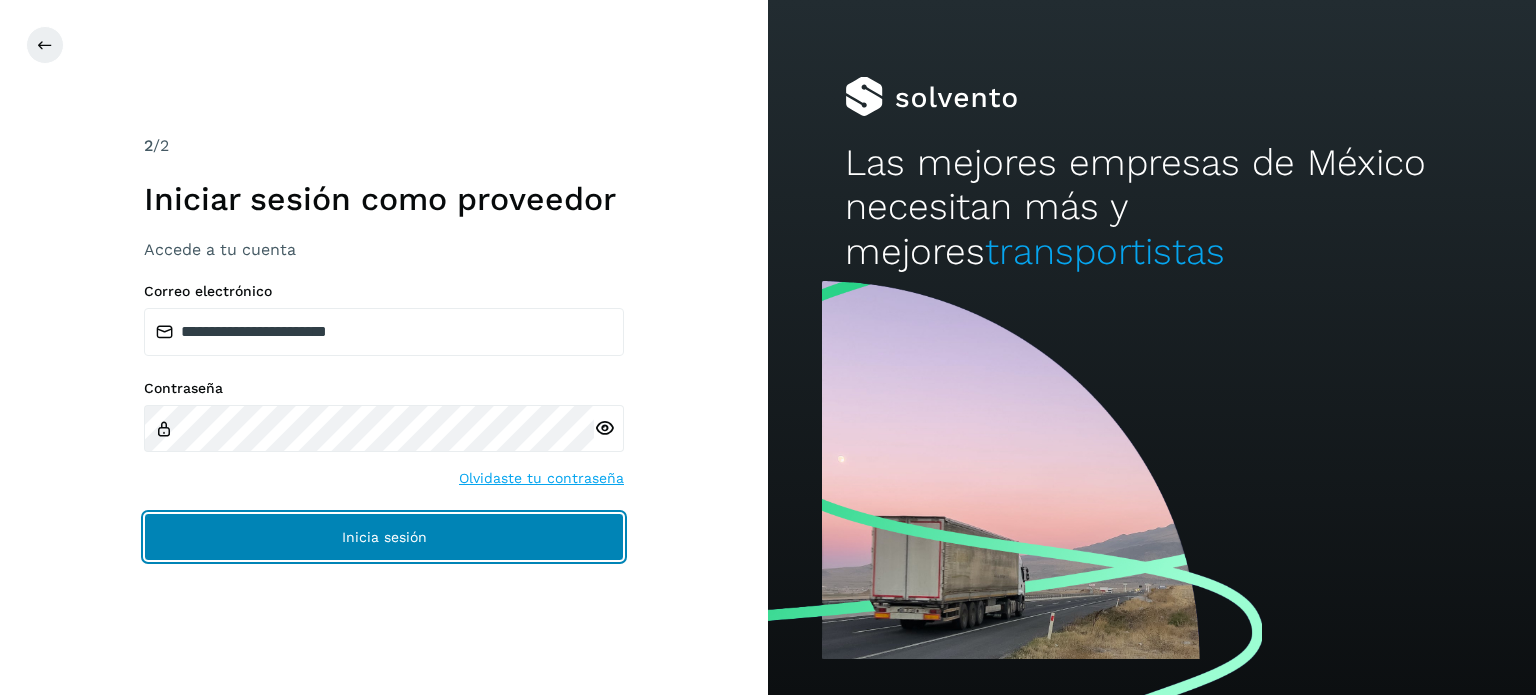 click on "Inicia sesión" at bounding box center (384, 537) 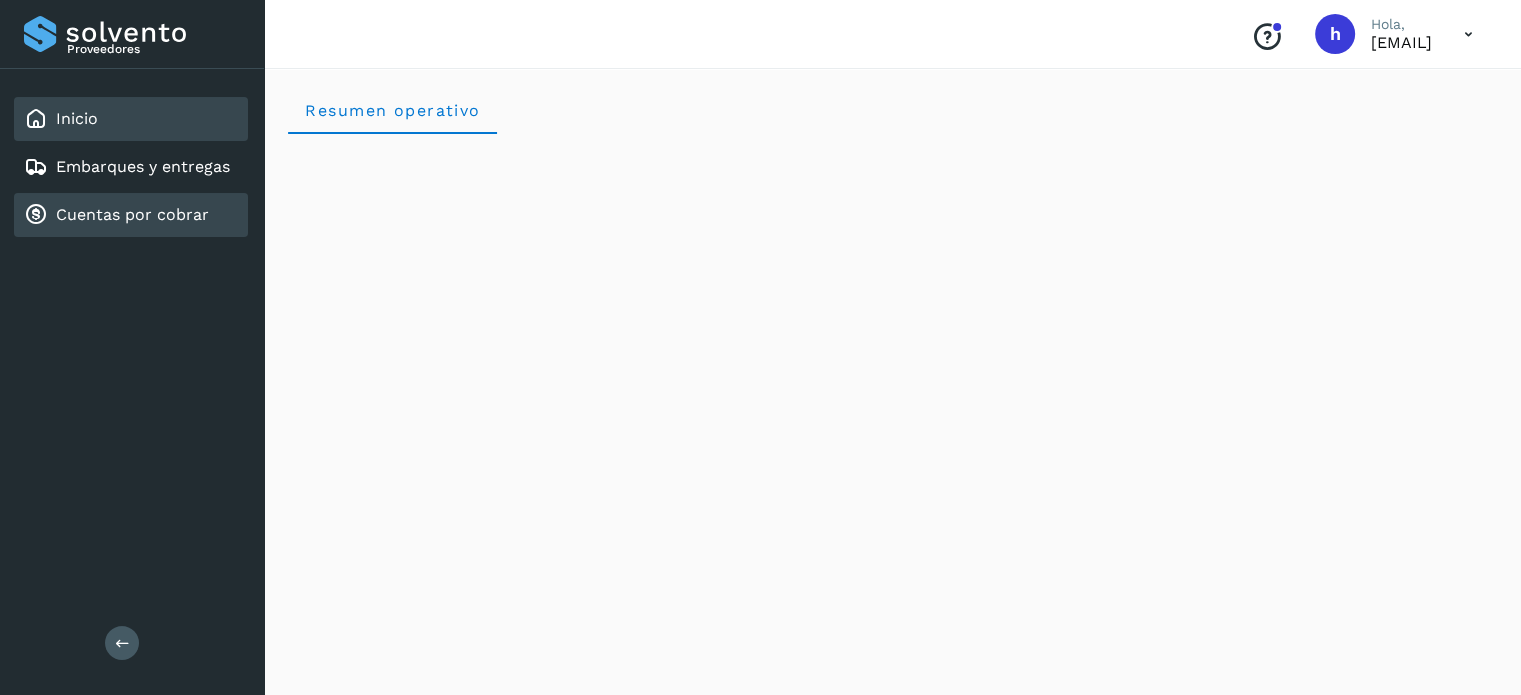 click on "Cuentas por cobrar" at bounding box center [132, 214] 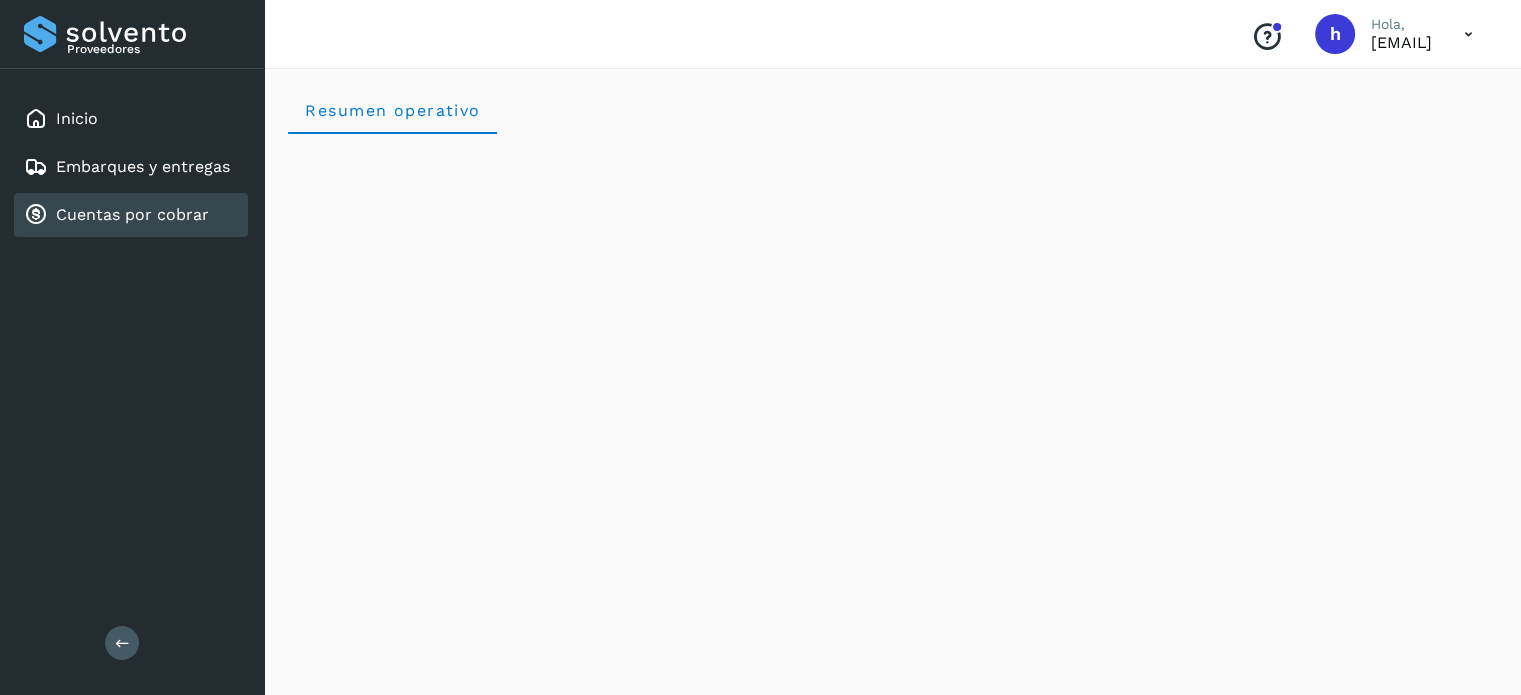 click on "Cuentas por cobrar" at bounding box center [132, 214] 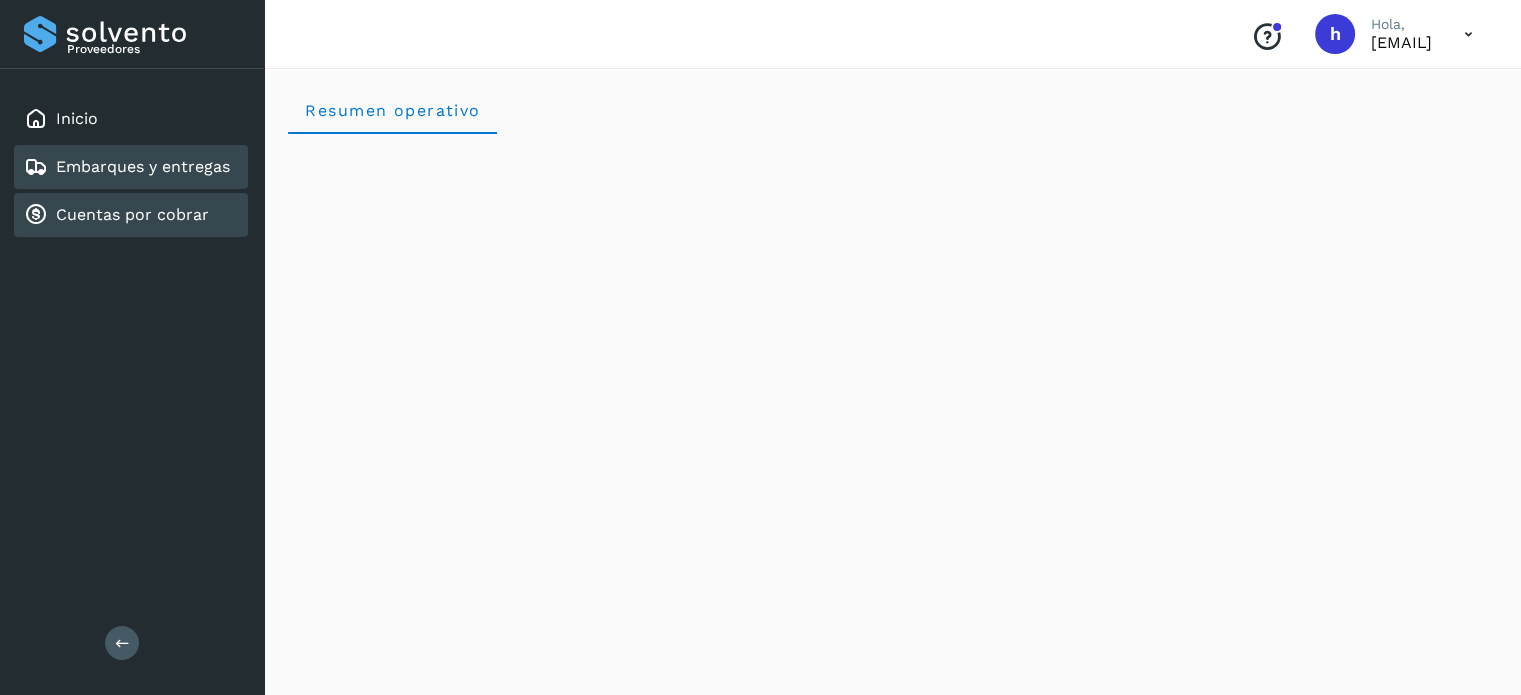 click on "Embarques y entregas" at bounding box center [143, 166] 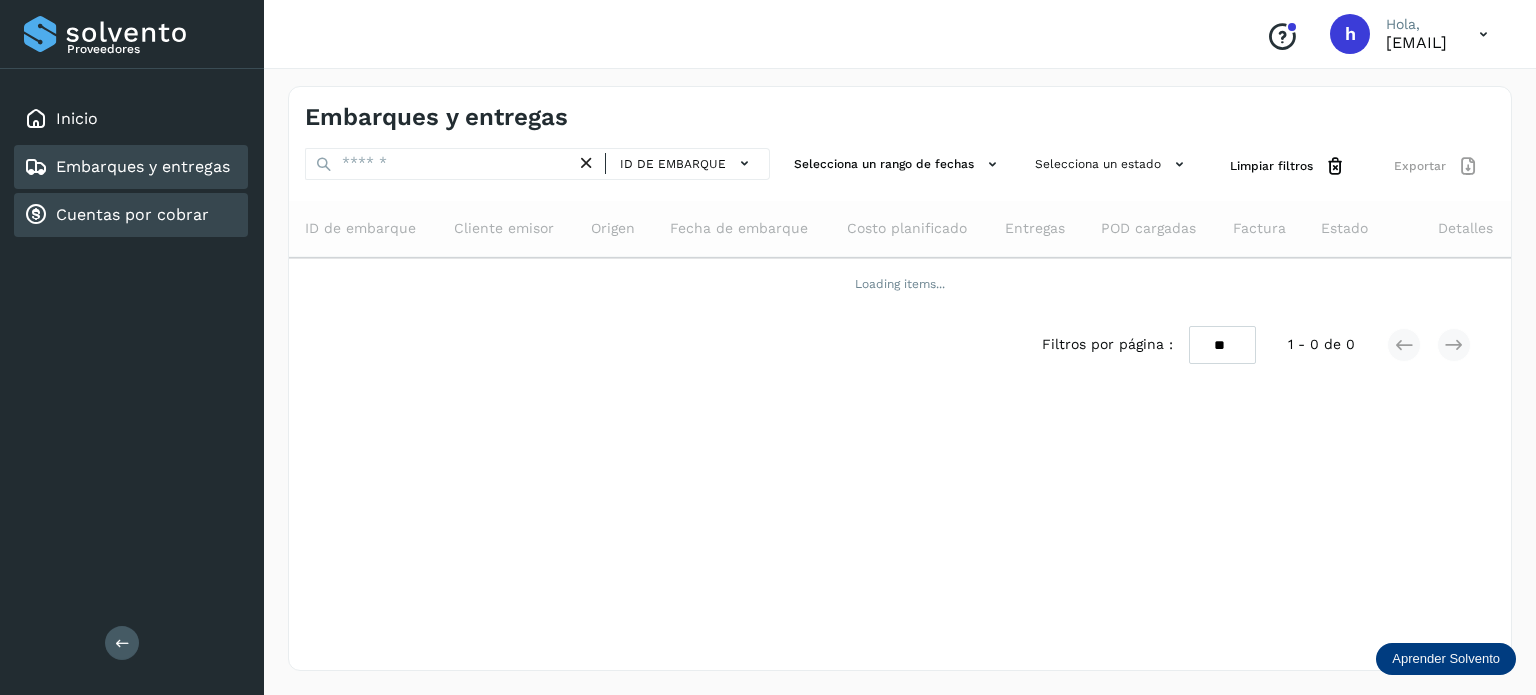 click on "Cuentas por cobrar" at bounding box center [116, 215] 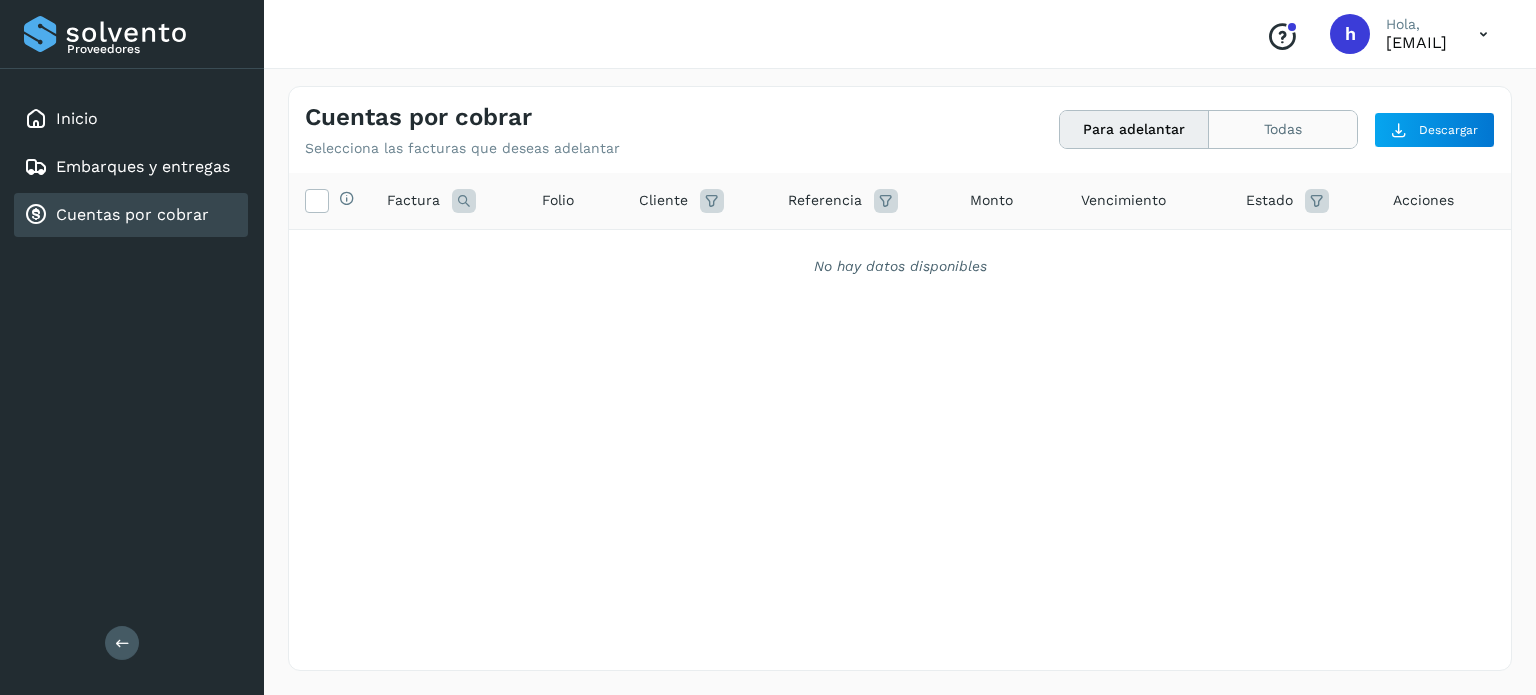 click on "Todas" 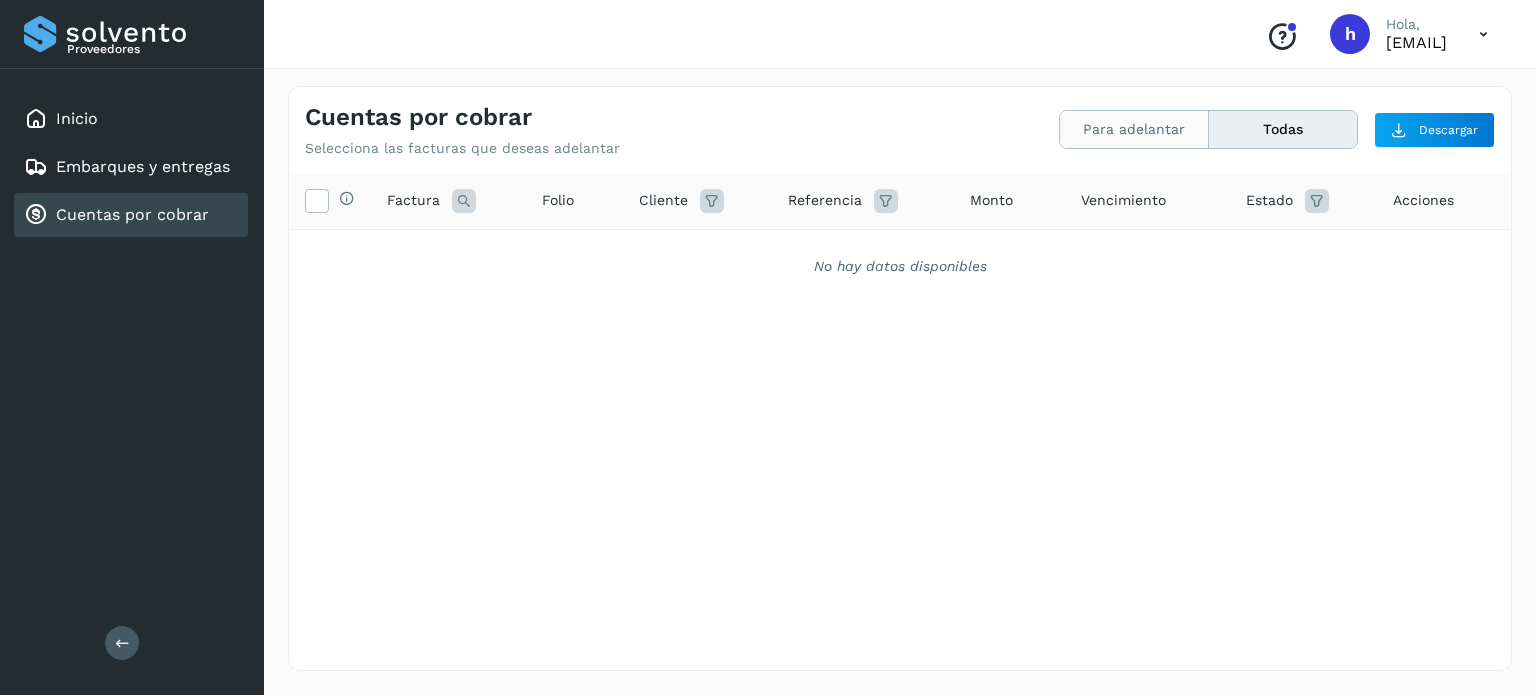 click on "Para adelantar" 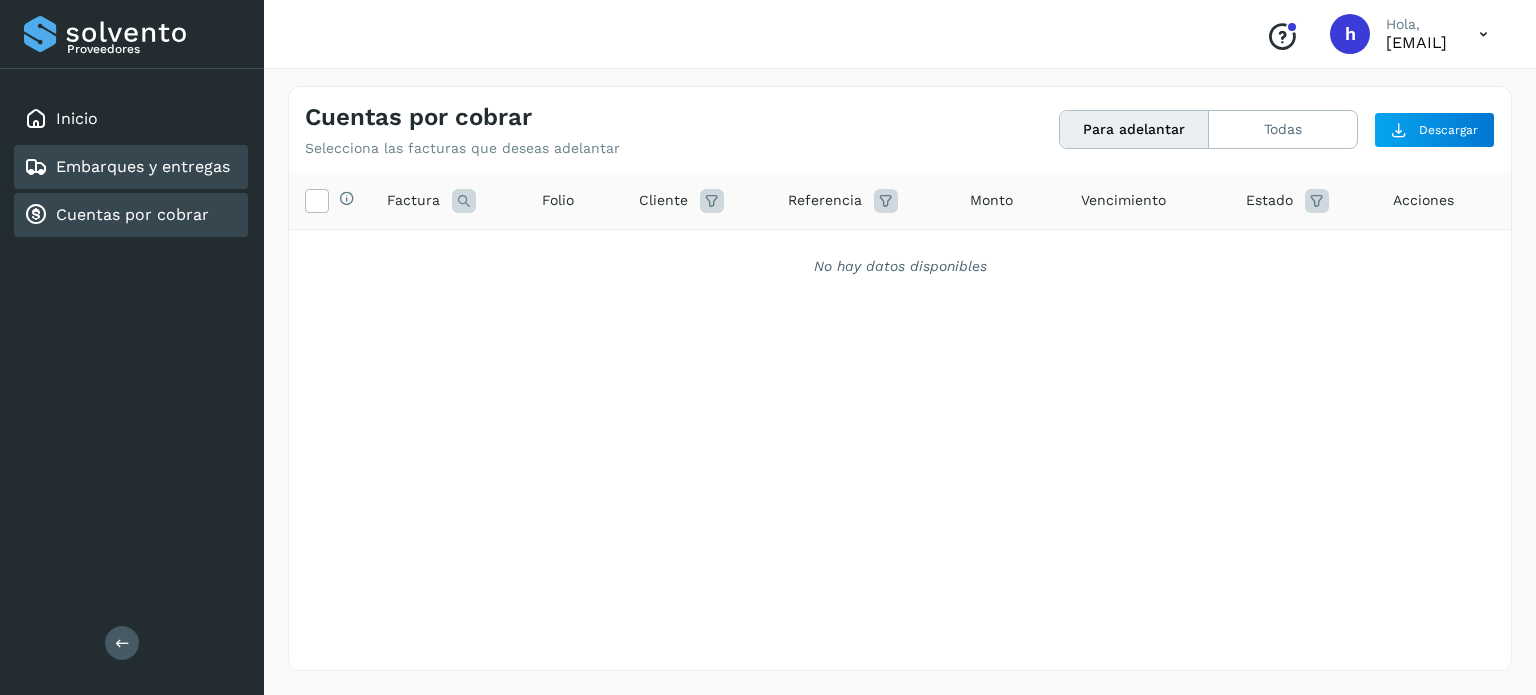 click on "Embarques y entregas" at bounding box center [143, 166] 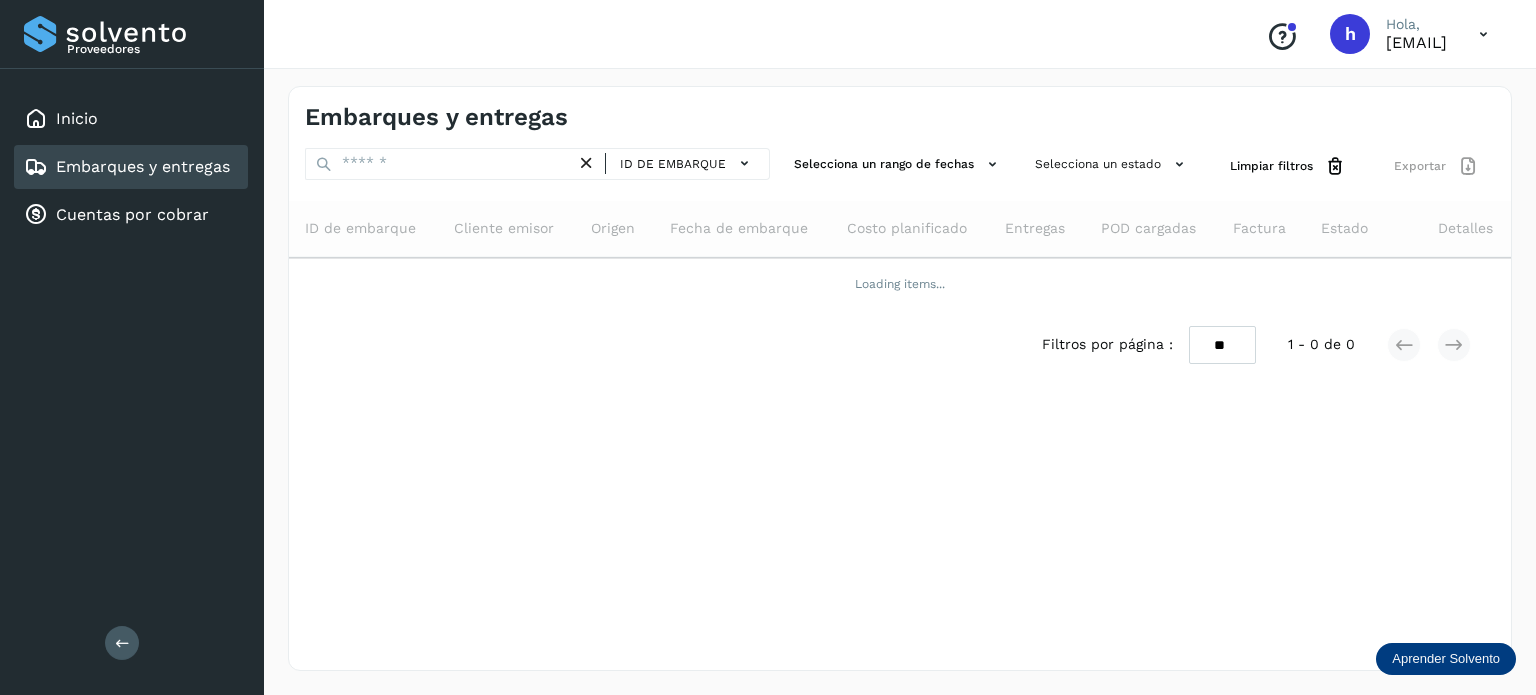 click on "Embarques y entregas" at bounding box center [900, 109] 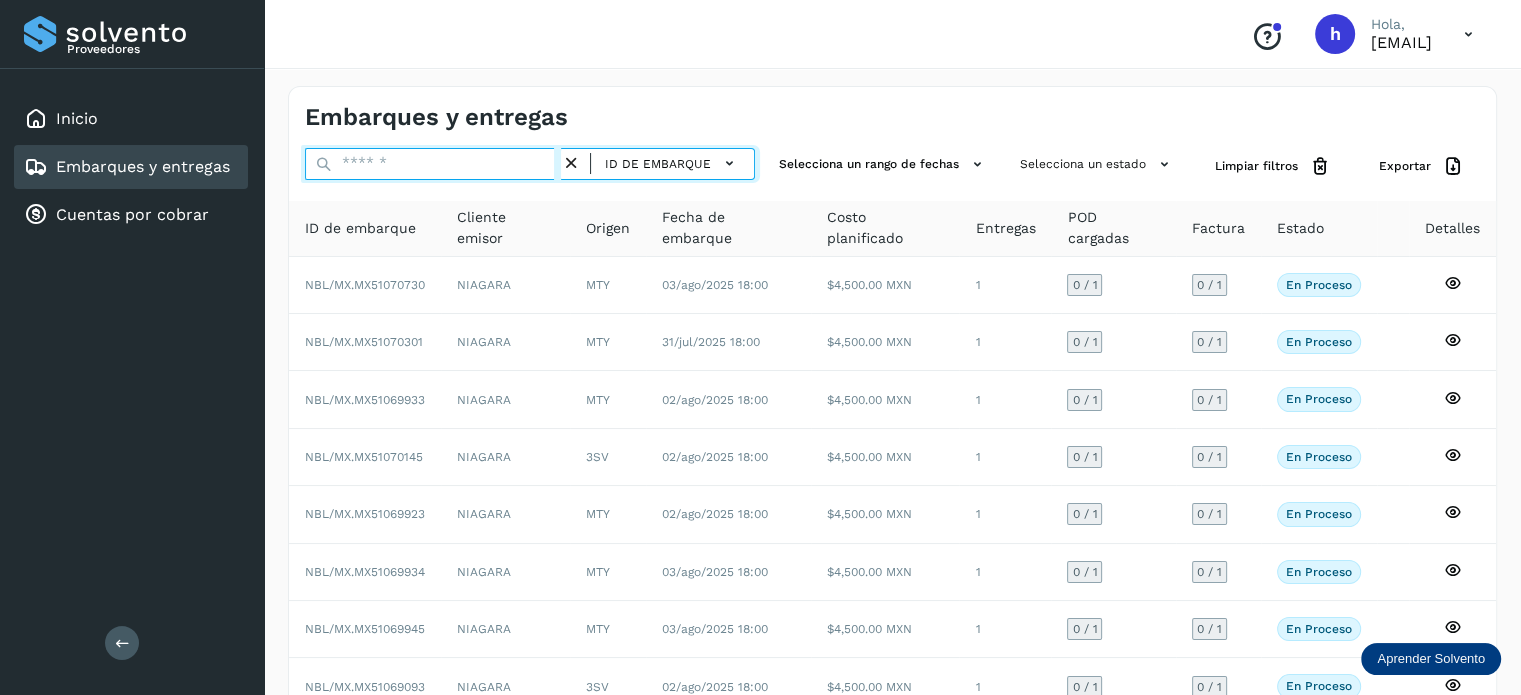 click at bounding box center (433, 164) 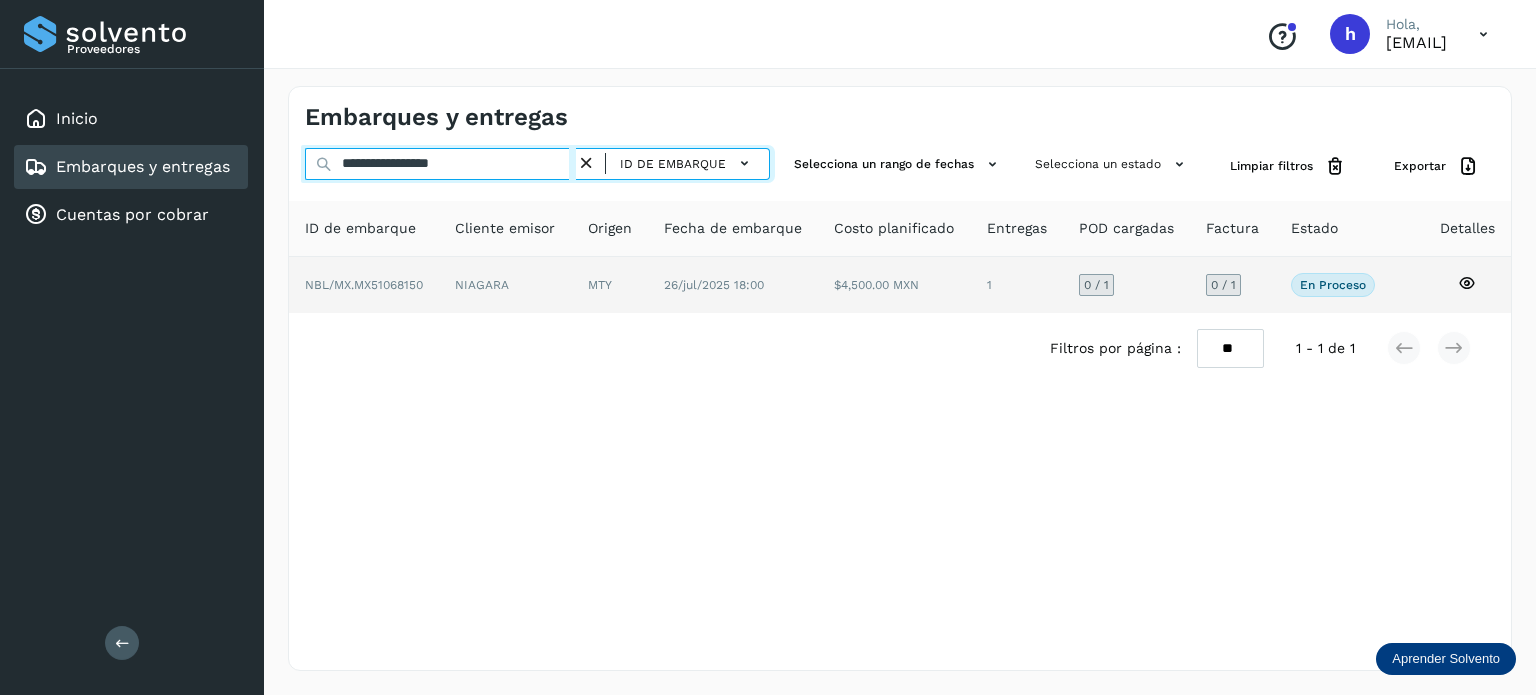 type on "**********" 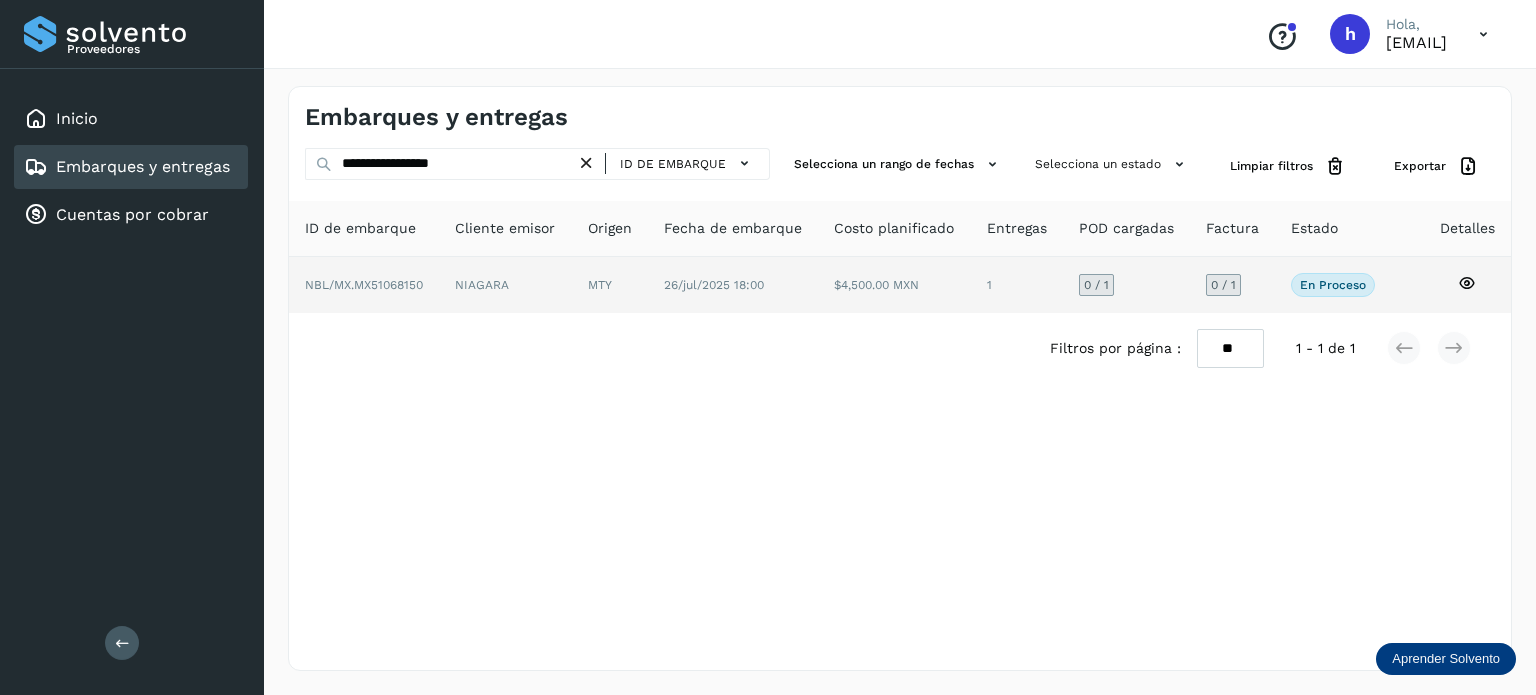 click on "NIAGARA" 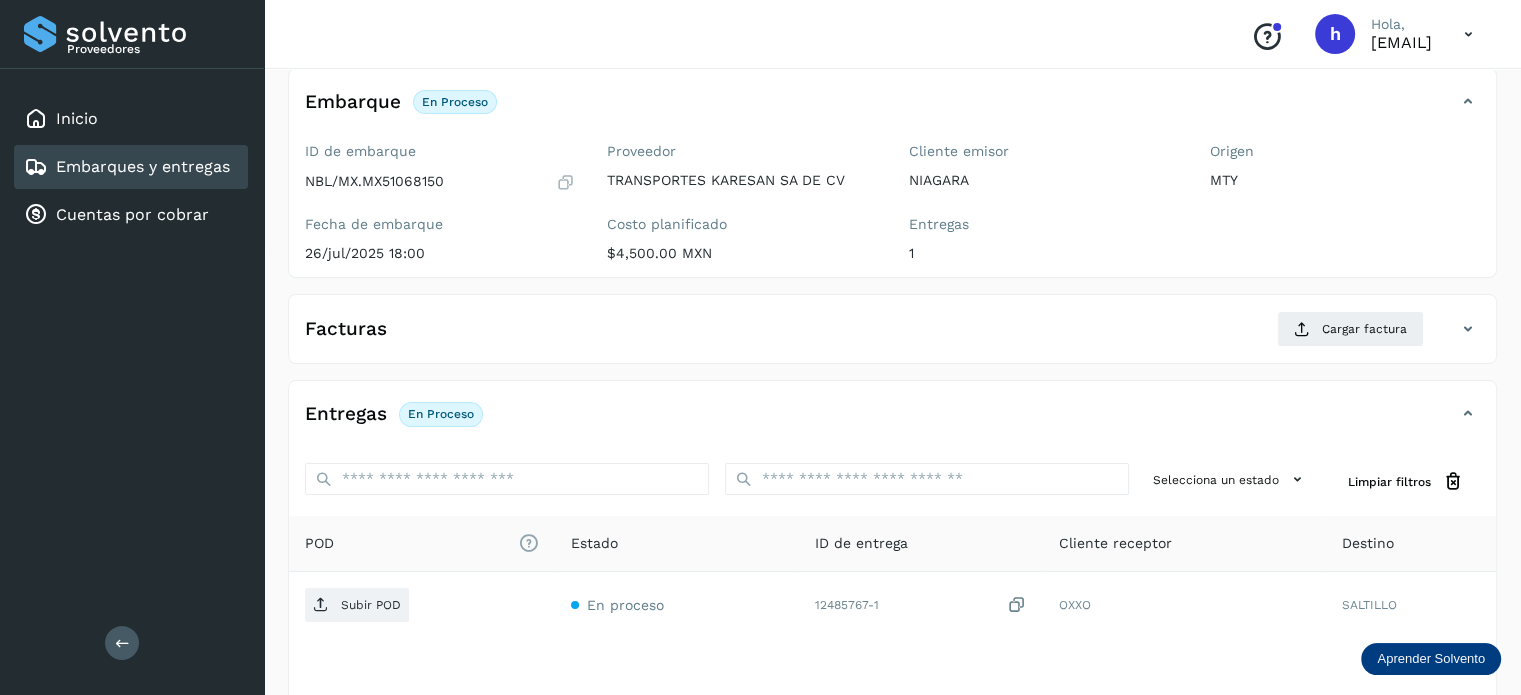 scroll, scrollTop: 117, scrollLeft: 0, axis: vertical 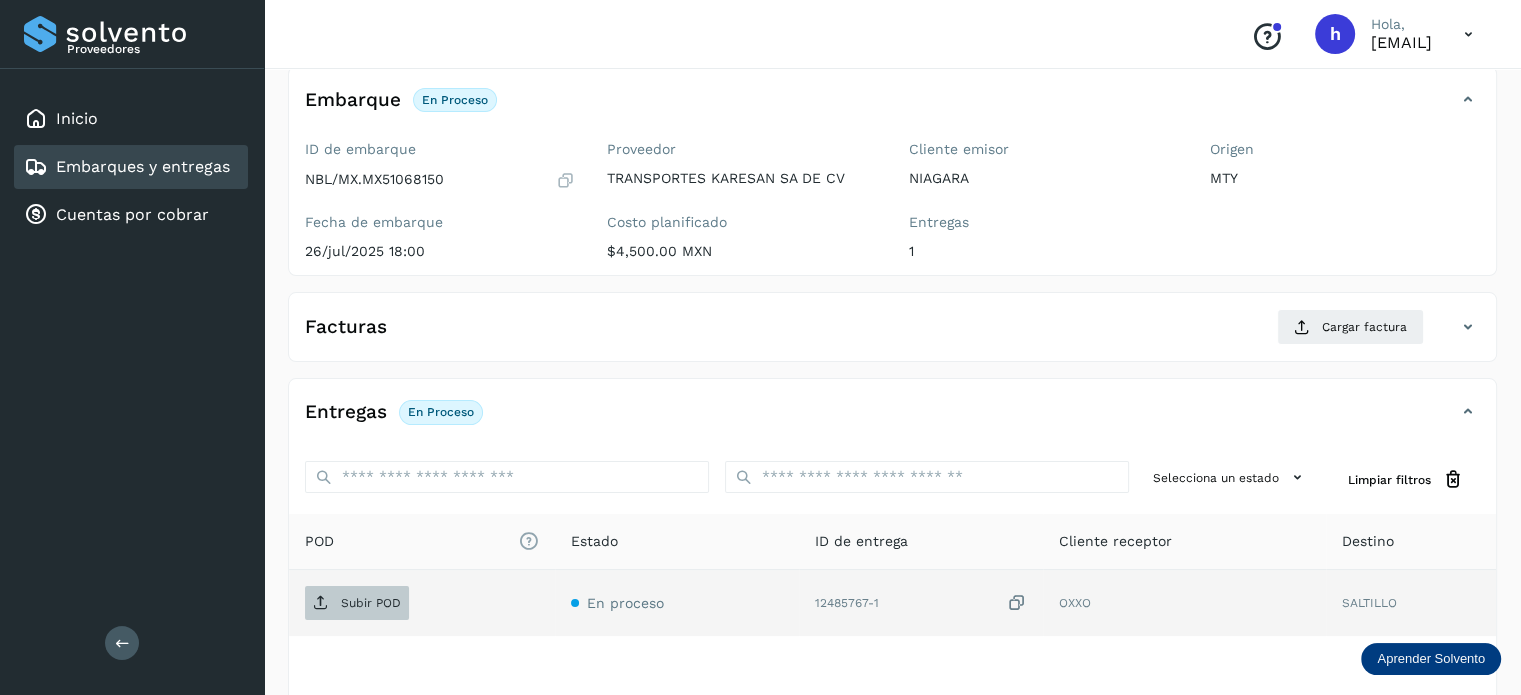 click on "Subir POD" at bounding box center [371, 603] 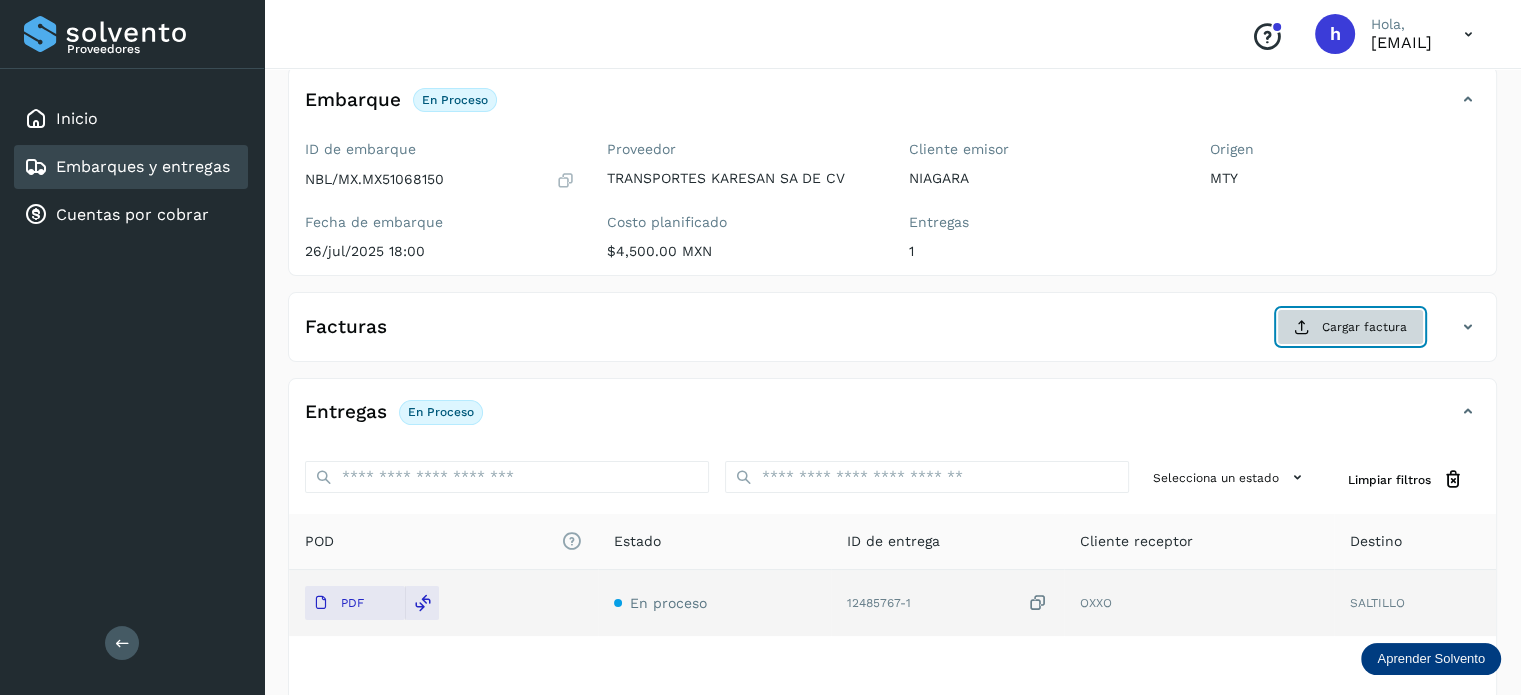 click on "Cargar factura" 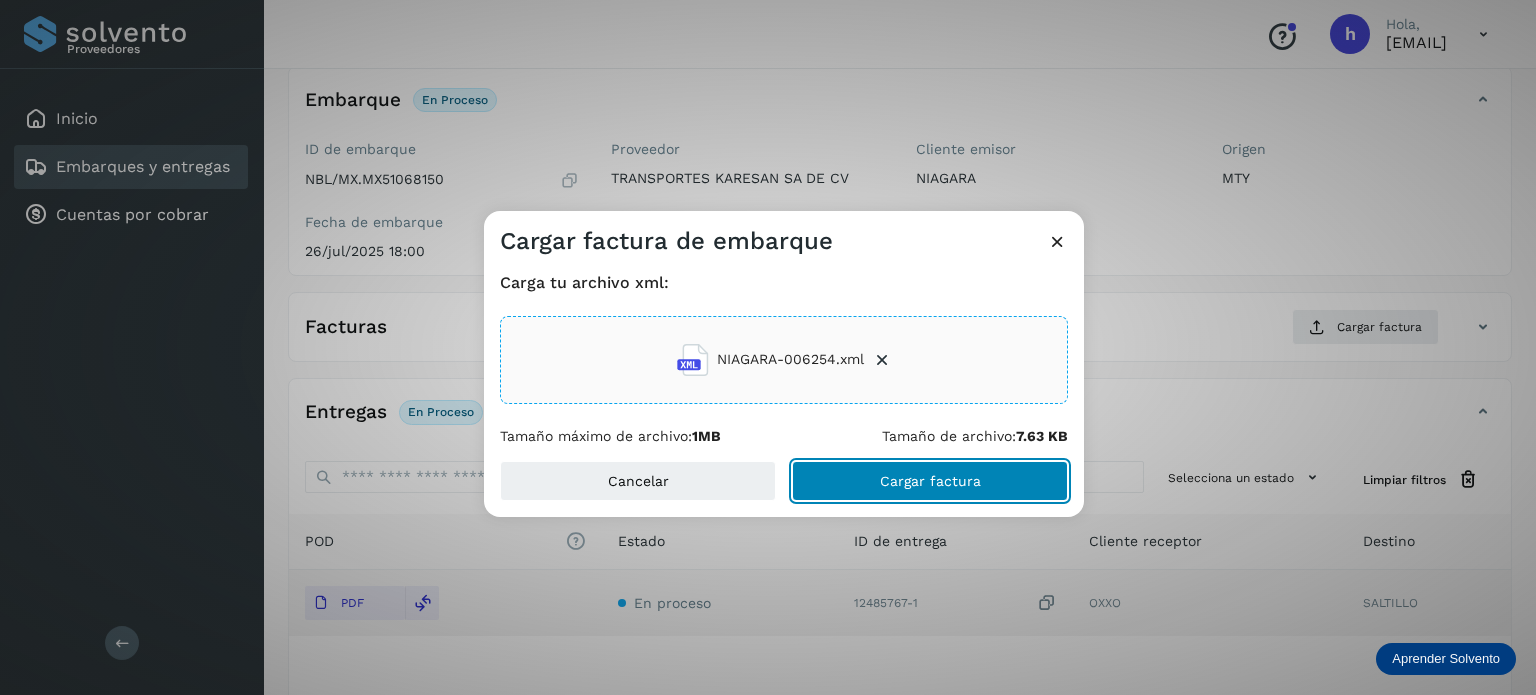 click on "Cargar factura" 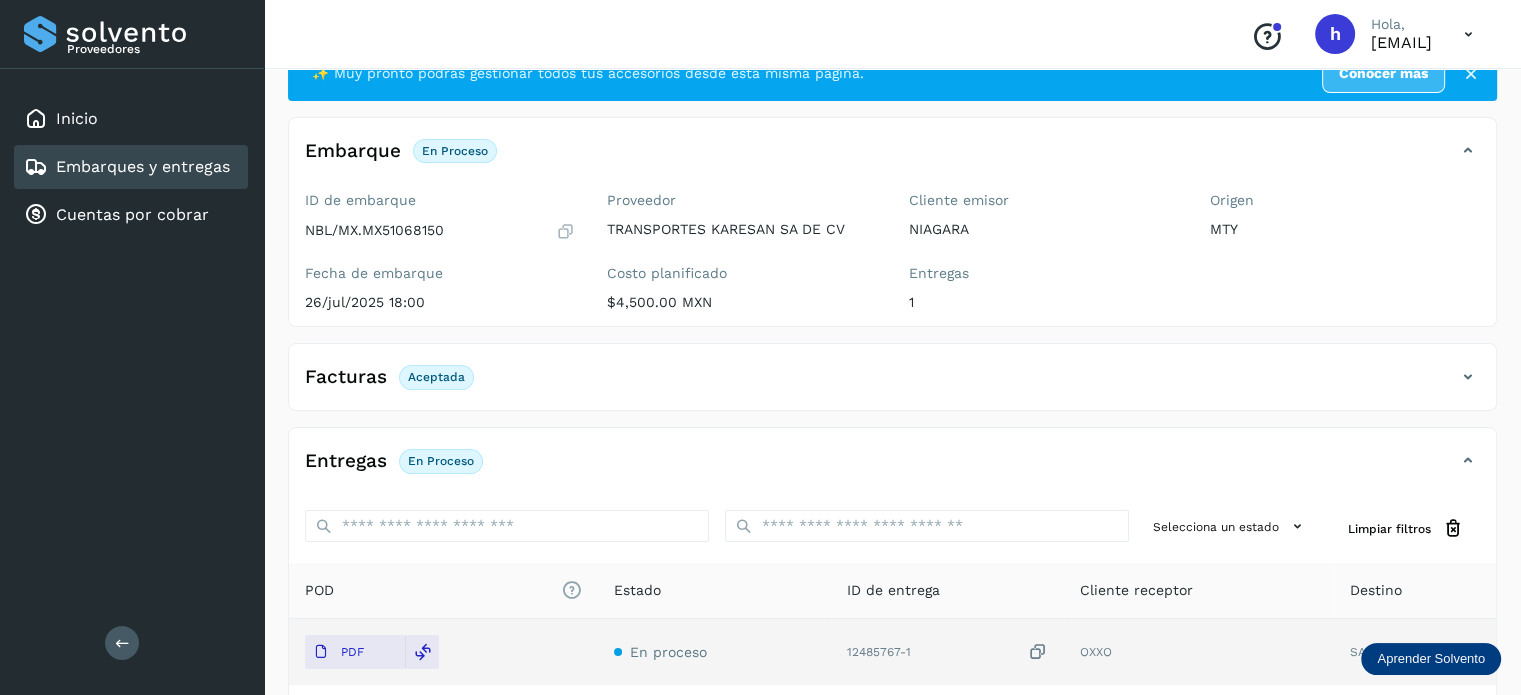 scroll, scrollTop: 0, scrollLeft: 0, axis: both 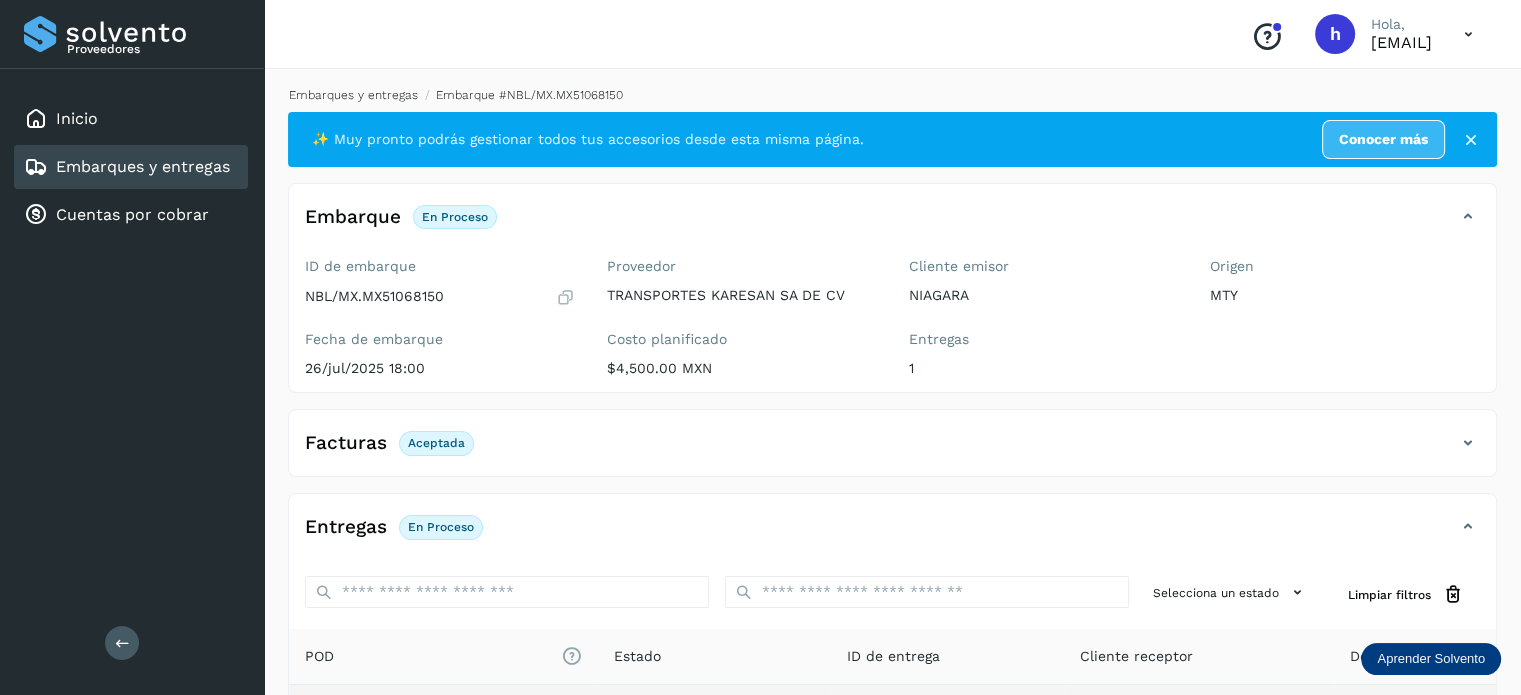 click on "Embarques y entregas" at bounding box center [353, 95] 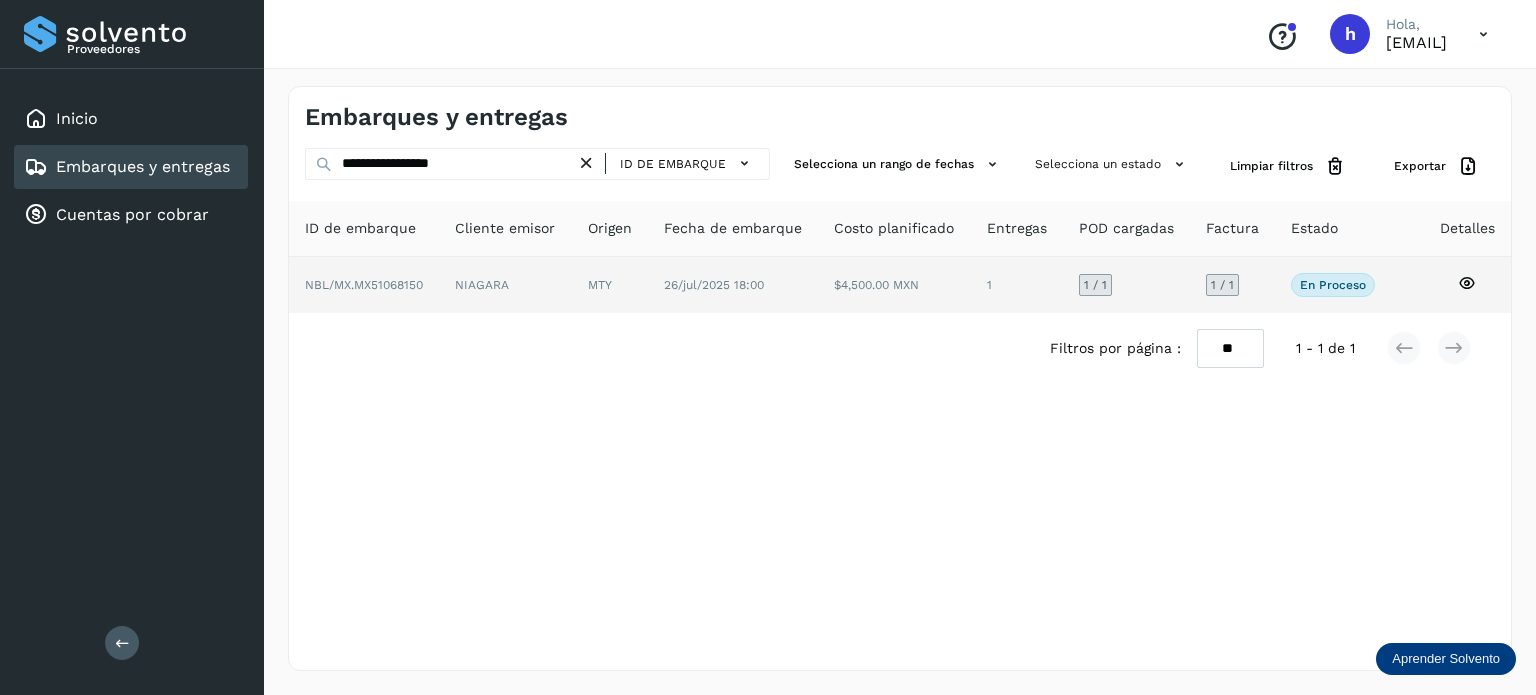 click on "NBL/MX.MX51068150" 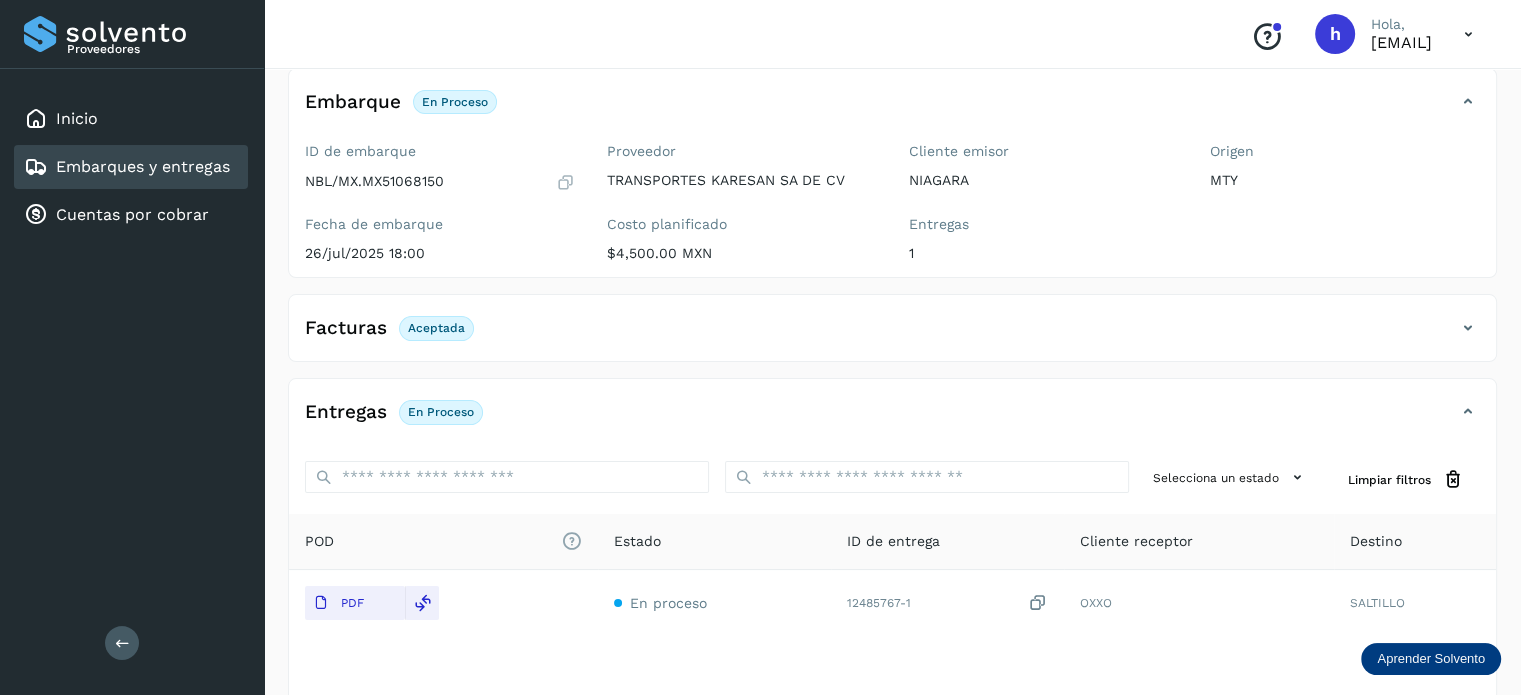 scroll, scrollTop: 120, scrollLeft: 0, axis: vertical 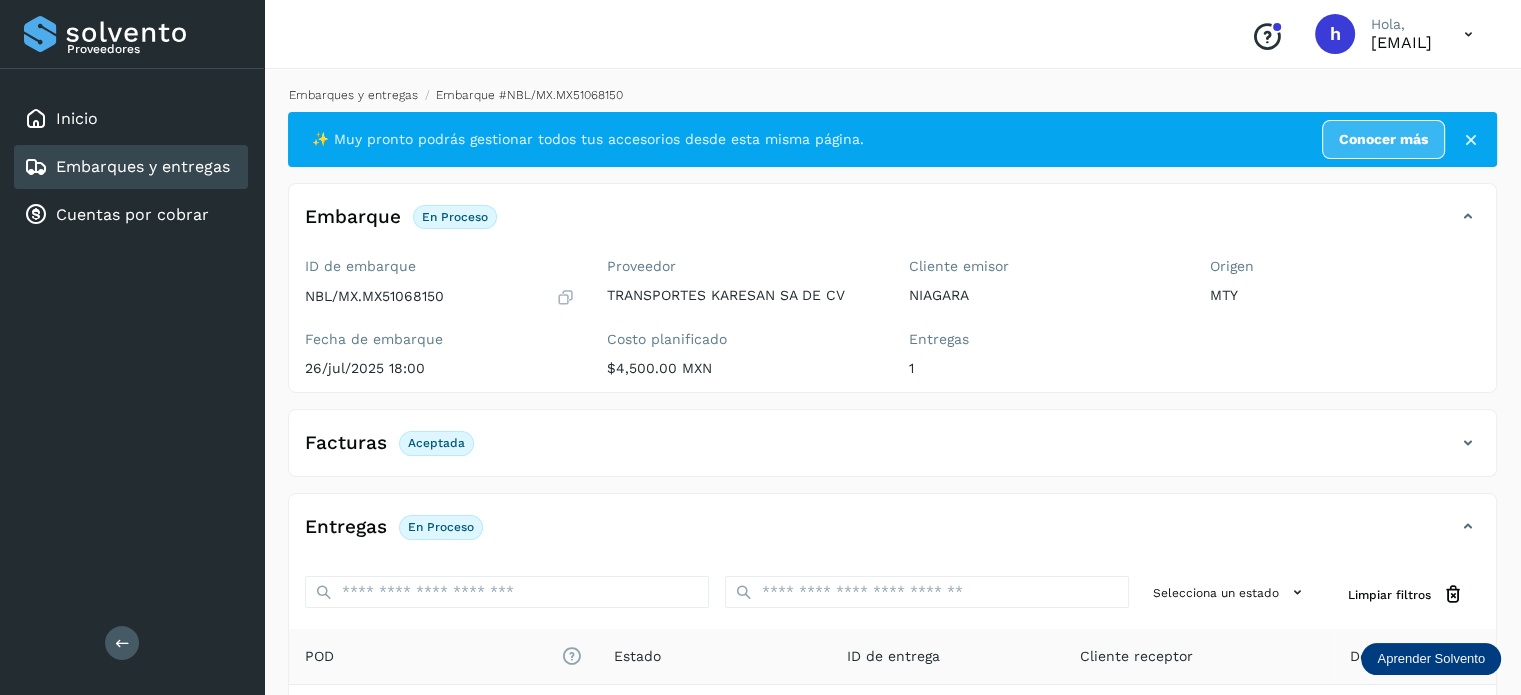 click on "Embarques y entregas" at bounding box center [353, 95] 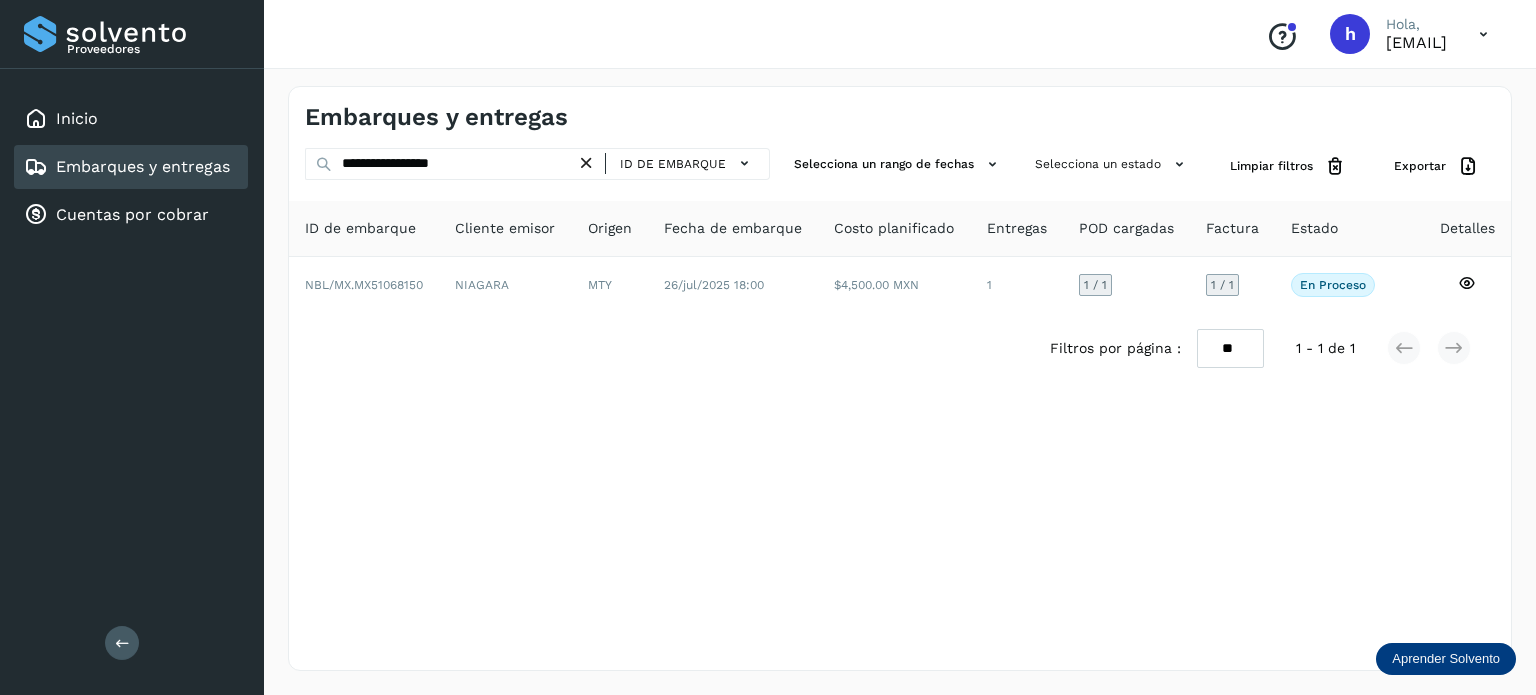 click on "Embarques y entregas" at bounding box center [602, 117] 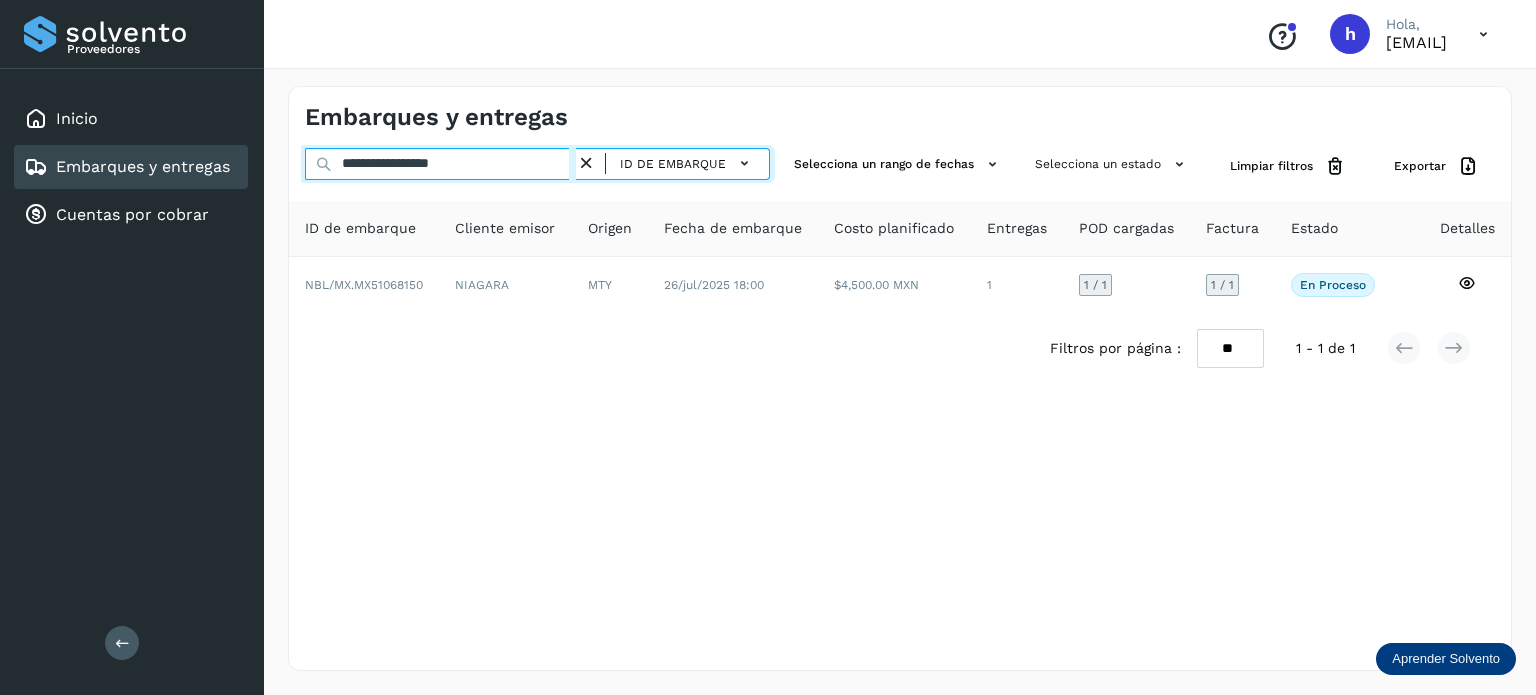 click on "**********" at bounding box center (440, 164) 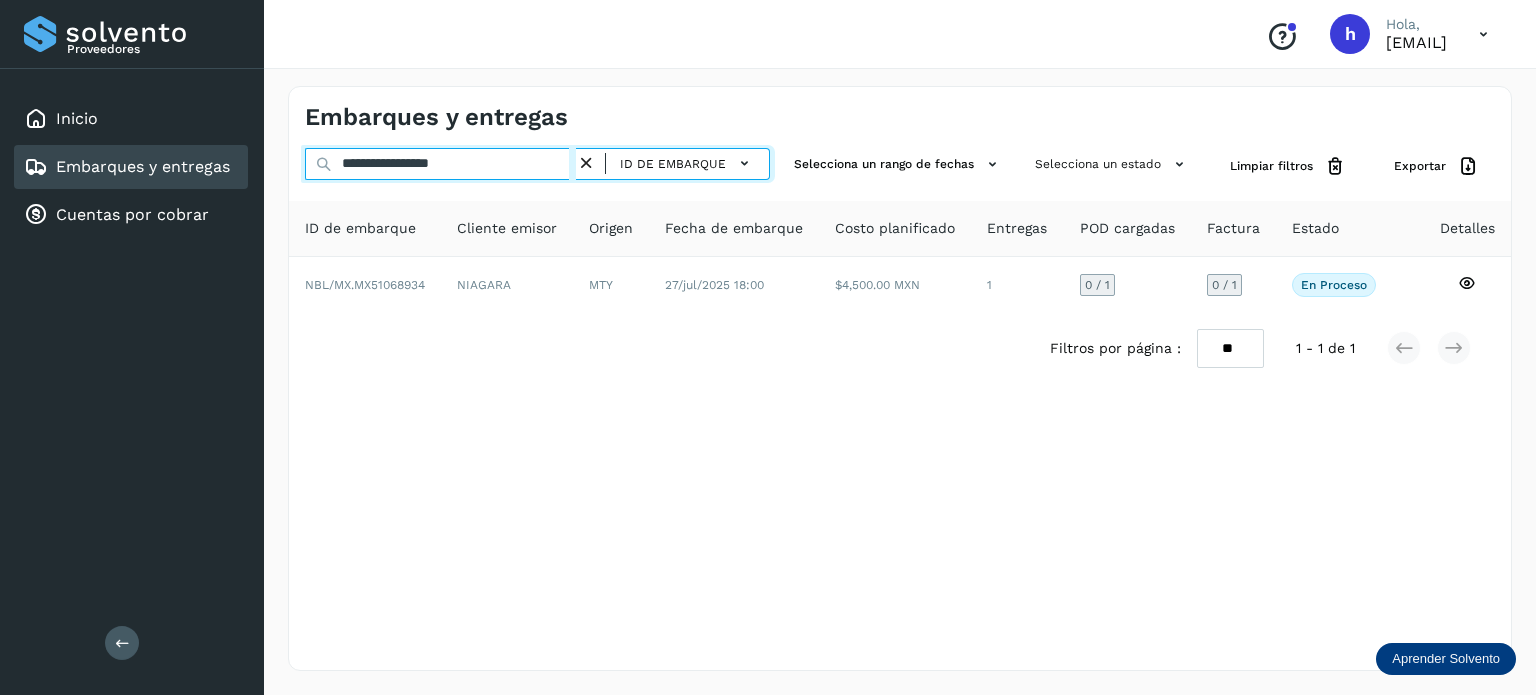 type on "**********" 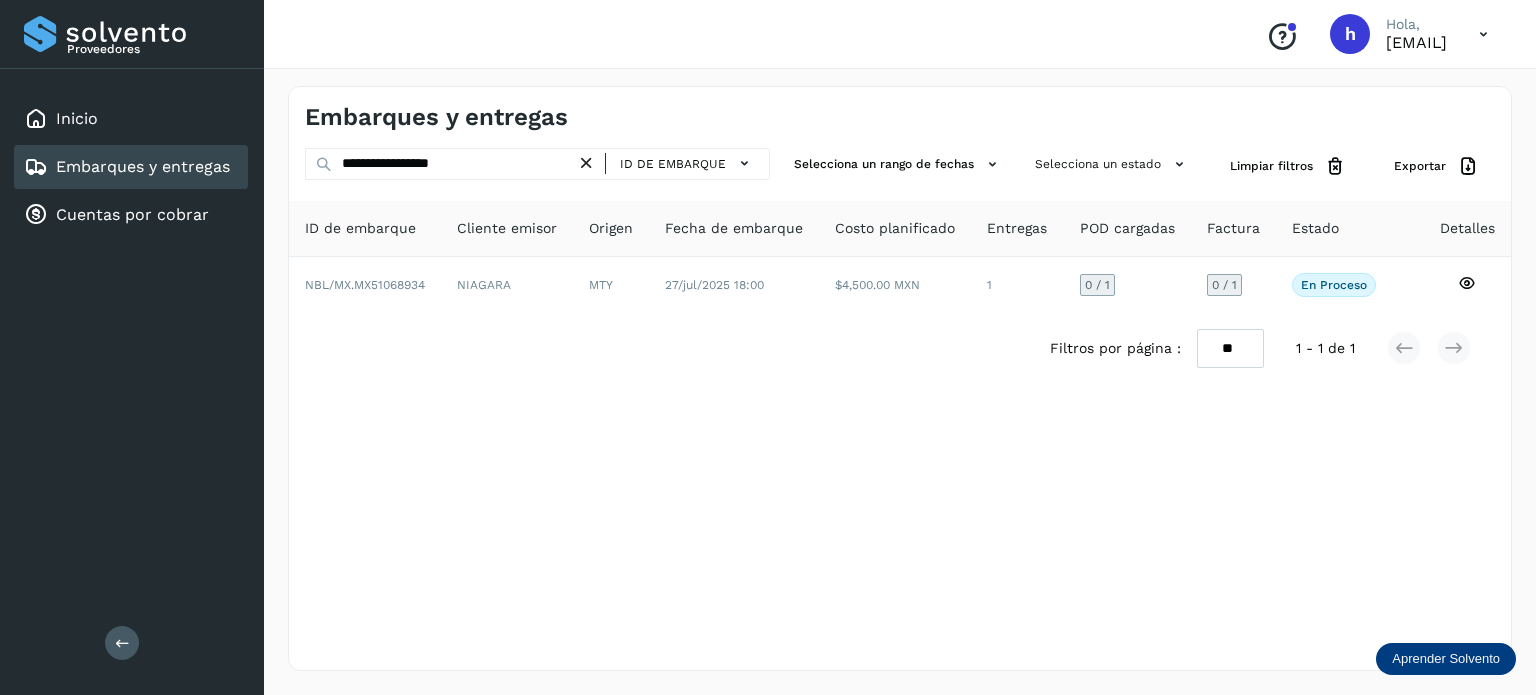 click on "Embarques y entregas" at bounding box center [143, 166] 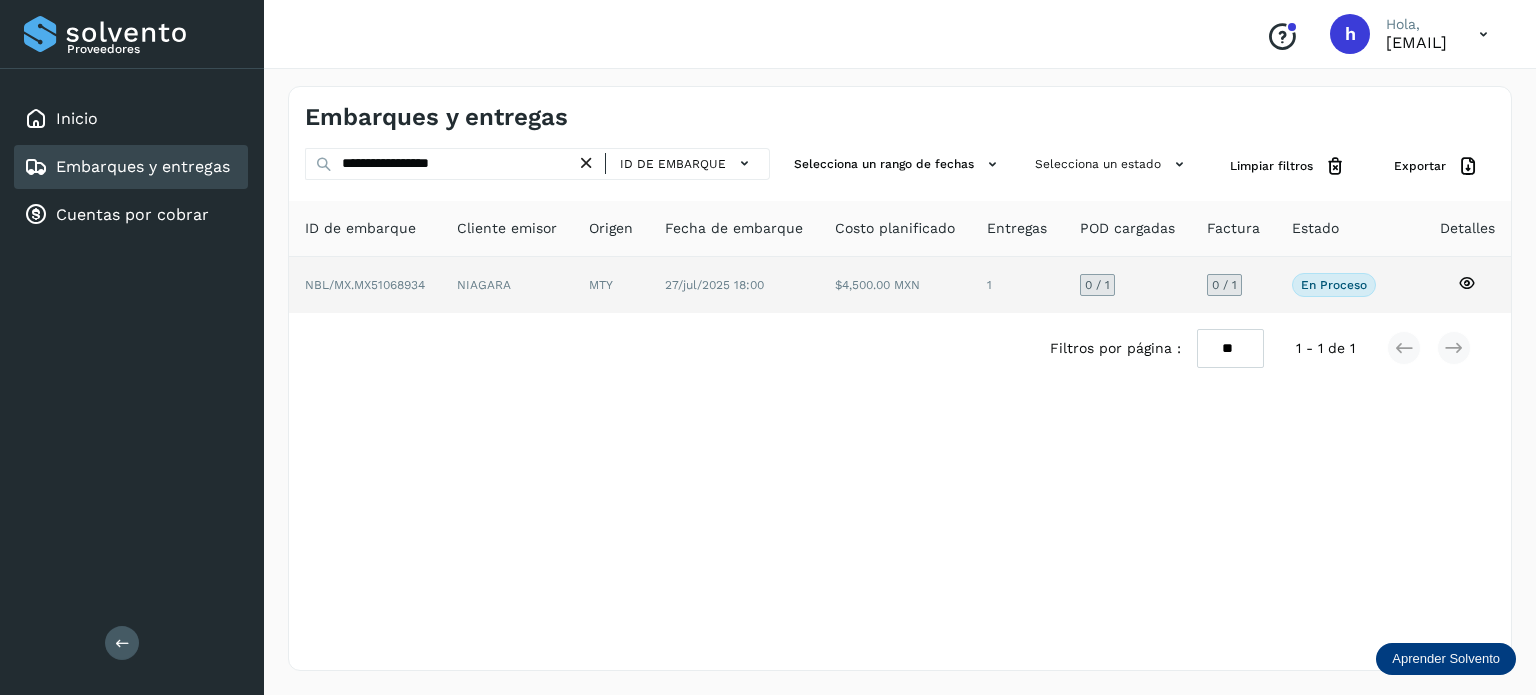 click on "NIAGARA" 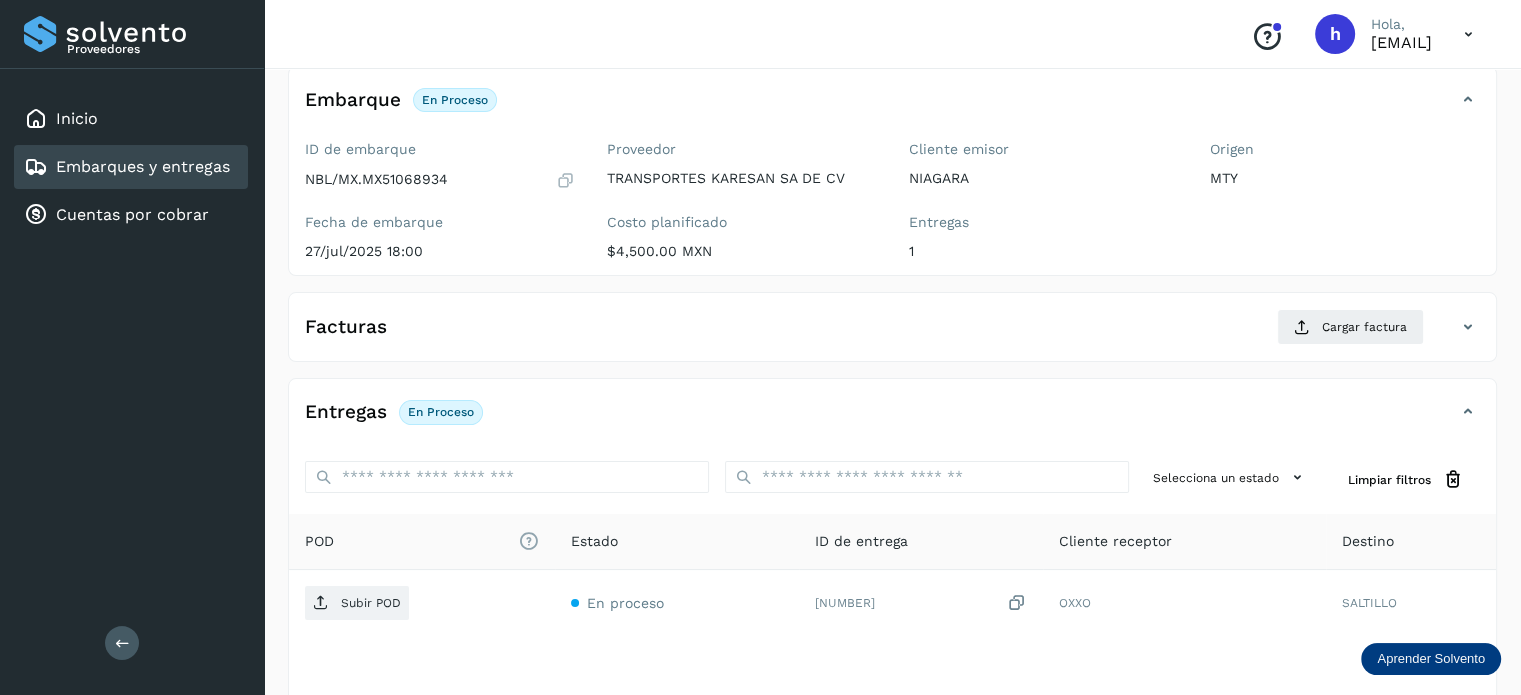 scroll, scrollTop: 116, scrollLeft: 0, axis: vertical 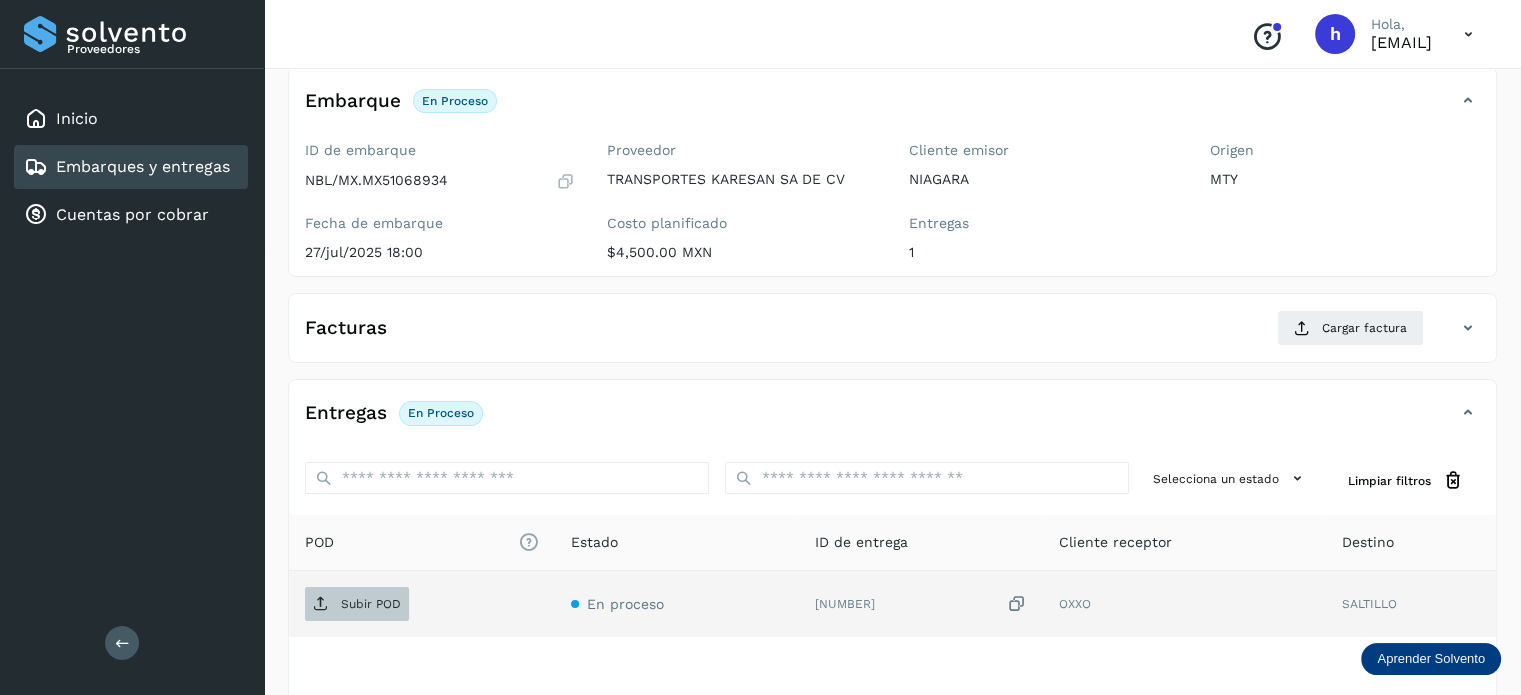 click on "Subir POD" at bounding box center (371, 604) 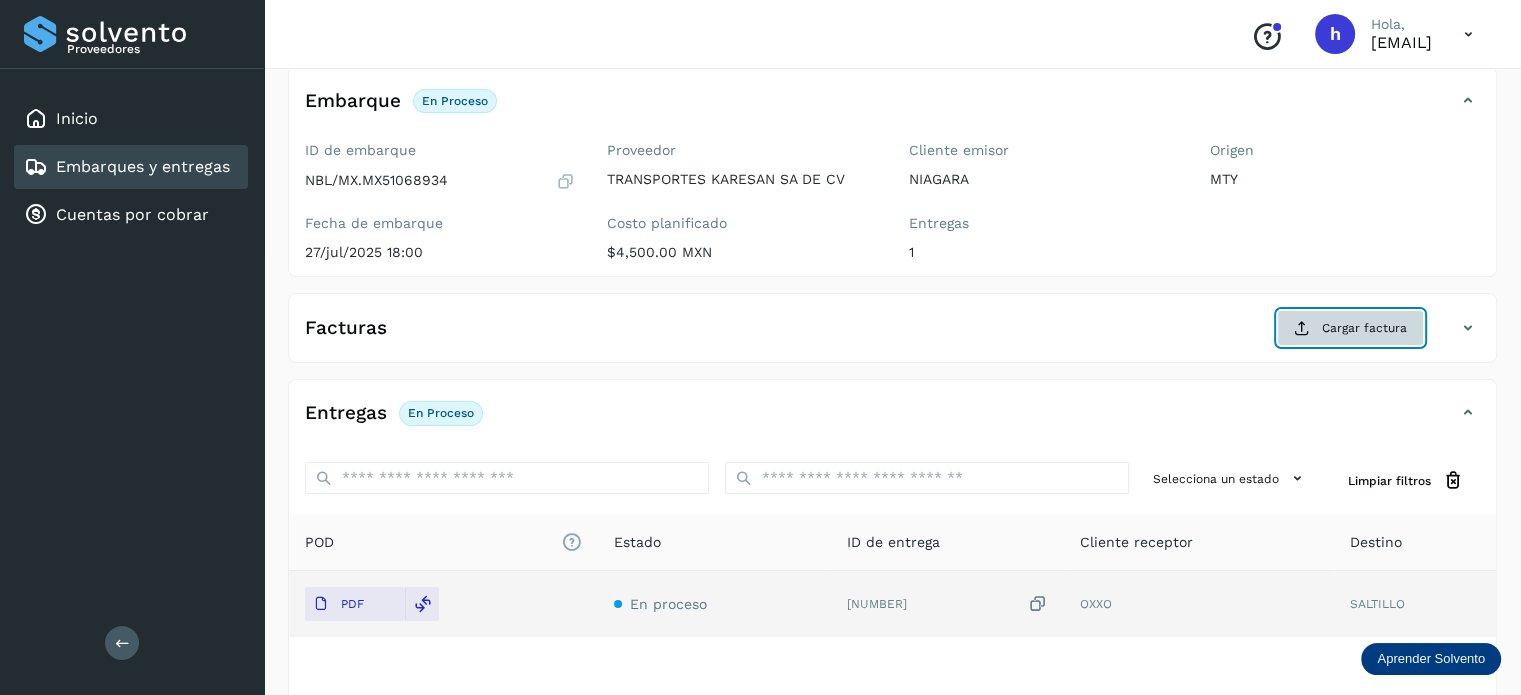 click on "Cargar factura" 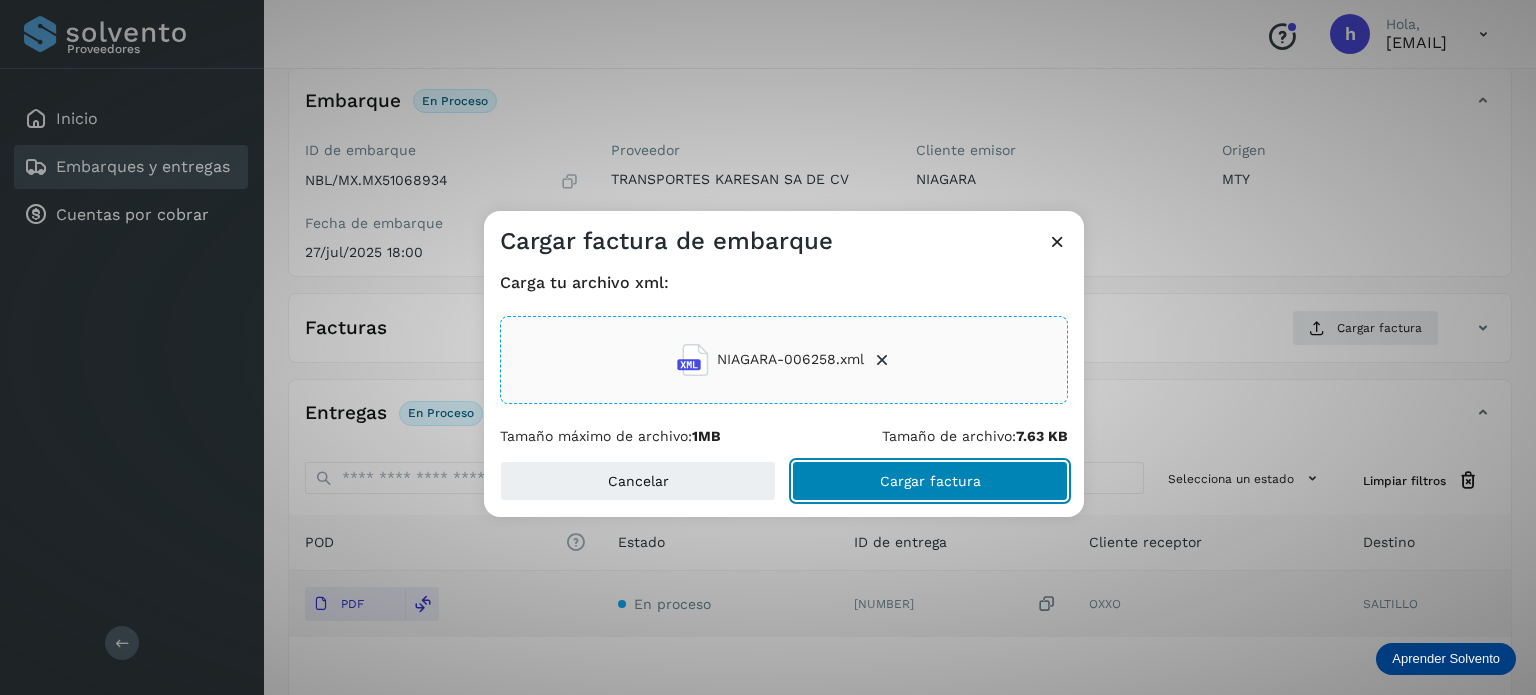 click on "Cargar factura" 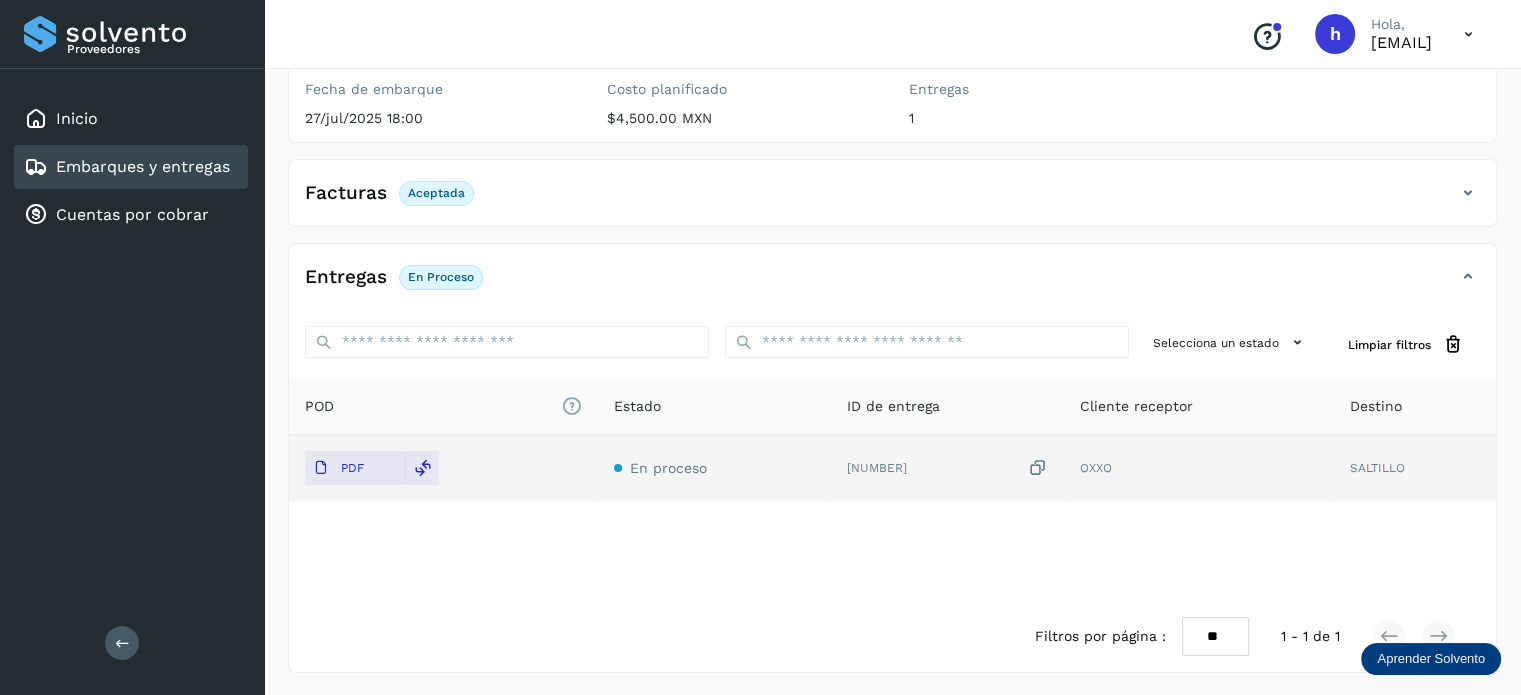 scroll, scrollTop: 0, scrollLeft: 0, axis: both 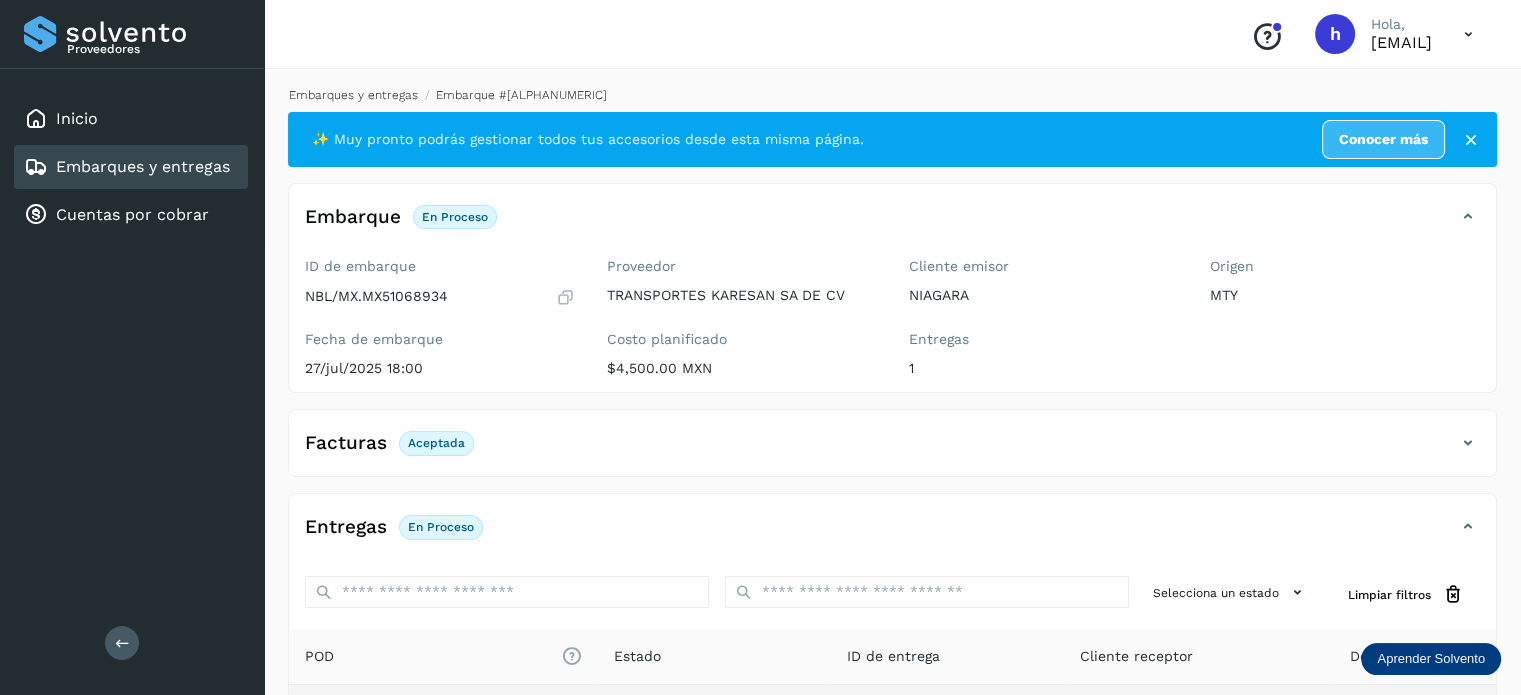 click on "Embarques y entregas" at bounding box center (353, 95) 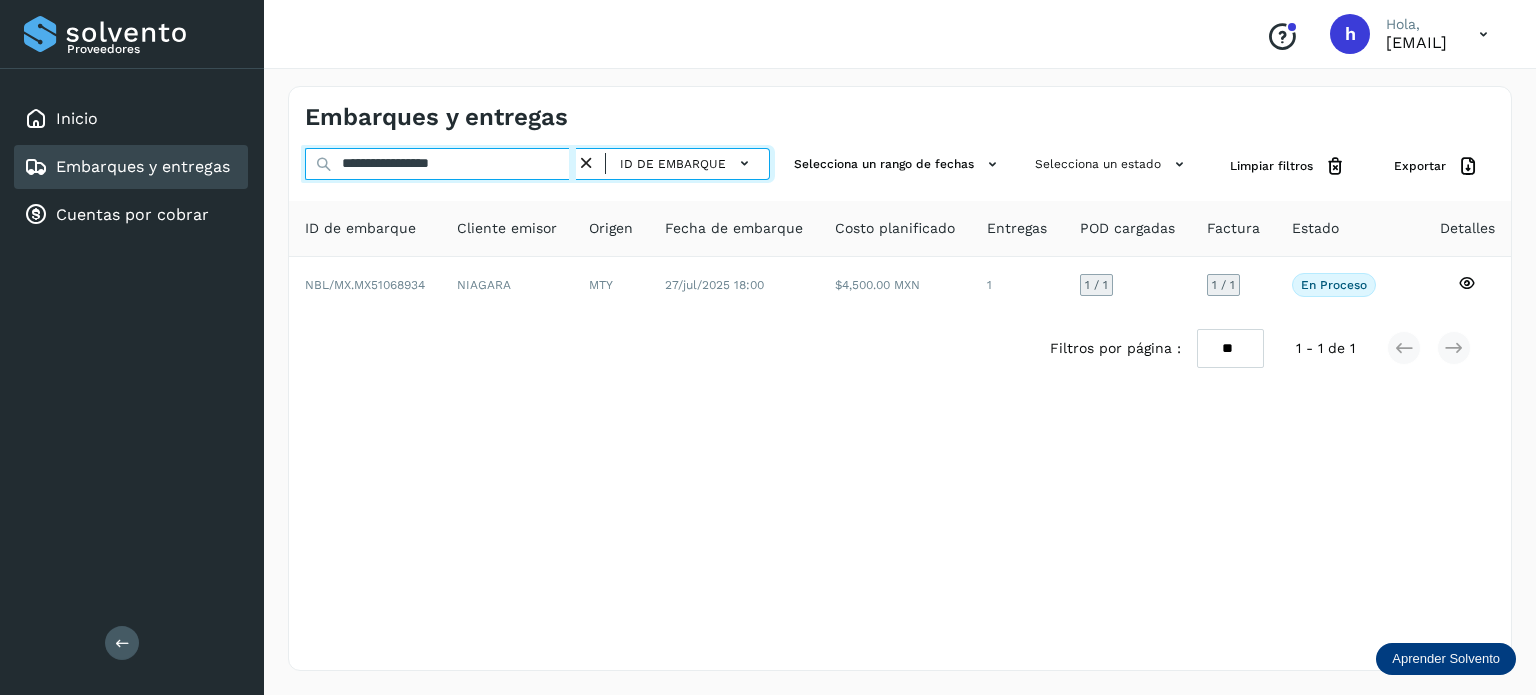 drag, startPoint x: 516, startPoint y: 166, endPoint x: 120, endPoint y: 175, distance: 396.10226 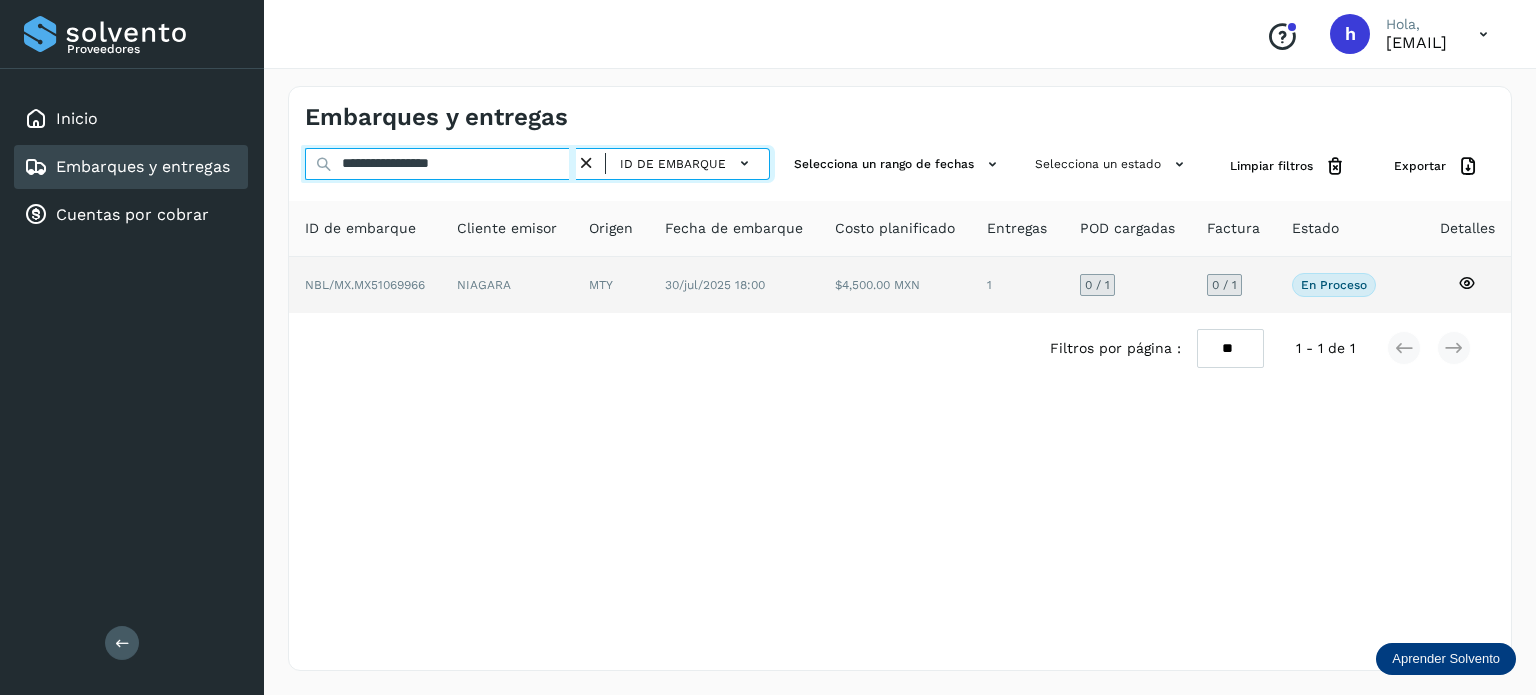 type on "**********" 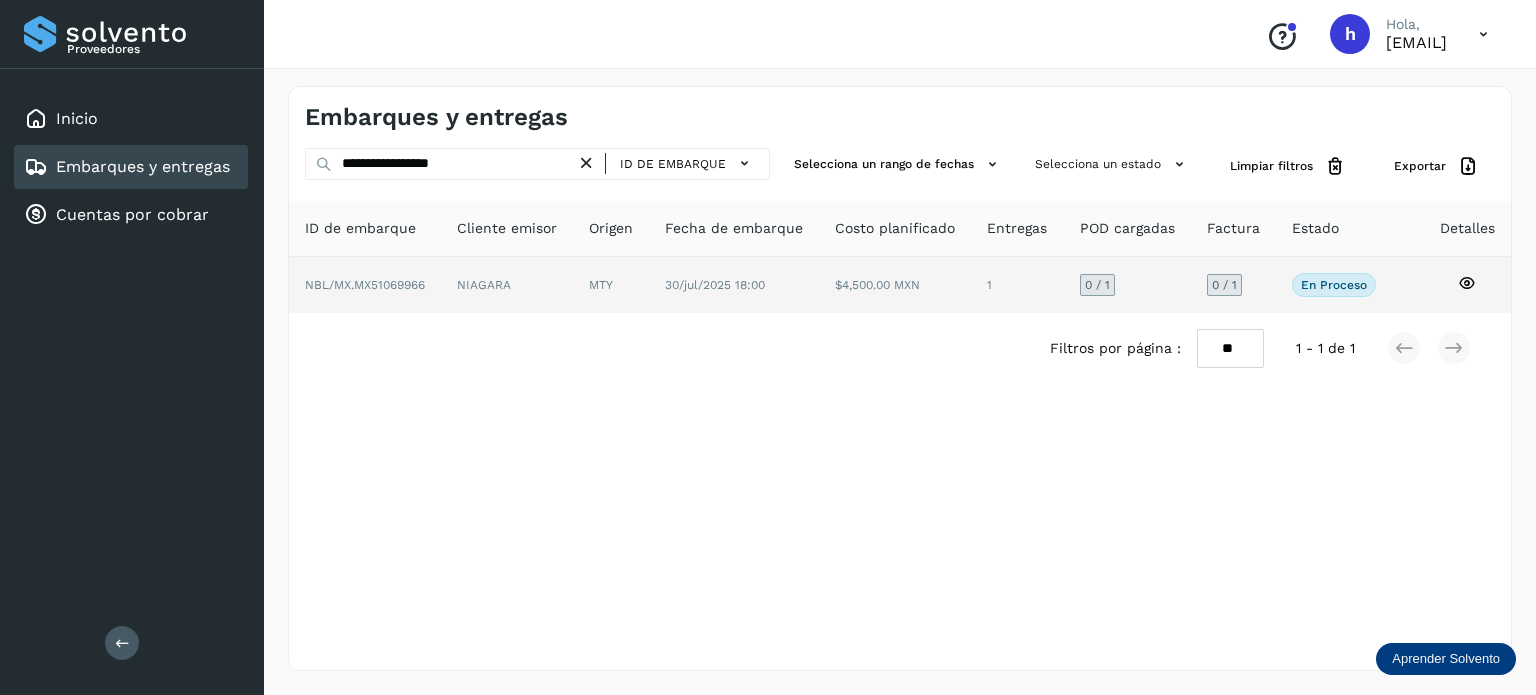 click on "NBL/MX.MX51069966" 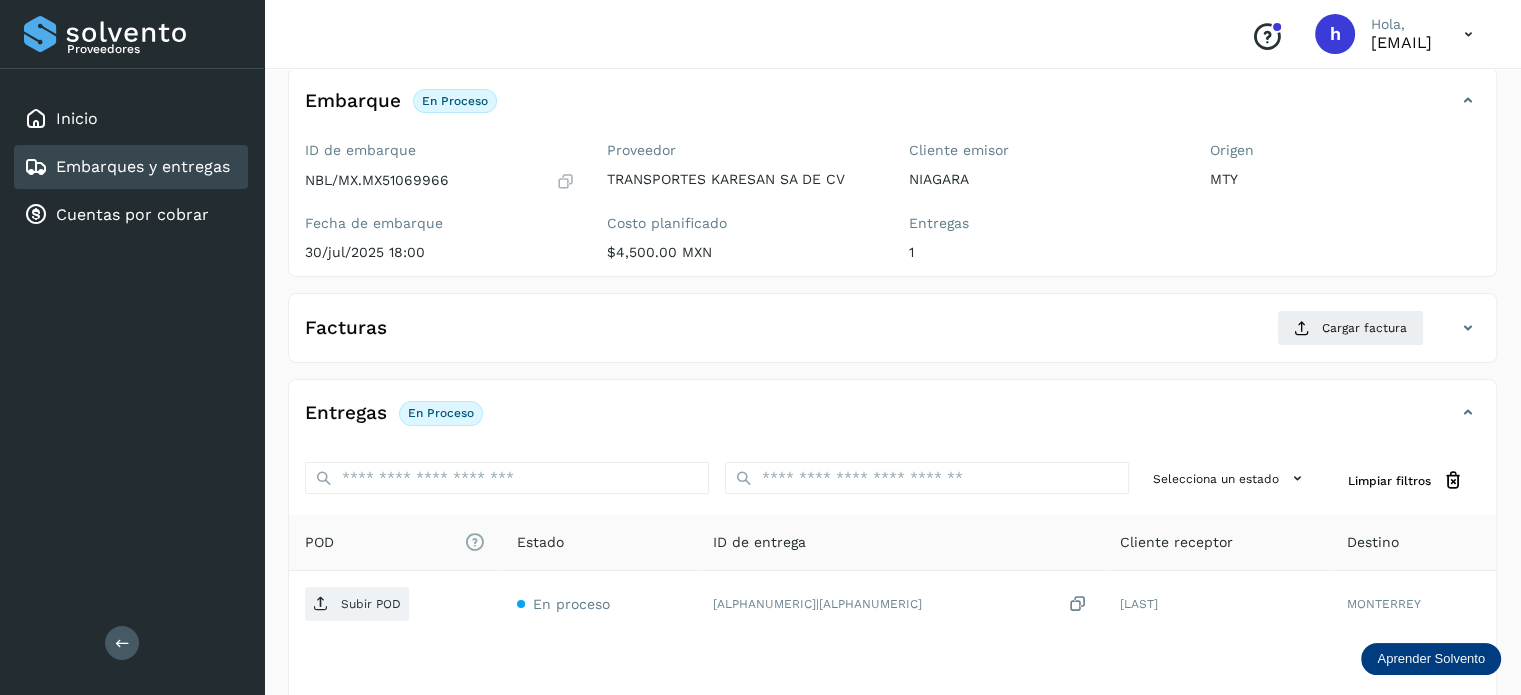 scroll, scrollTop: 117, scrollLeft: 0, axis: vertical 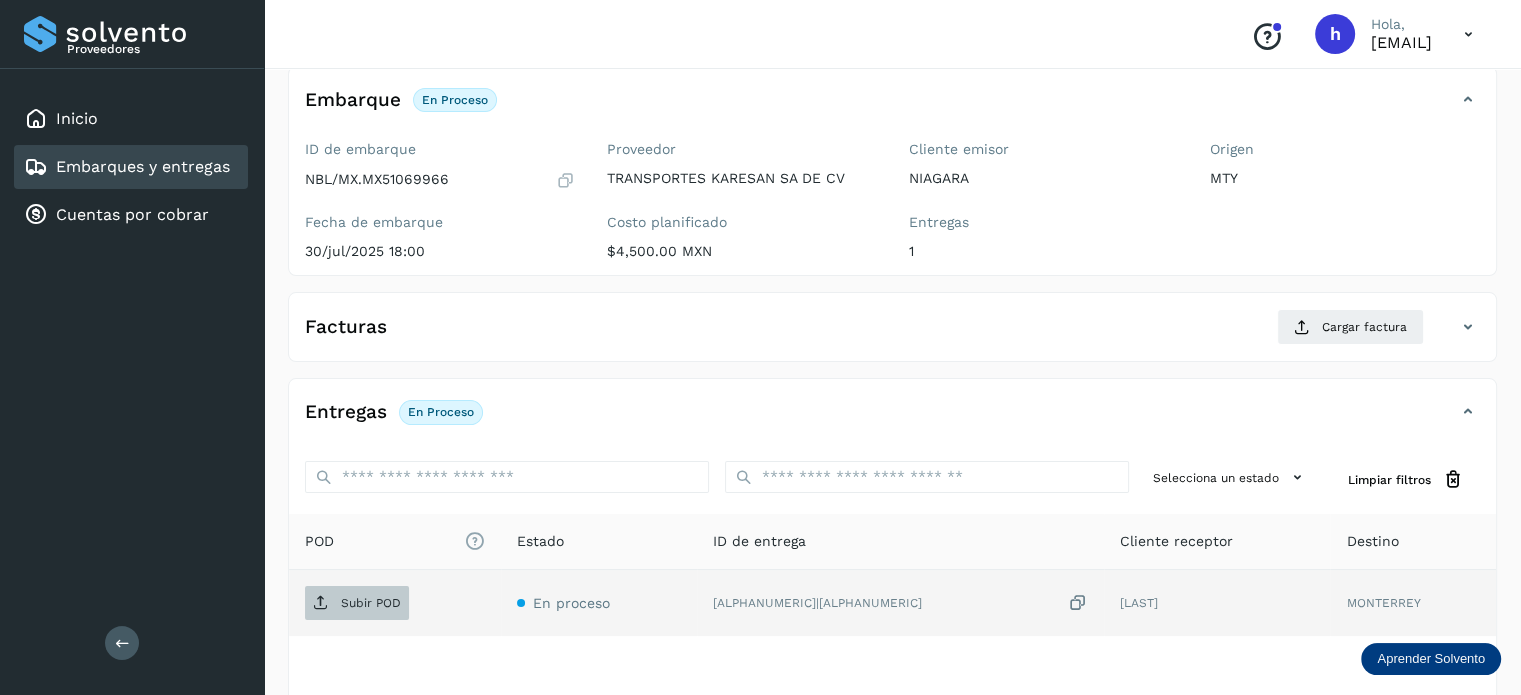 click on "Subir POD" at bounding box center [371, 603] 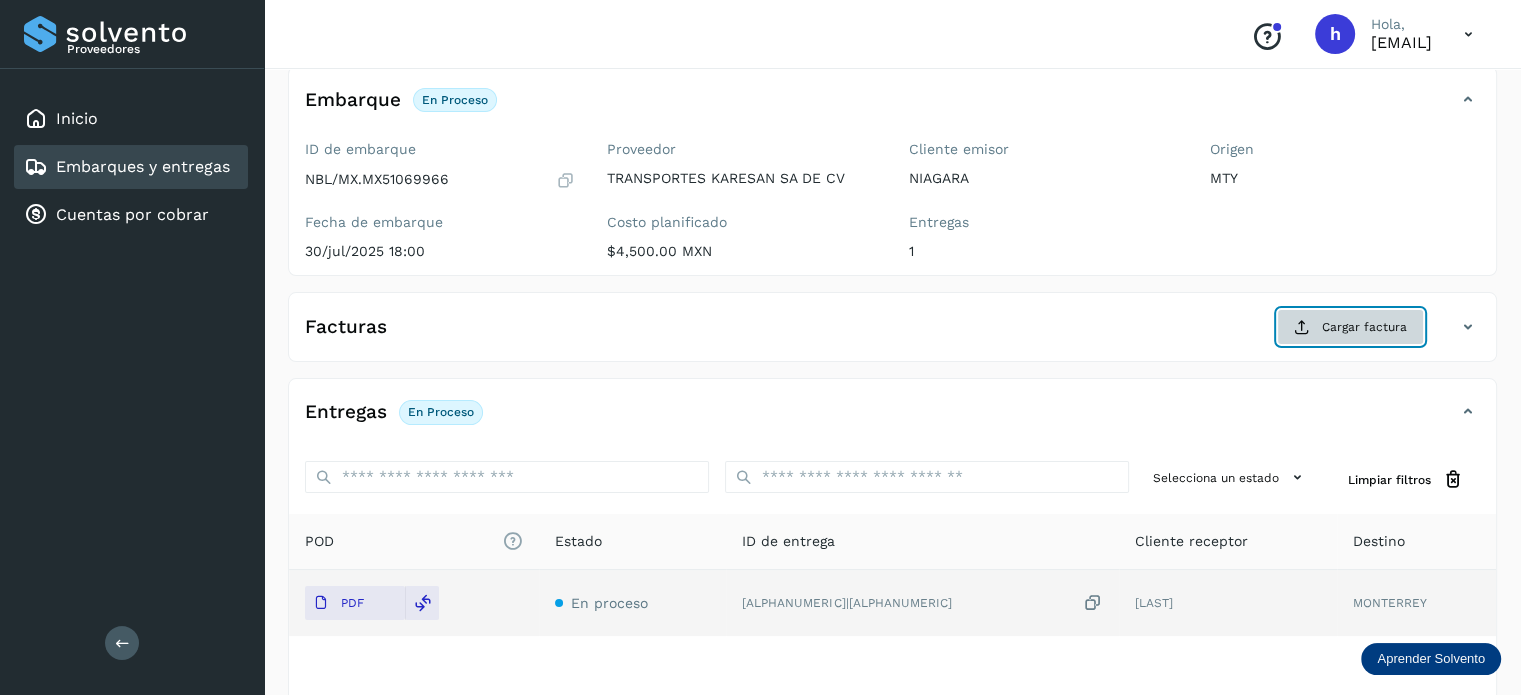 click on "Cargar factura" 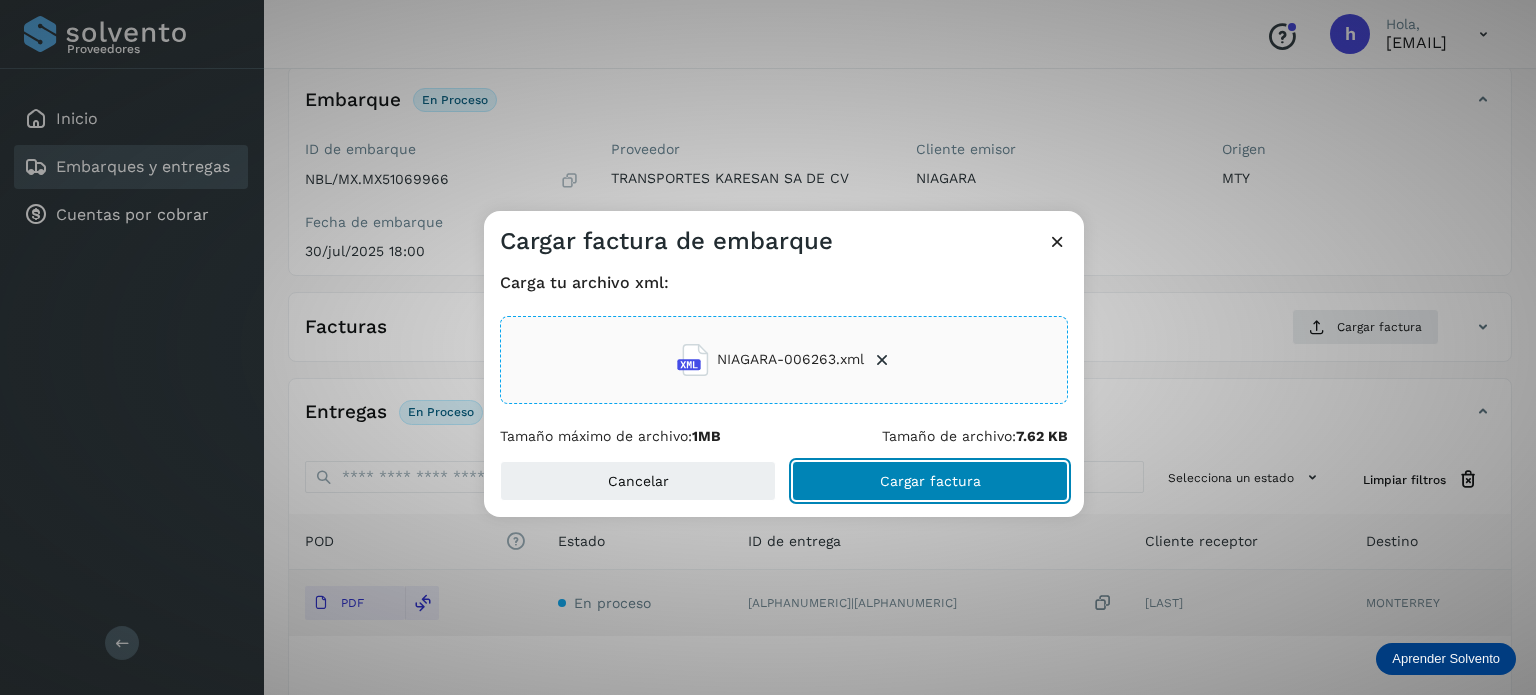 click on "Cargar factura" 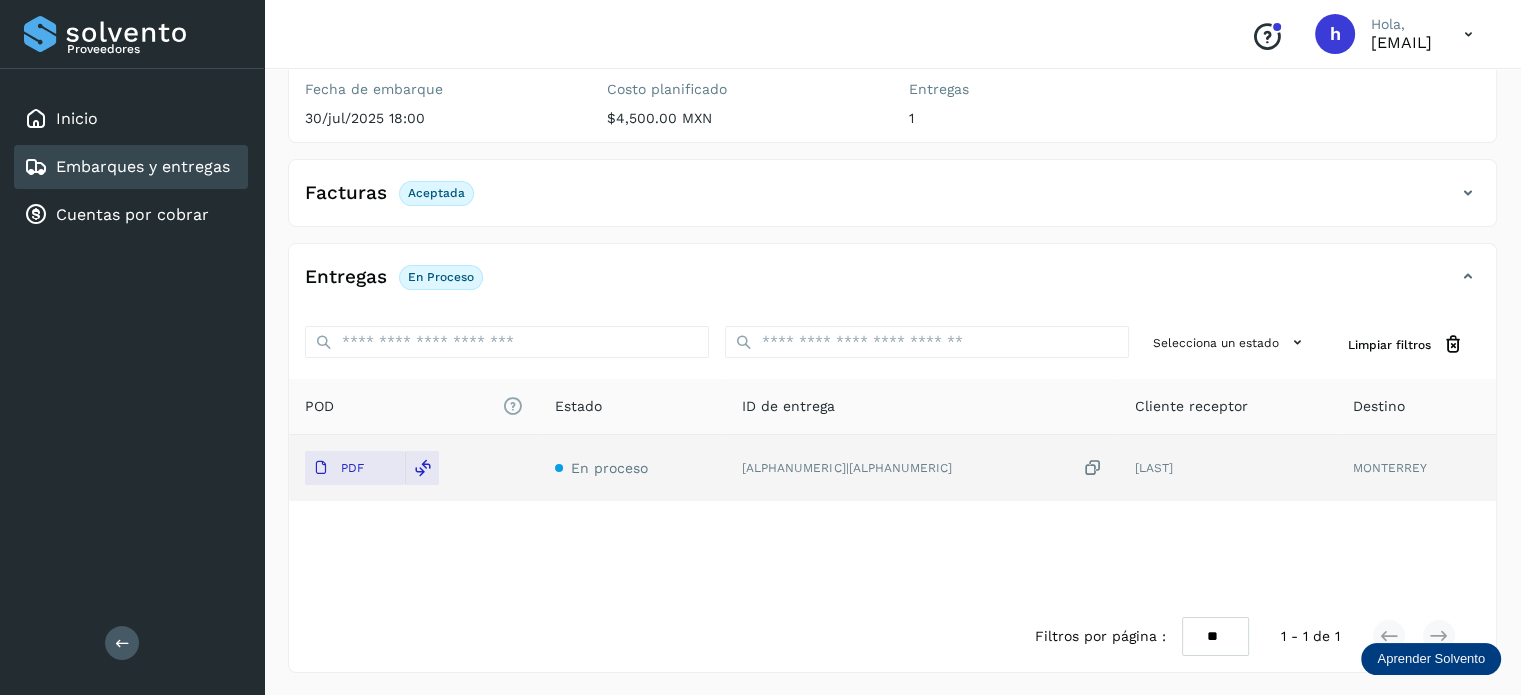 scroll, scrollTop: 0, scrollLeft: 0, axis: both 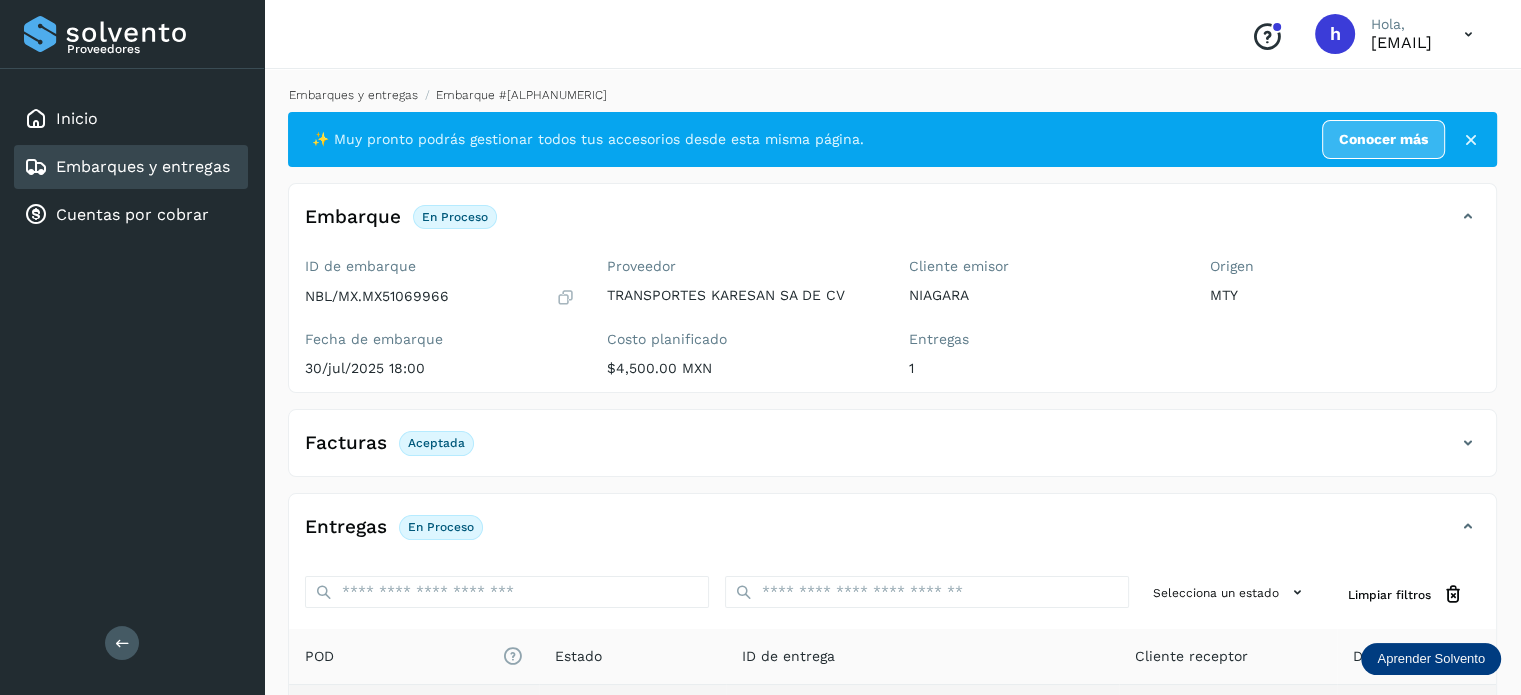 click on "Embarques y entregas" at bounding box center [353, 95] 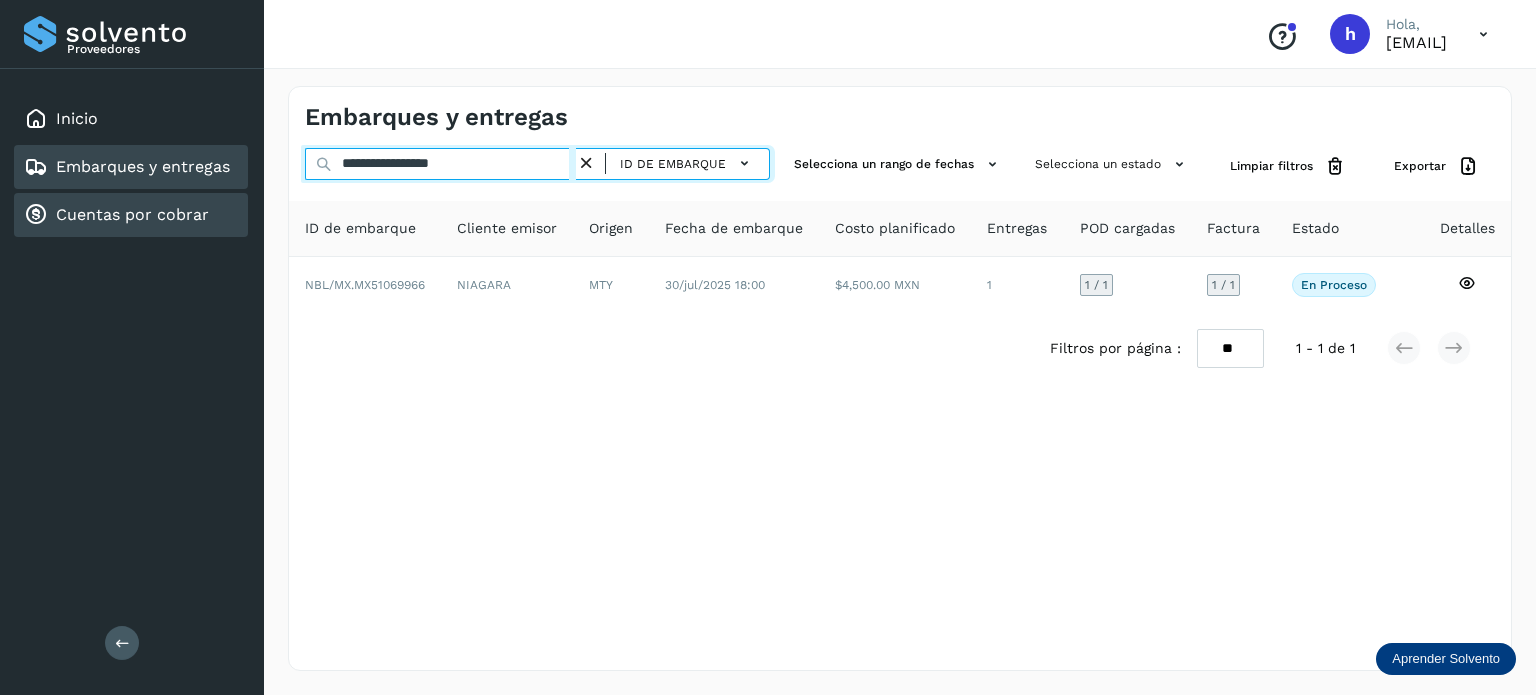 drag, startPoint x: 508, startPoint y: 167, endPoint x: 153, endPoint y: 193, distance: 355.95084 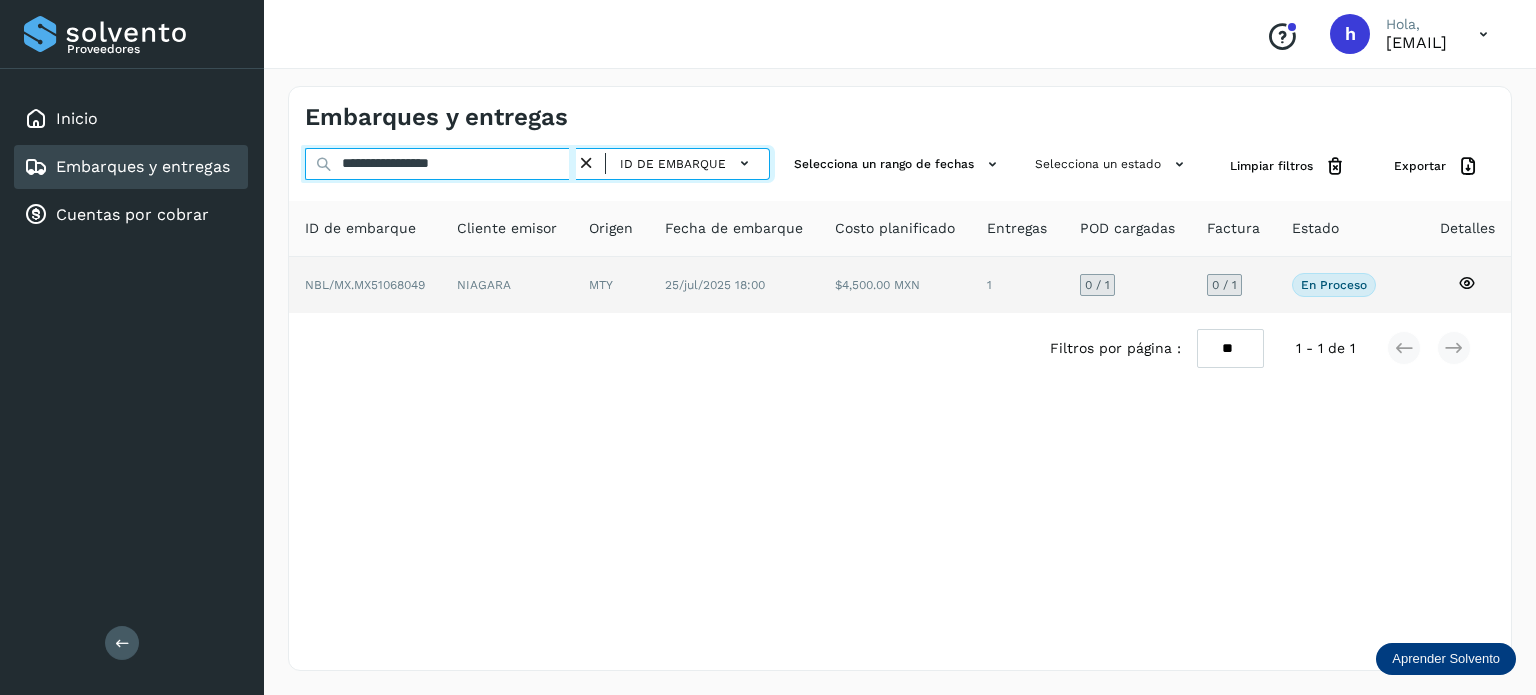 type on "**********" 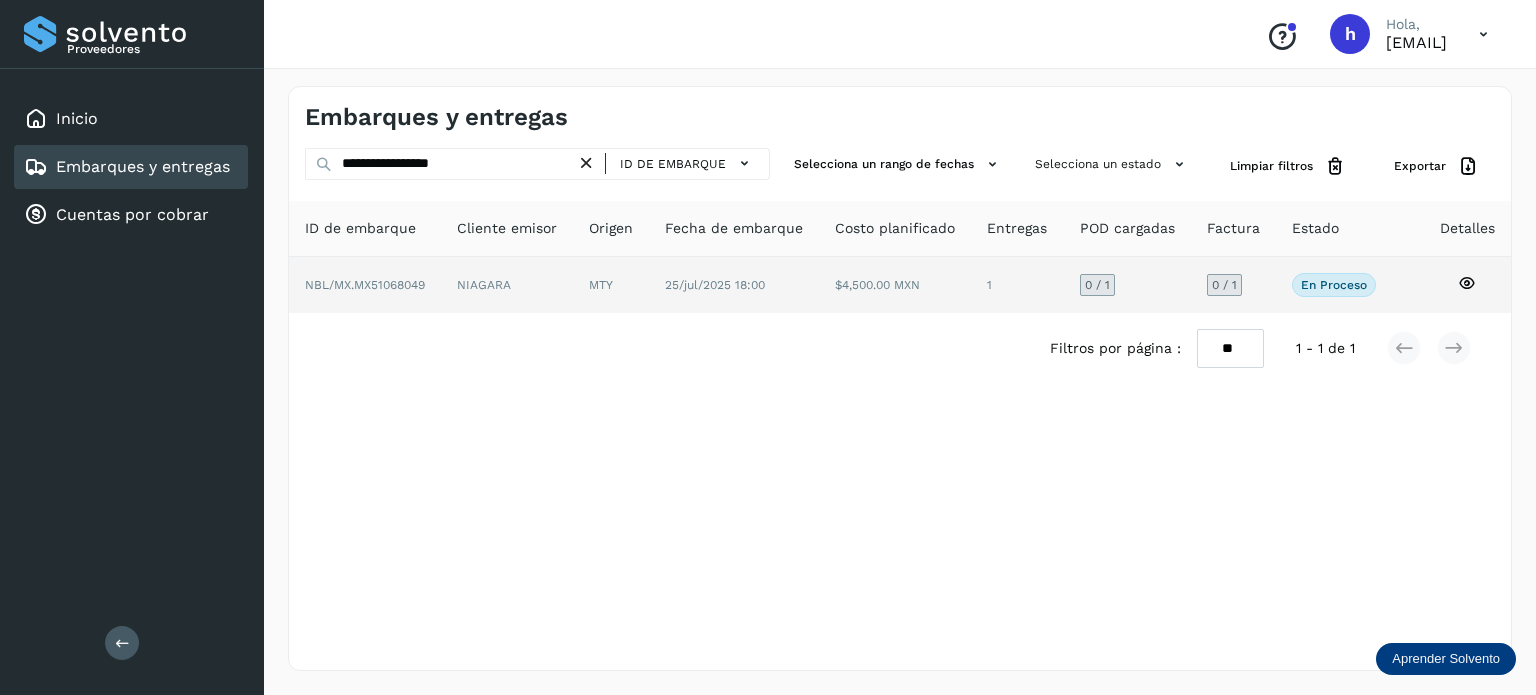 click on "MTY" 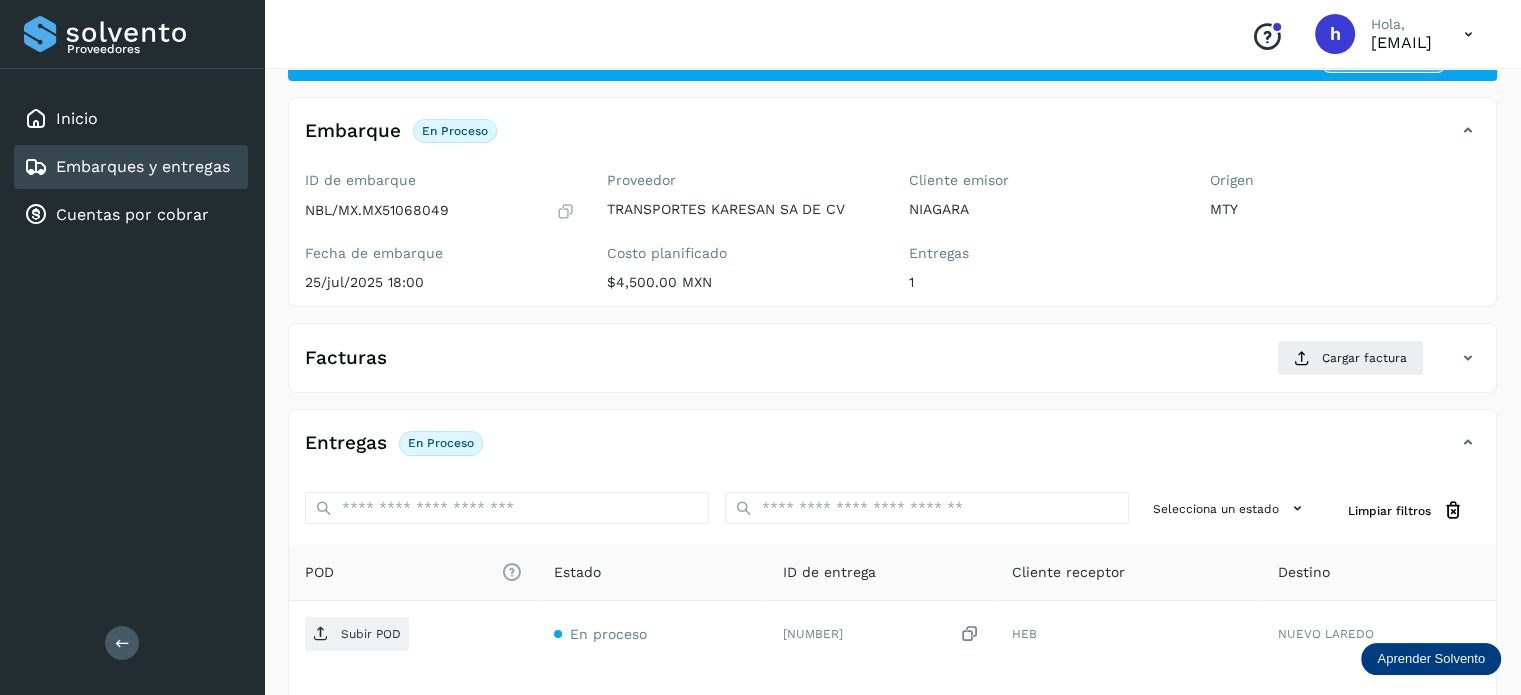 scroll, scrollTop: 115, scrollLeft: 0, axis: vertical 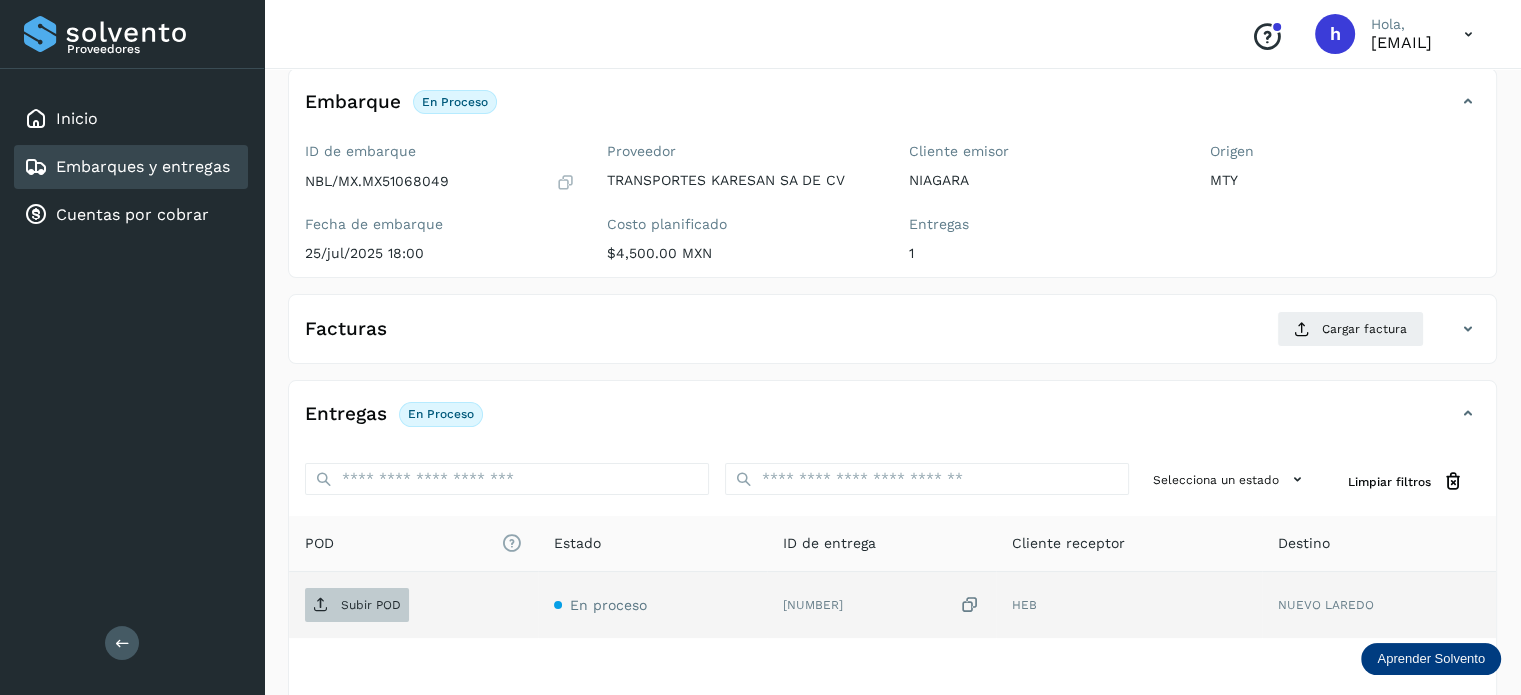 click on "Subir POD" at bounding box center (357, 605) 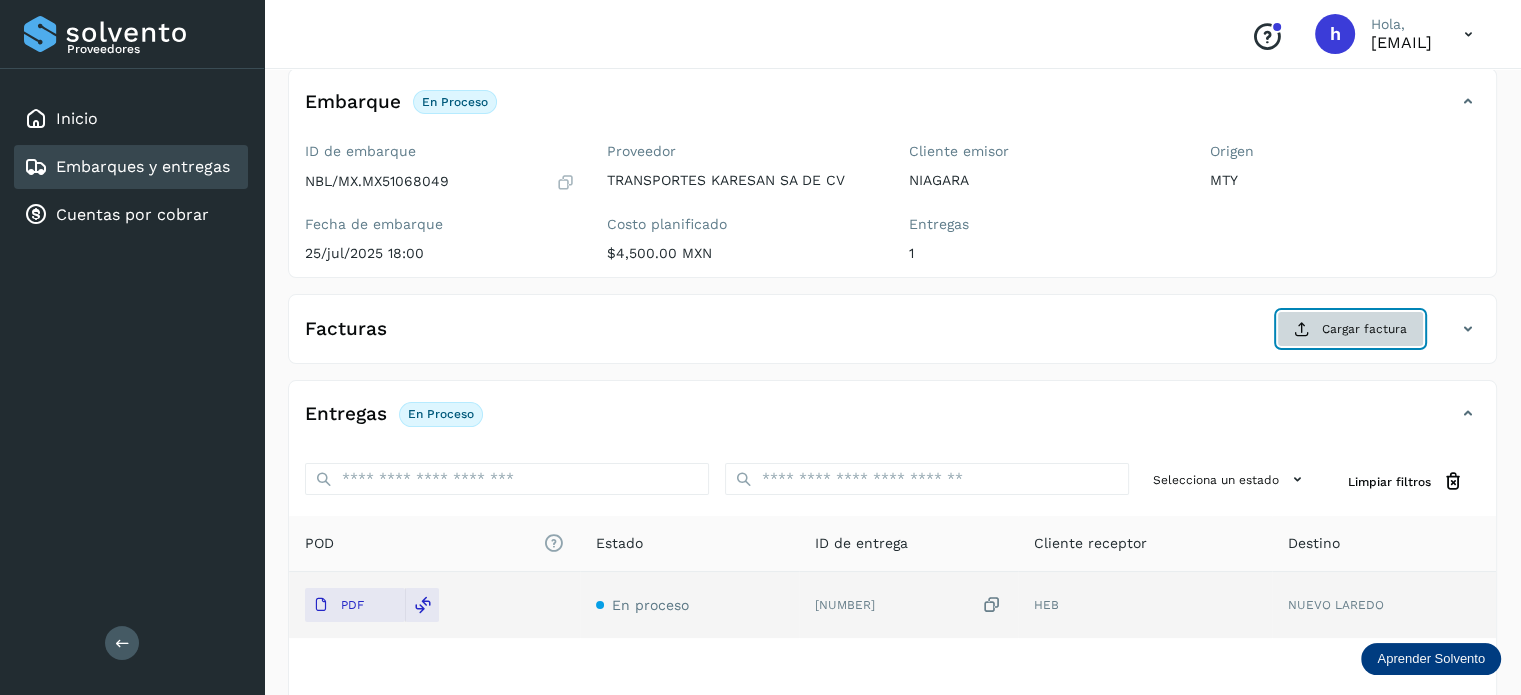 click on "Cargar factura" 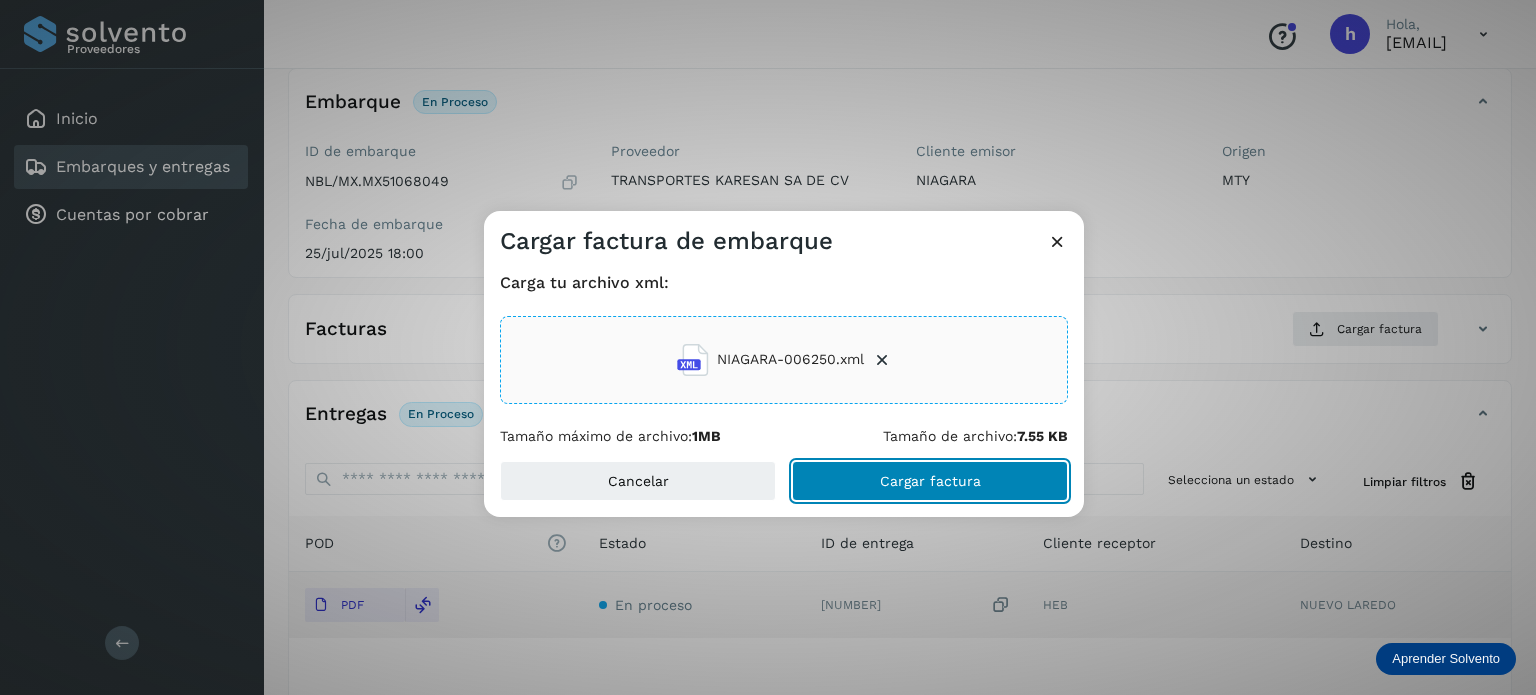click on "Cargar factura" 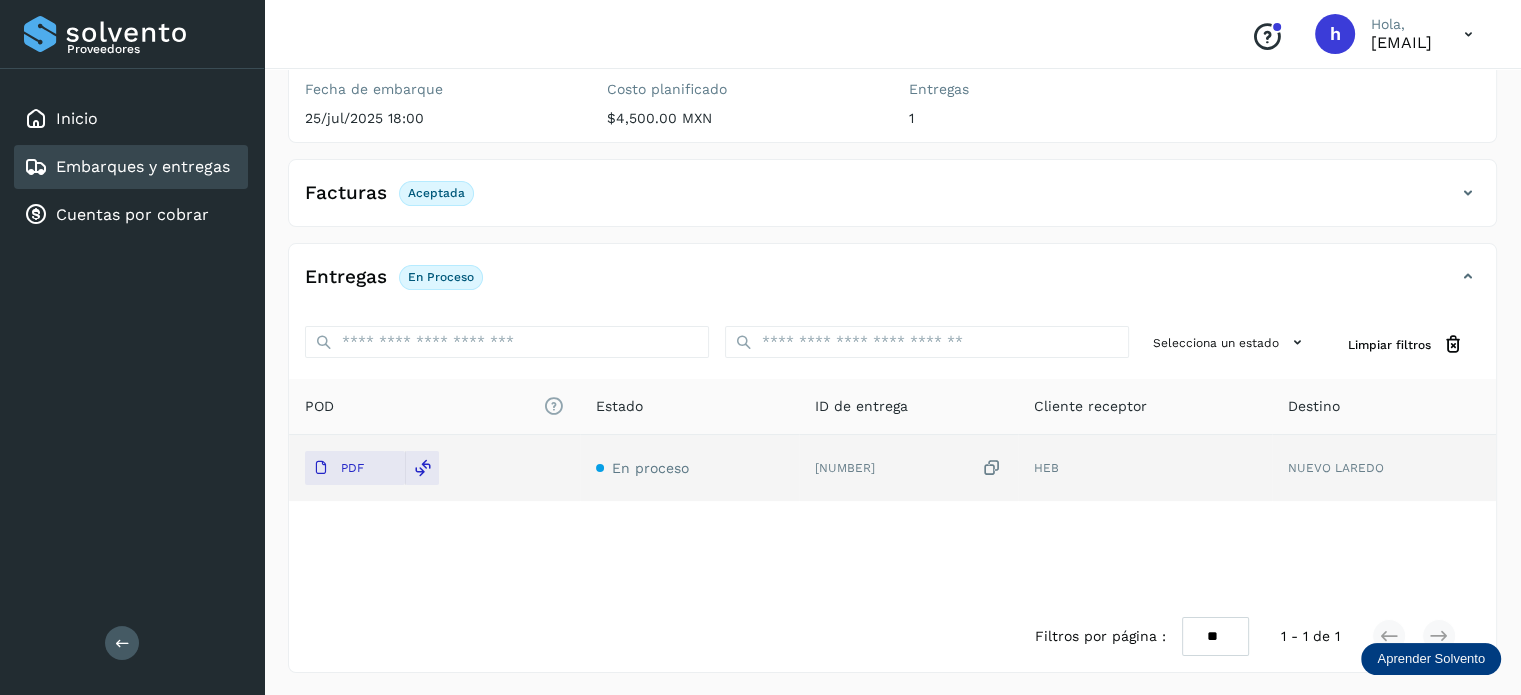 scroll, scrollTop: 0, scrollLeft: 0, axis: both 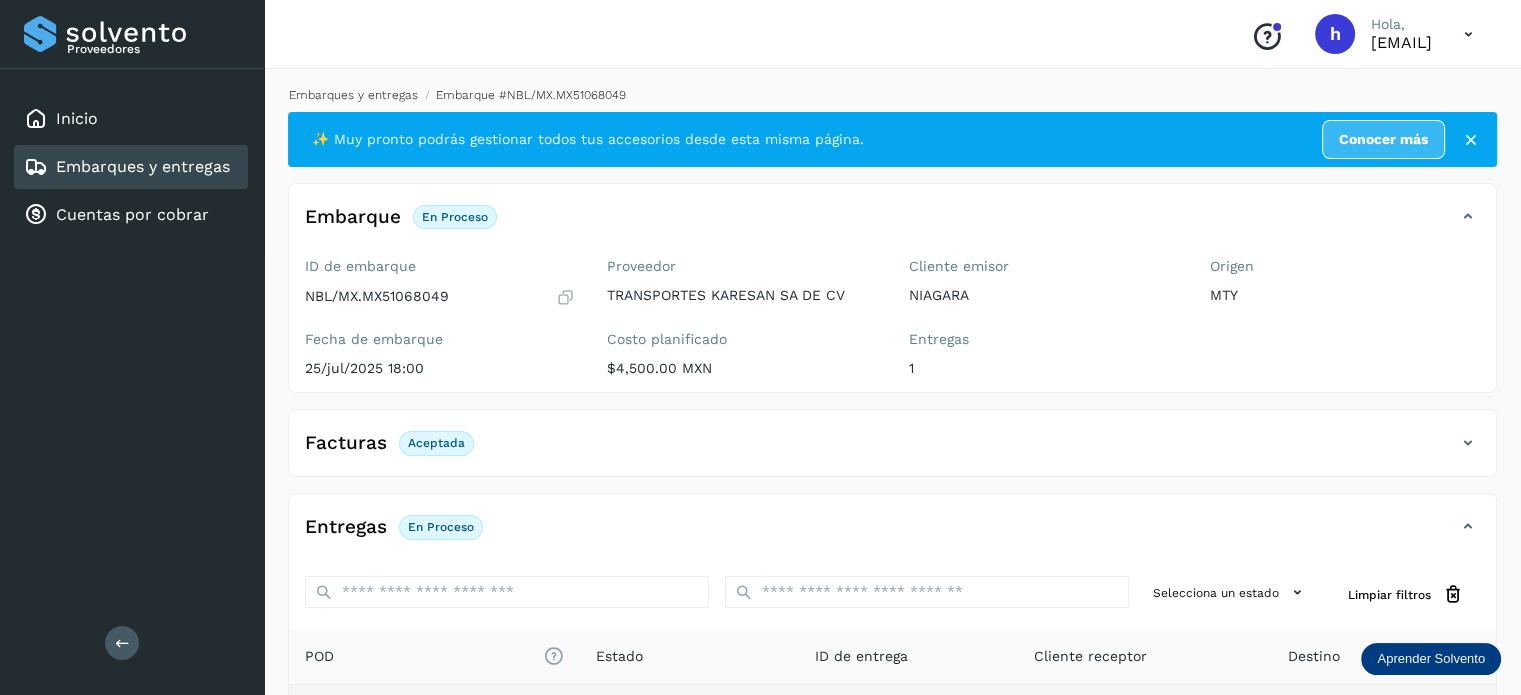 click on "Embarques y entregas" at bounding box center (353, 95) 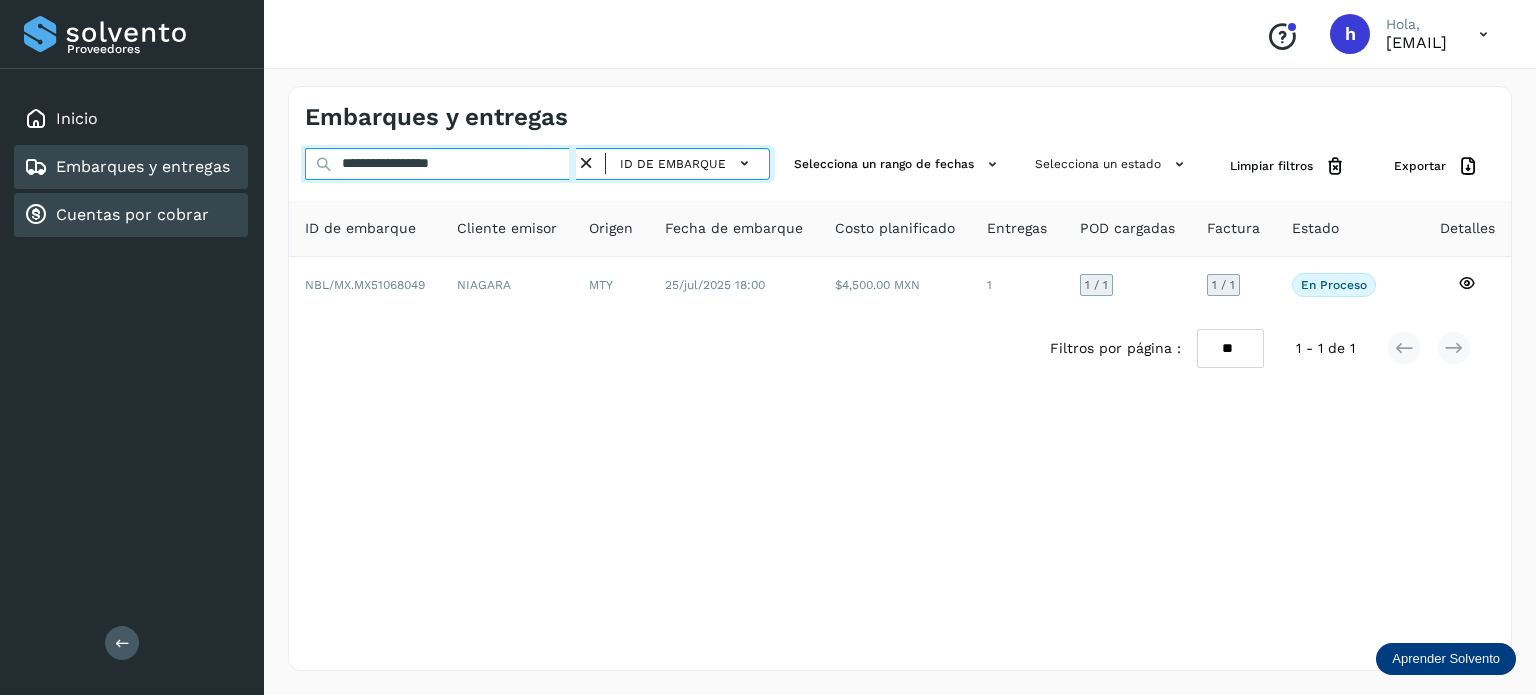 drag, startPoint x: 515, startPoint y: 178, endPoint x: 109, endPoint y: 207, distance: 407.0344 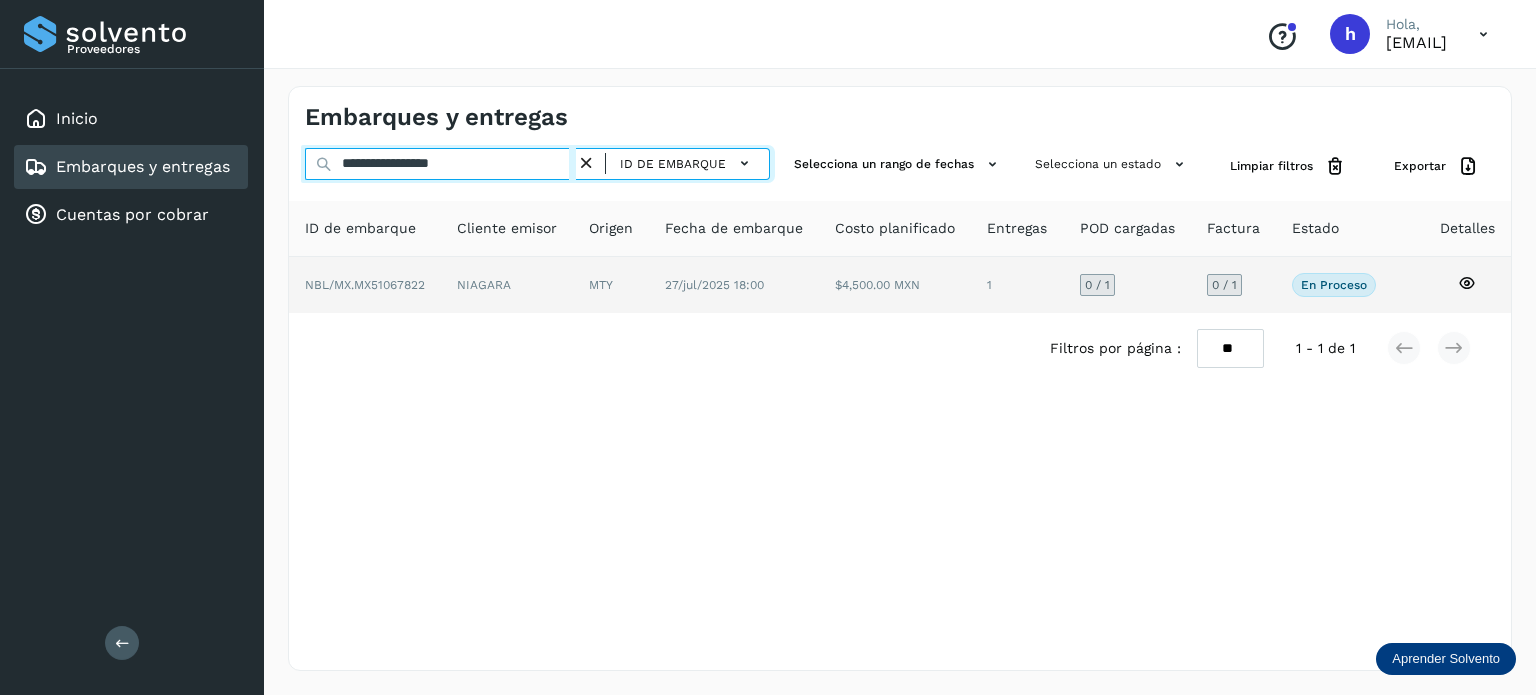 type on "**********" 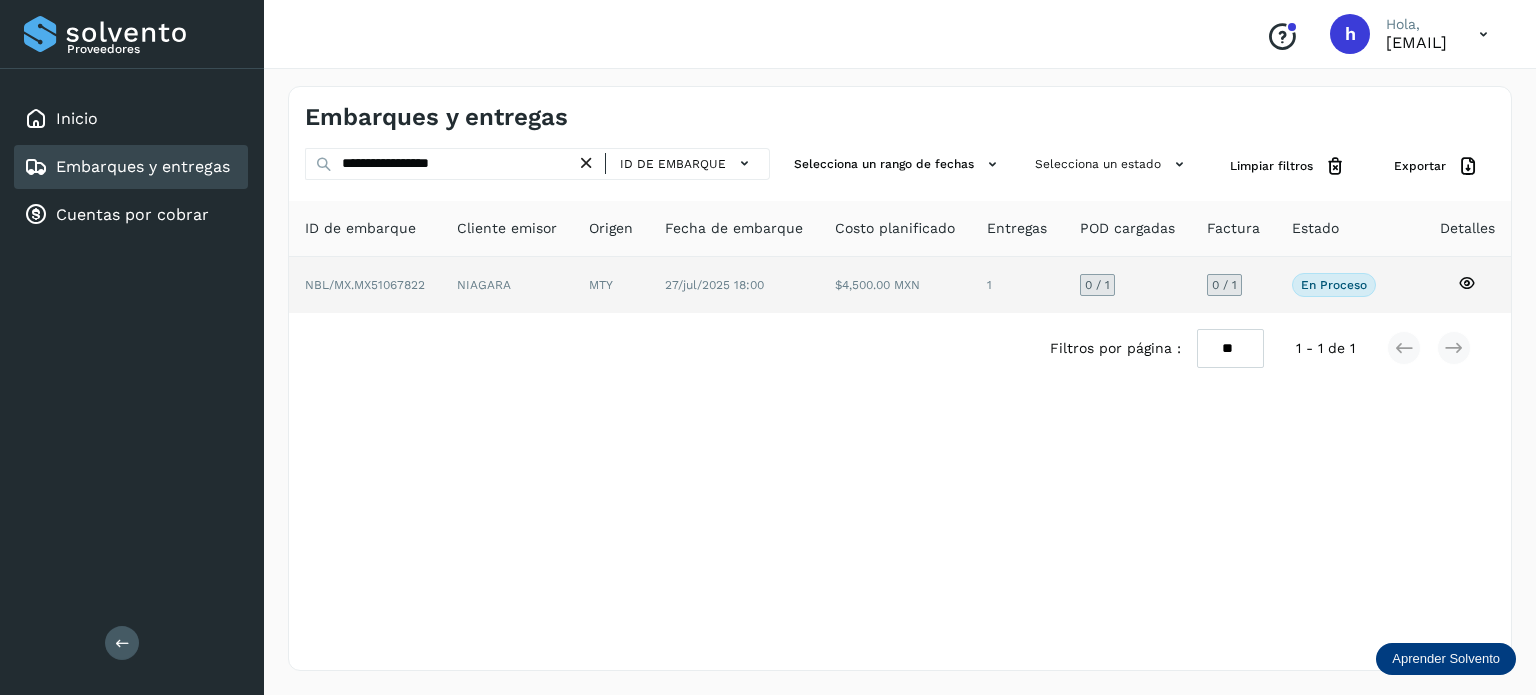 click on "NIAGARA" 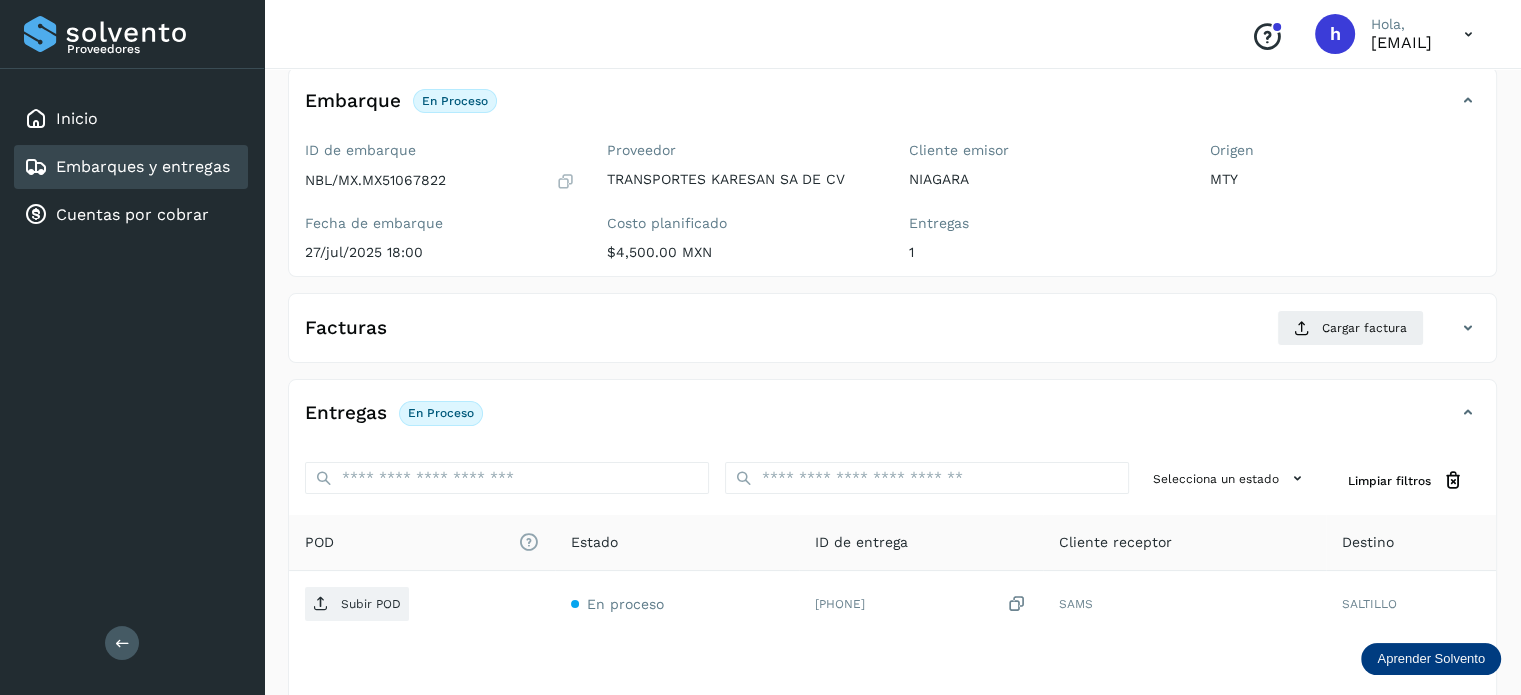 scroll, scrollTop: 117, scrollLeft: 0, axis: vertical 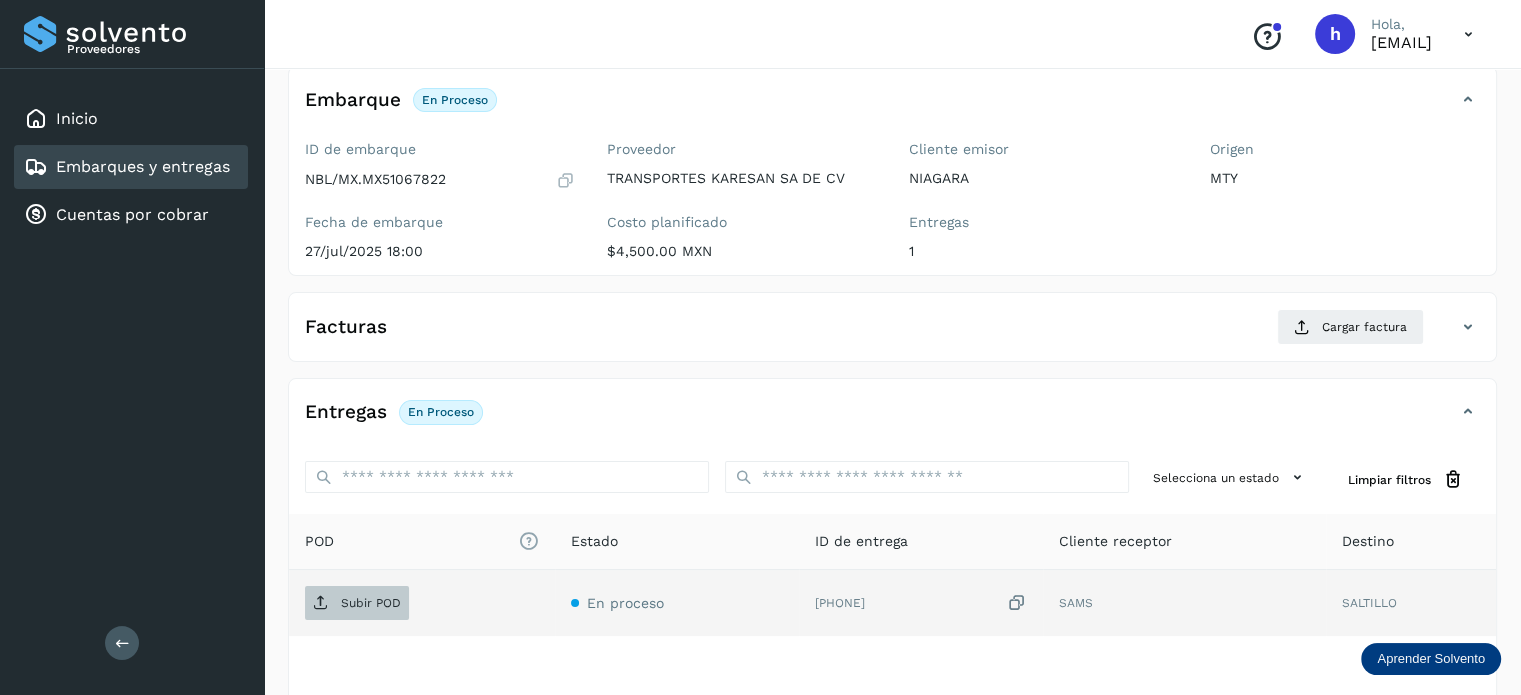 click on "Subir POD" at bounding box center [357, 603] 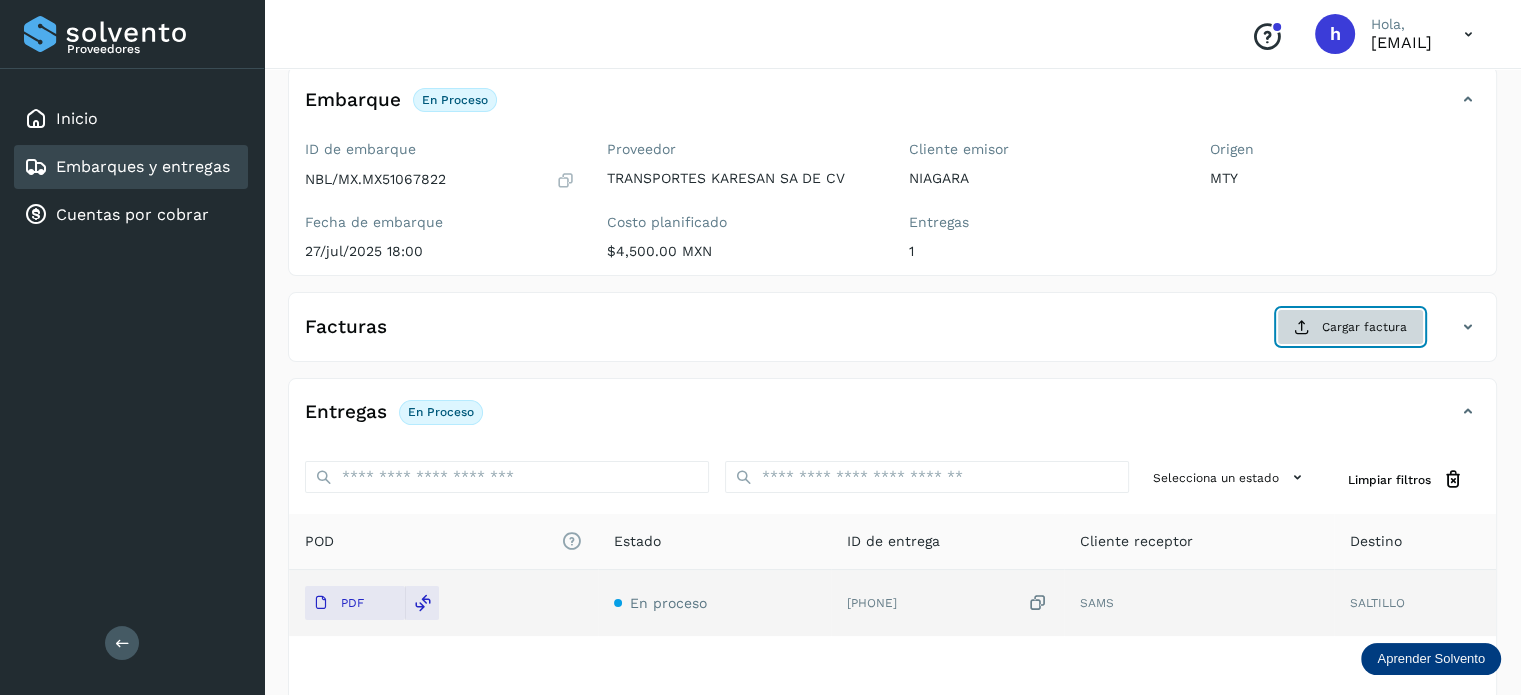 click on "Cargar factura" 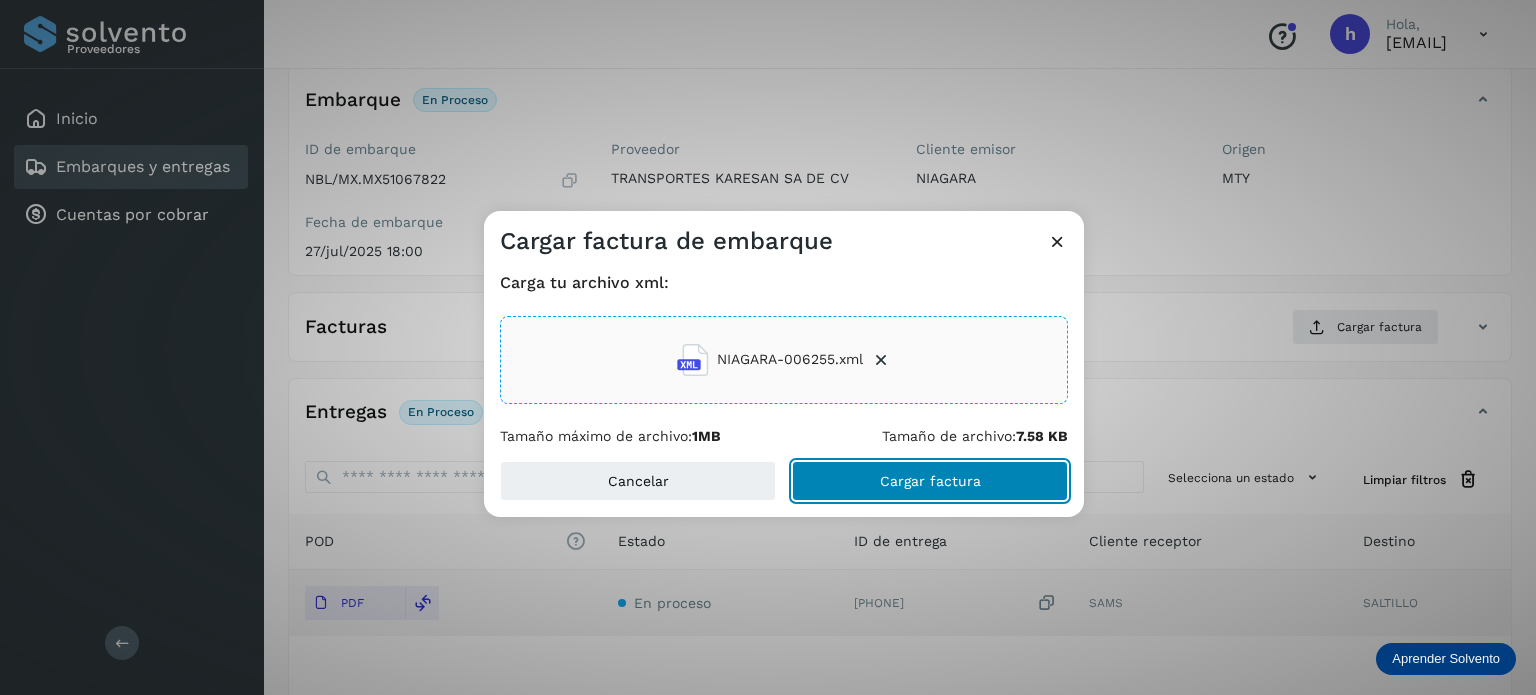 click on "Cargar factura" 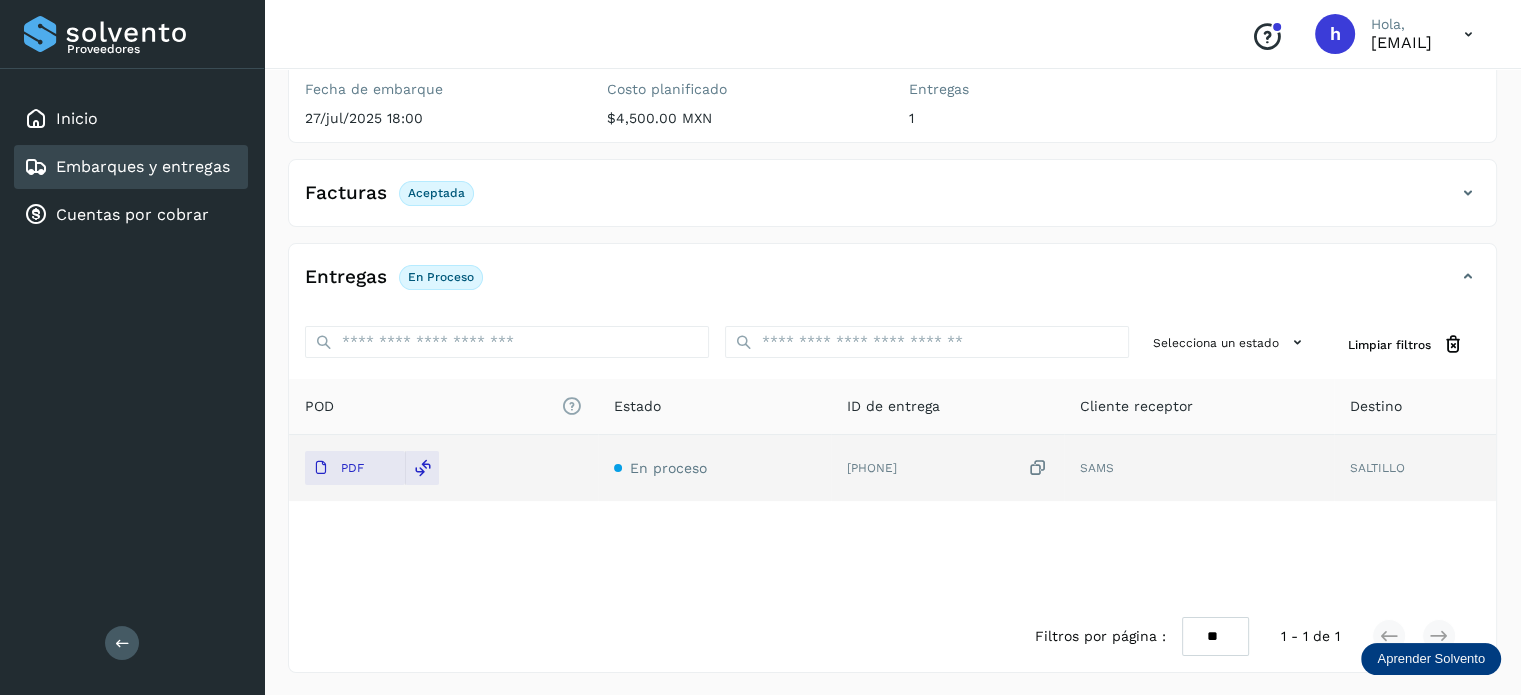 scroll, scrollTop: 0, scrollLeft: 0, axis: both 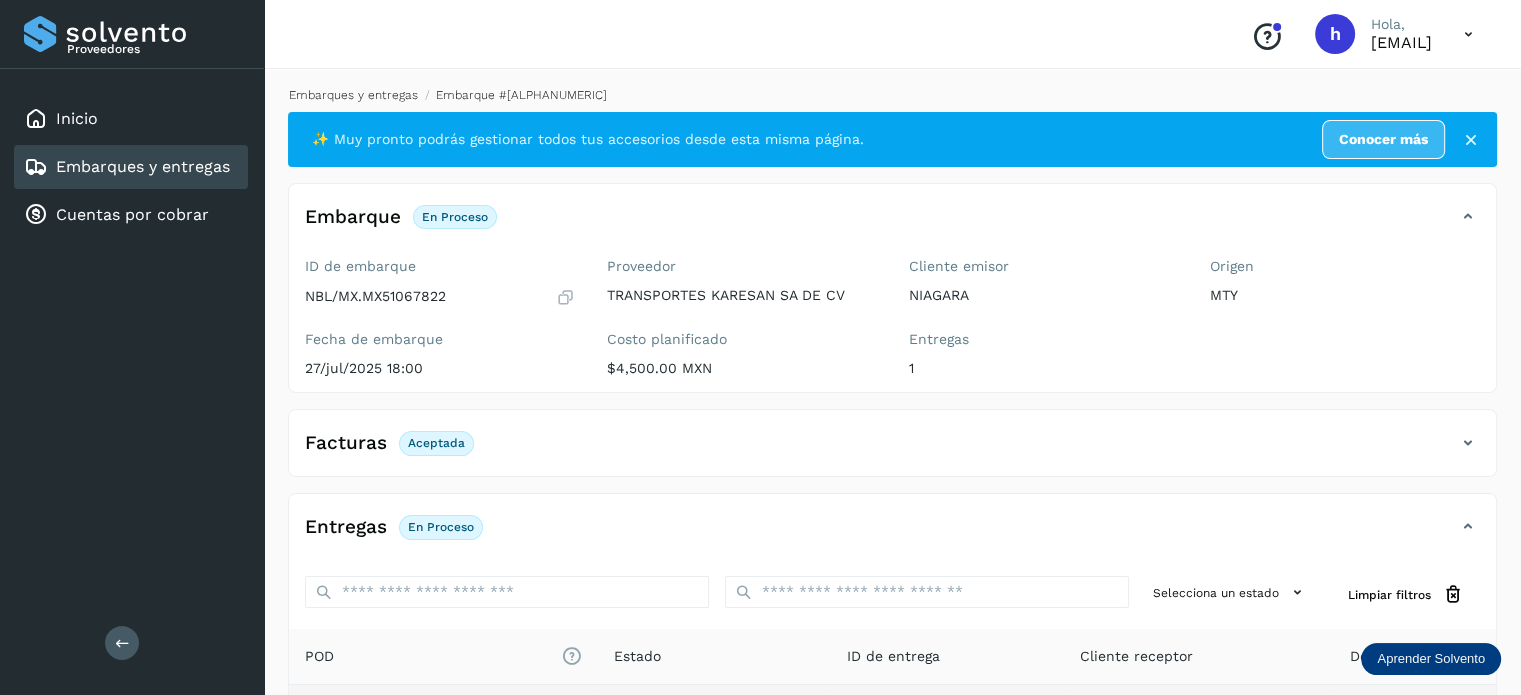 click on "Embarques y entregas" at bounding box center [353, 95] 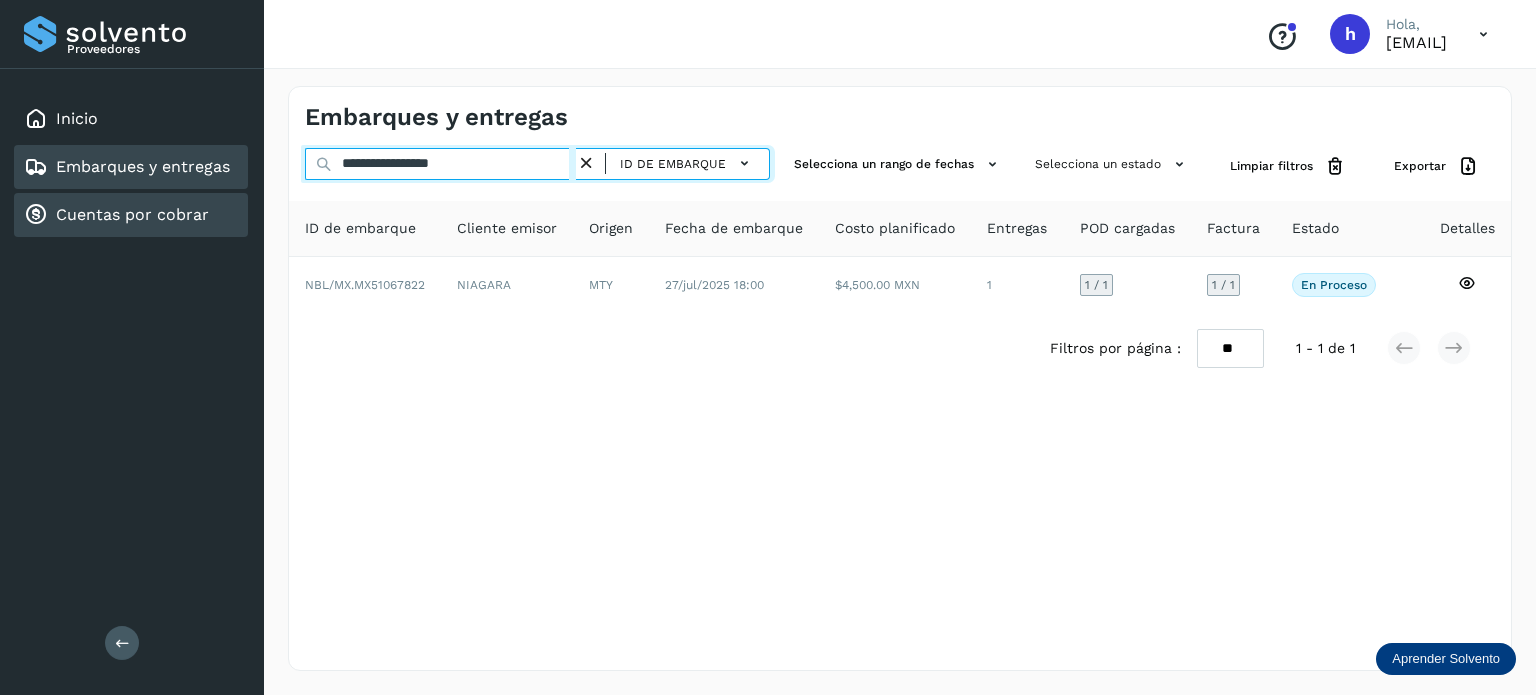 drag, startPoint x: 534, startPoint y: 172, endPoint x: 105, endPoint y: 215, distance: 431.14963 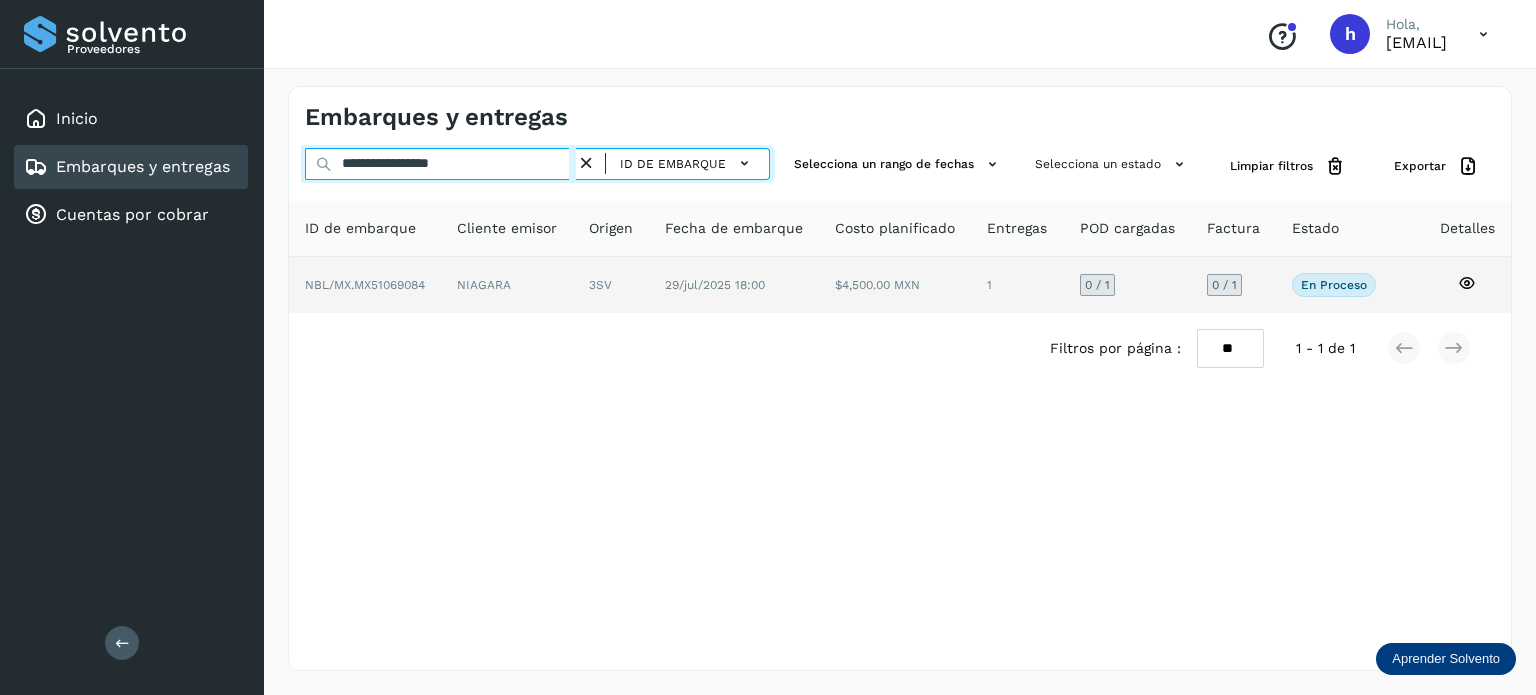 type on "**********" 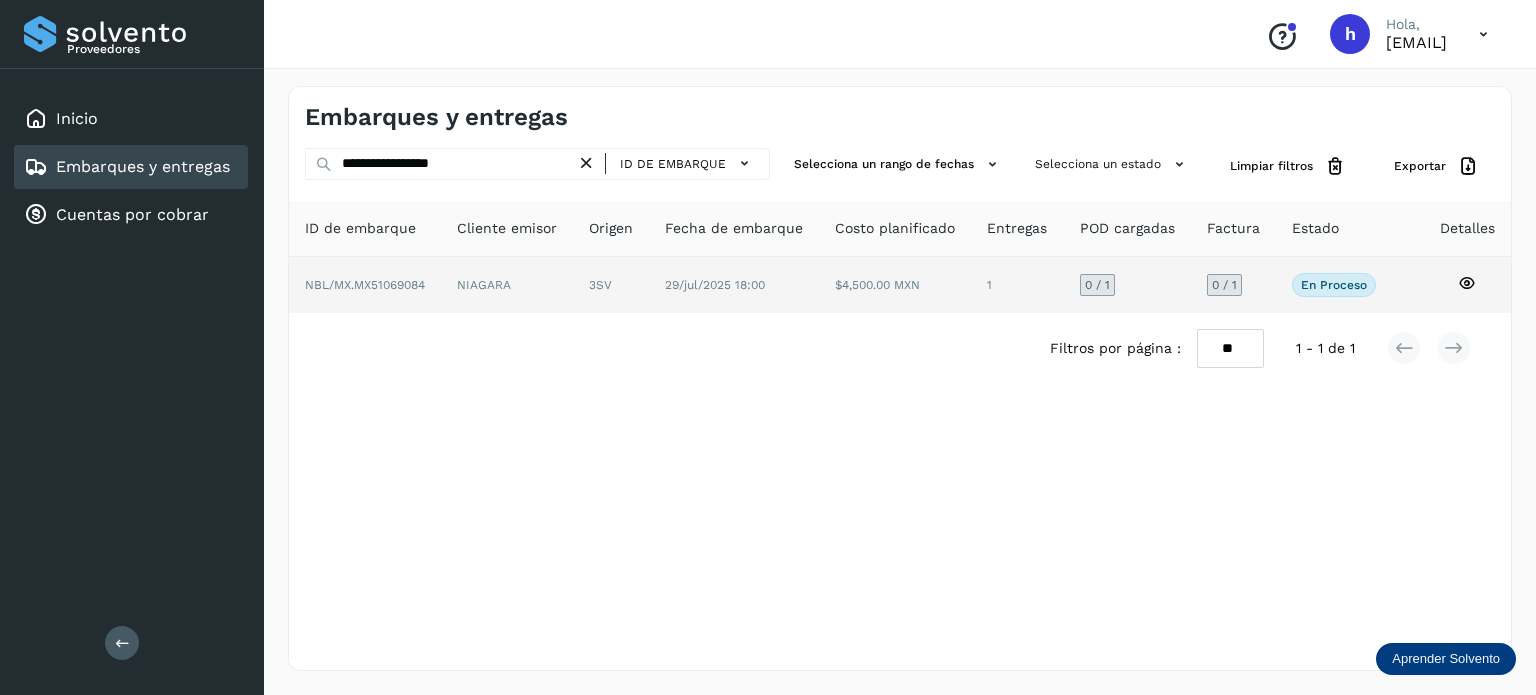 click on "NBL/MX.MX51069084" 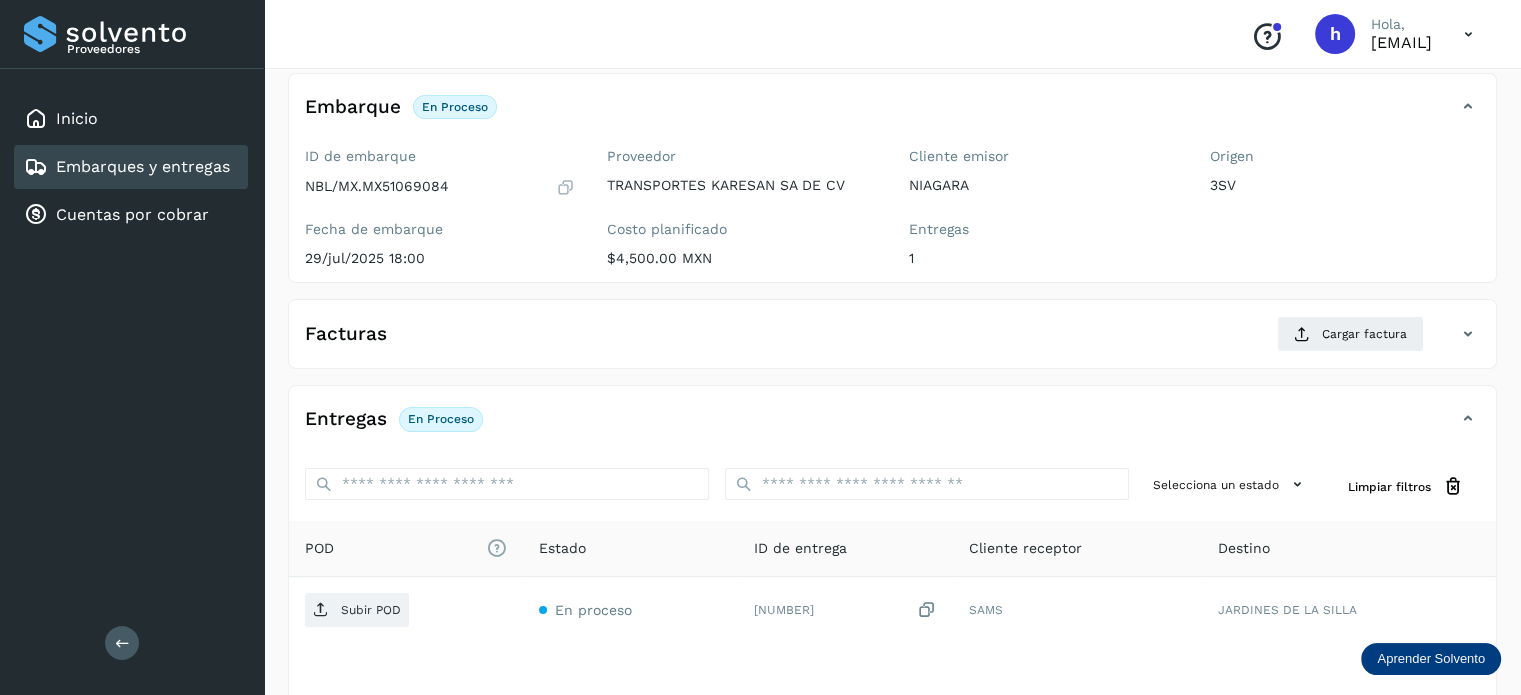 scroll, scrollTop: 112, scrollLeft: 0, axis: vertical 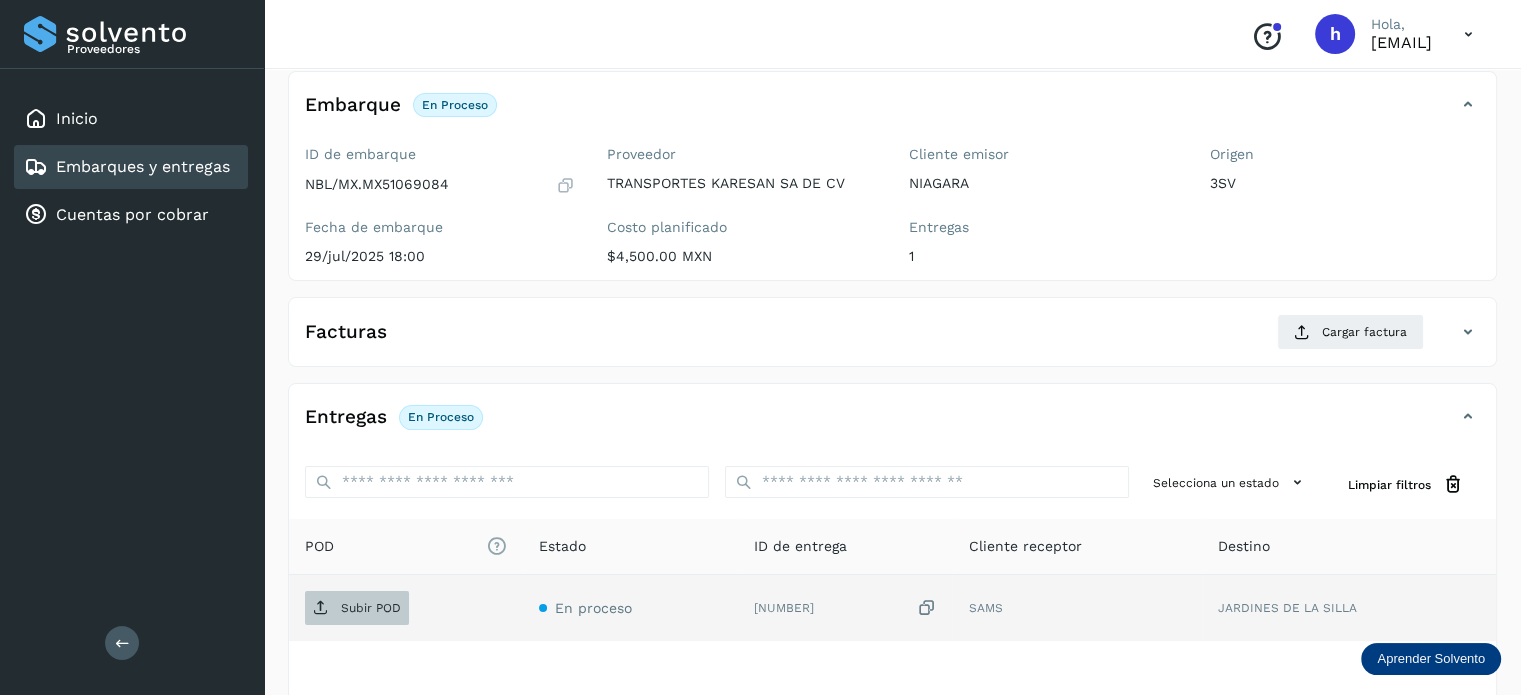click on "Subir POD" at bounding box center [357, 608] 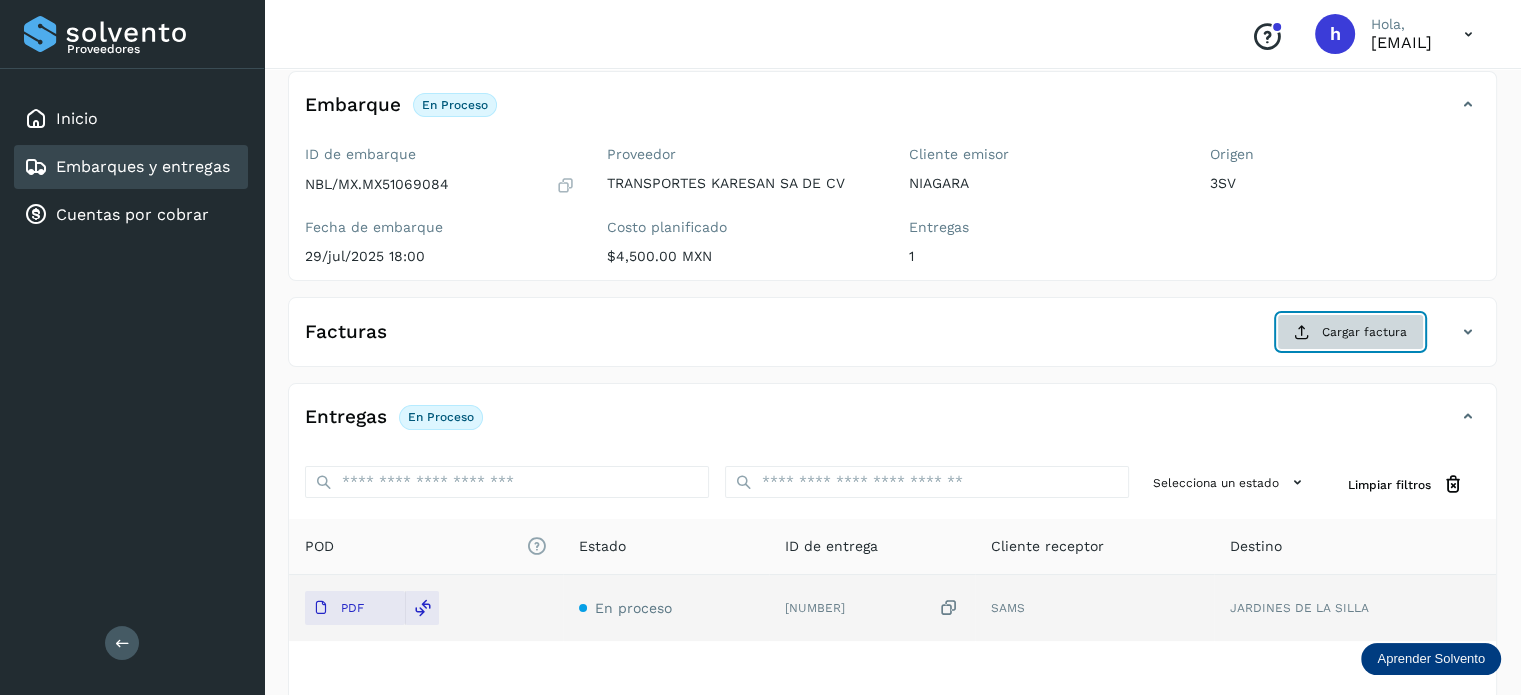 click on "Cargar factura" 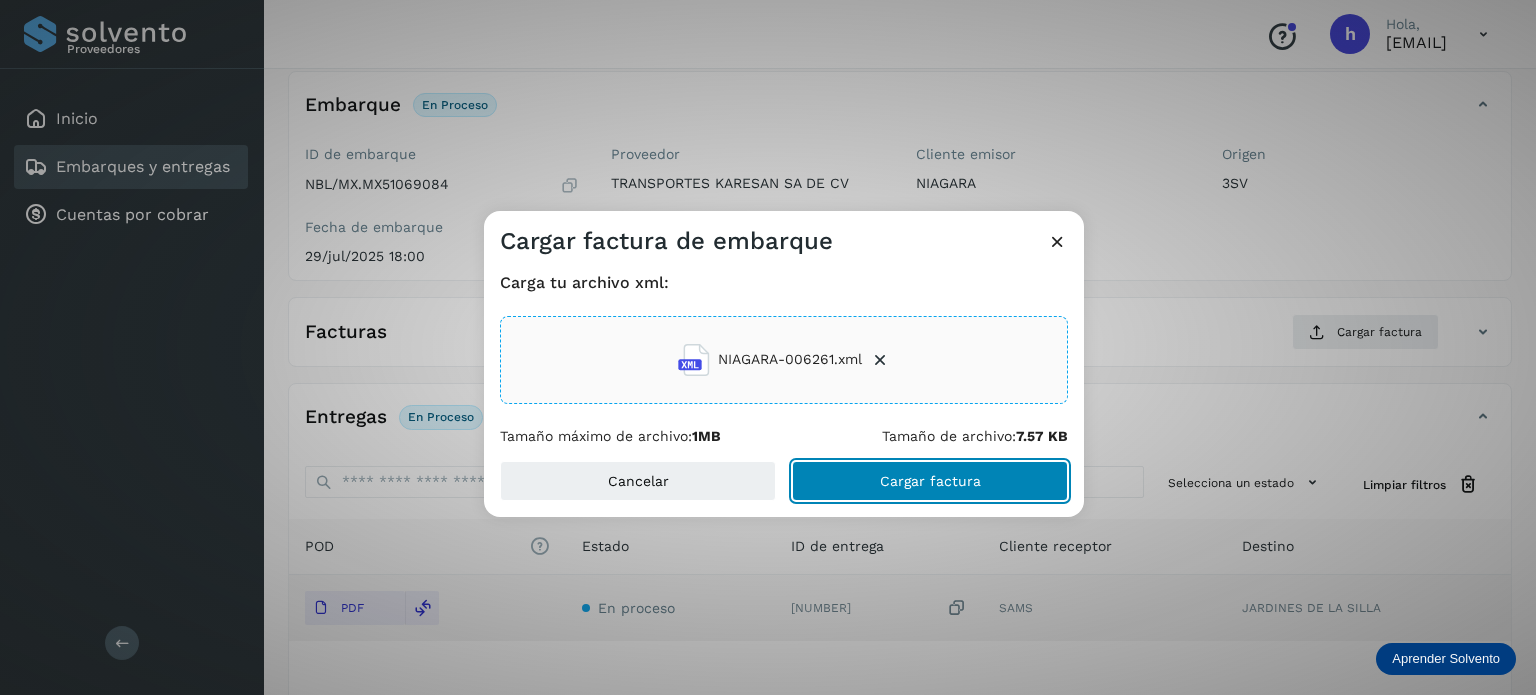 click on "Cargar factura" 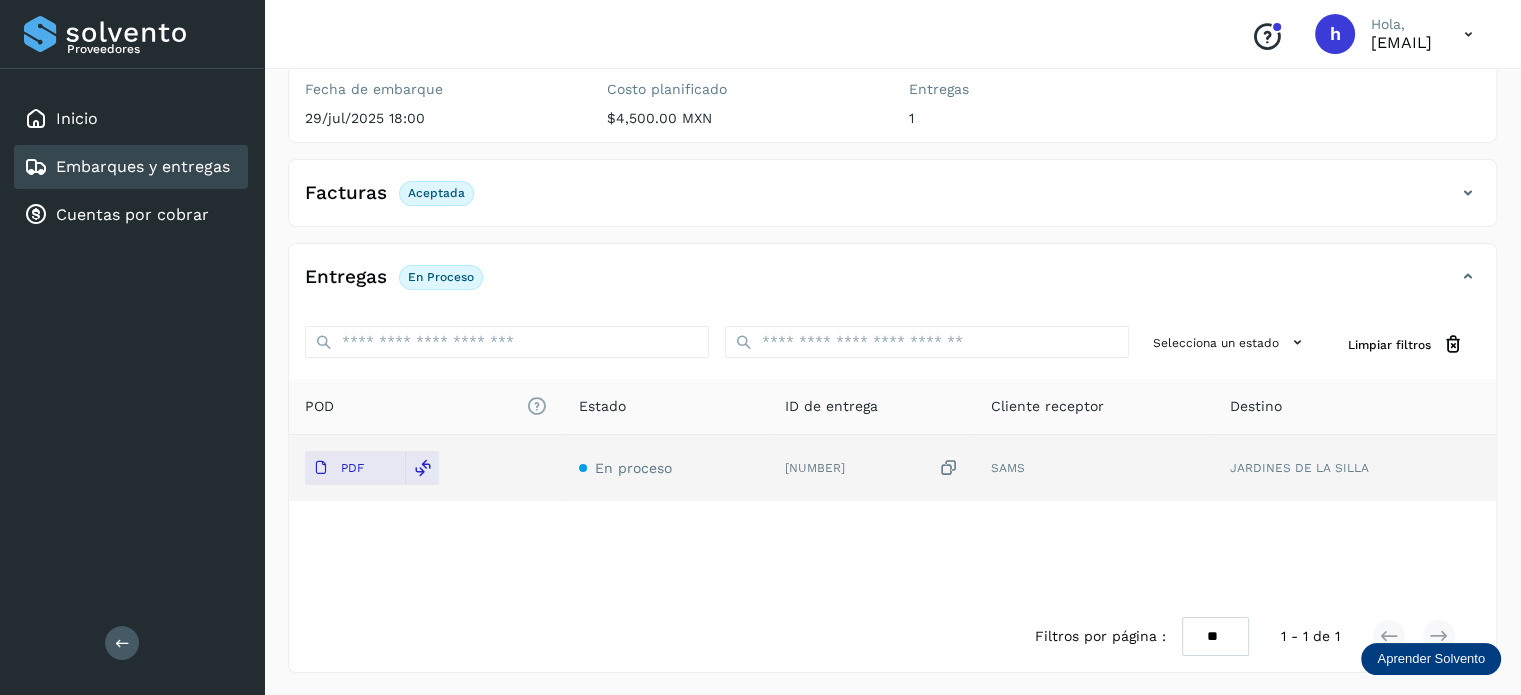 scroll, scrollTop: 0, scrollLeft: 0, axis: both 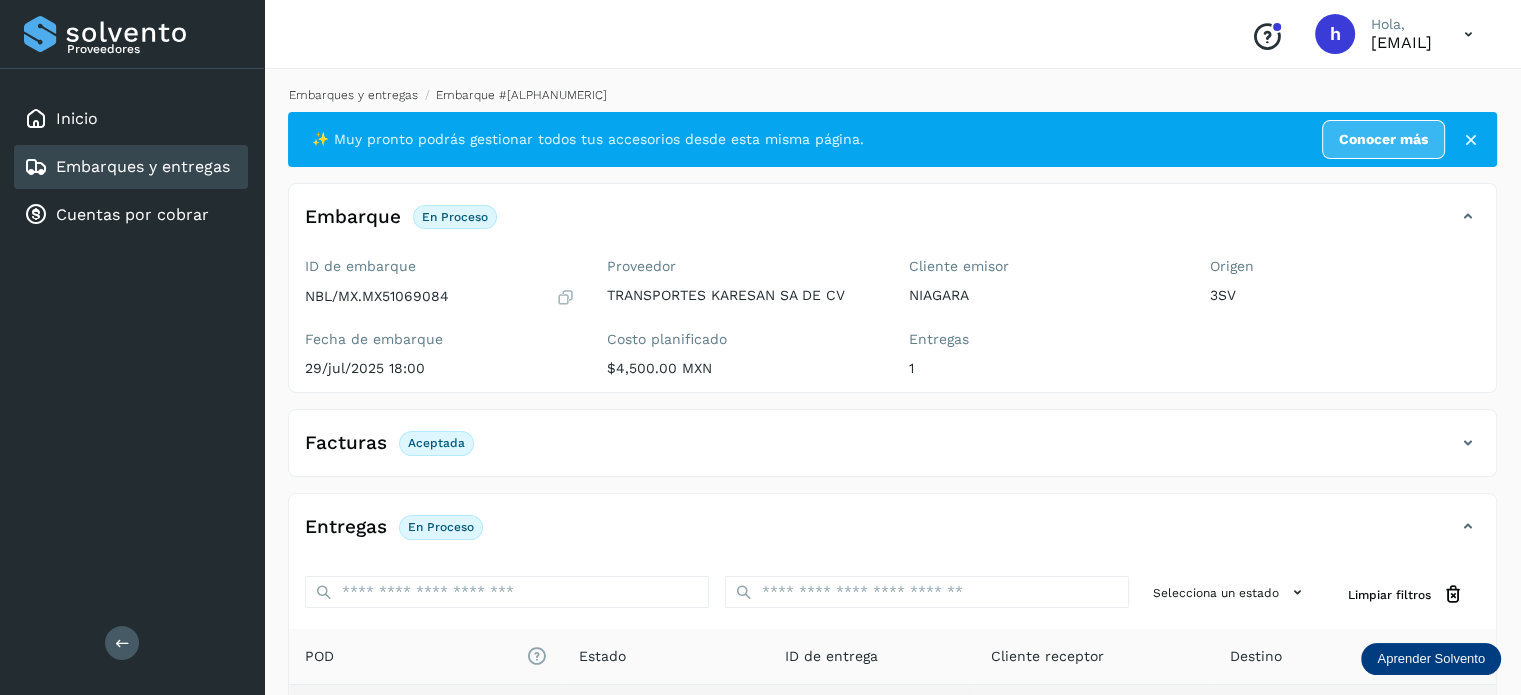 click on "Embarques y entregas" at bounding box center (353, 95) 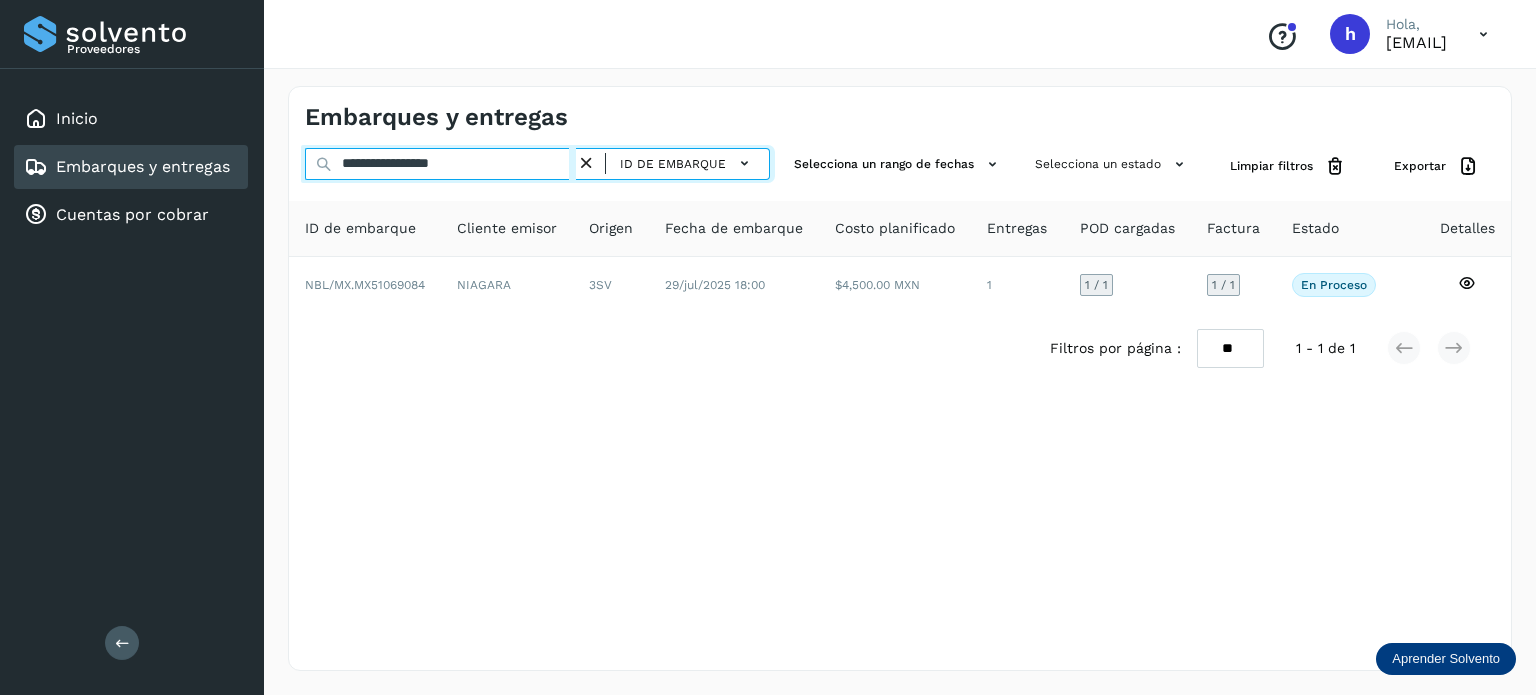 drag, startPoint x: 495, startPoint y: 167, endPoint x: 198, endPoint y: 183, distance: 297.43066 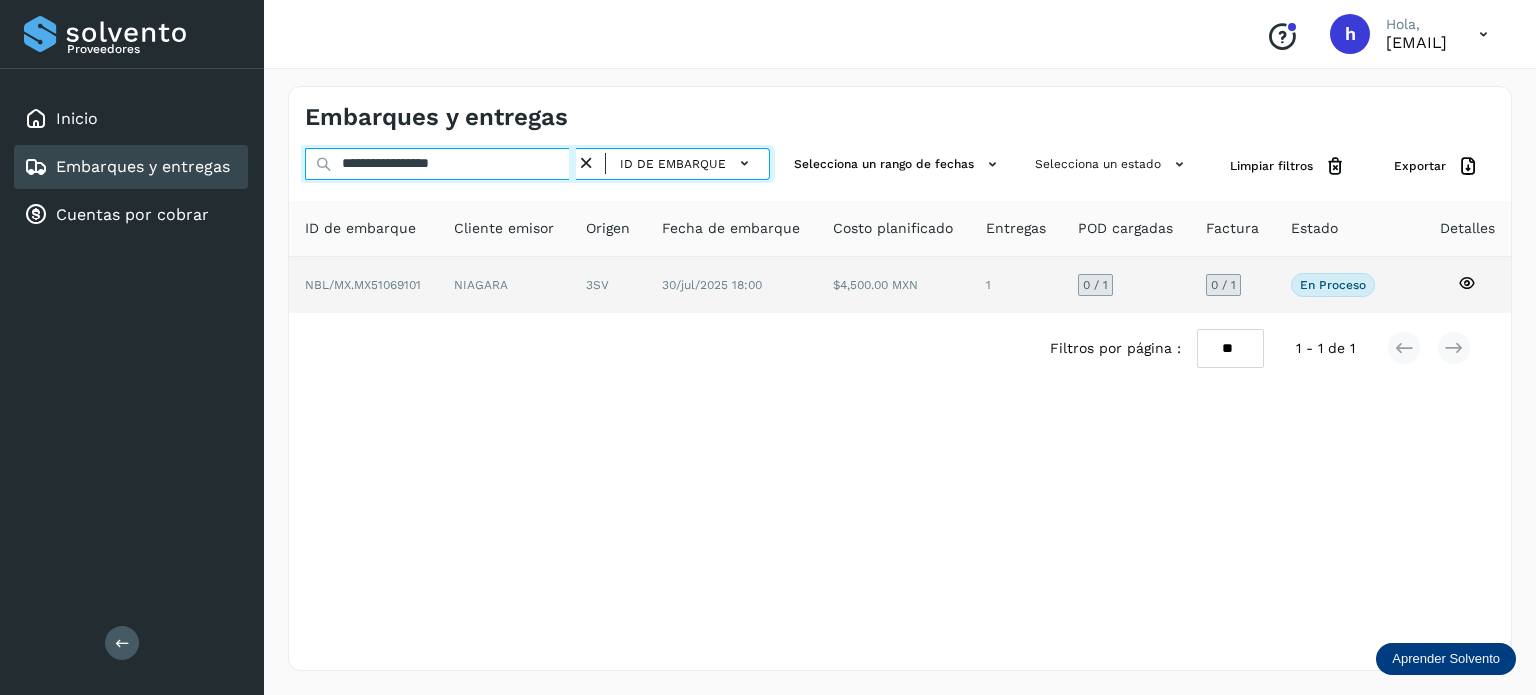 type on "**********" 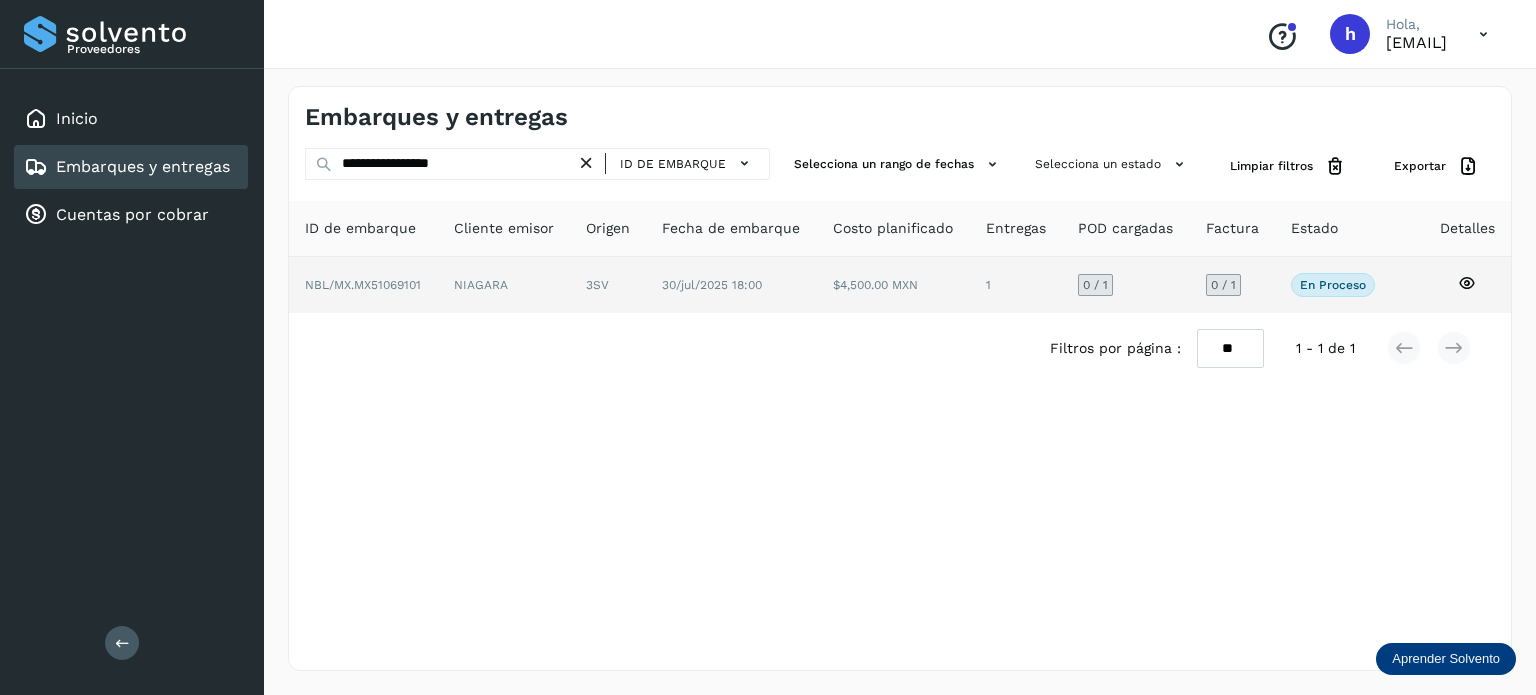 click on "NIAGARA" 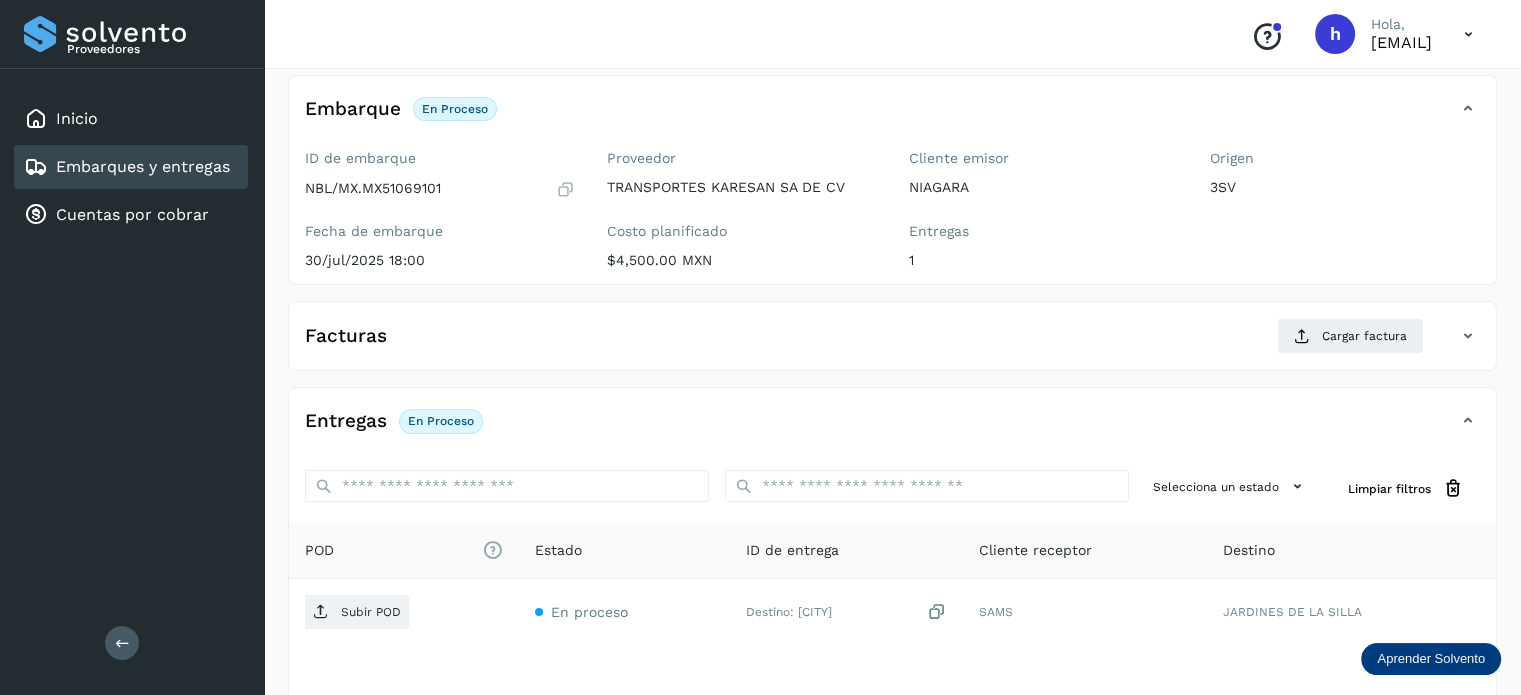 scroll, scrollTop: 109, scrollLeft: 0, axis: vertical 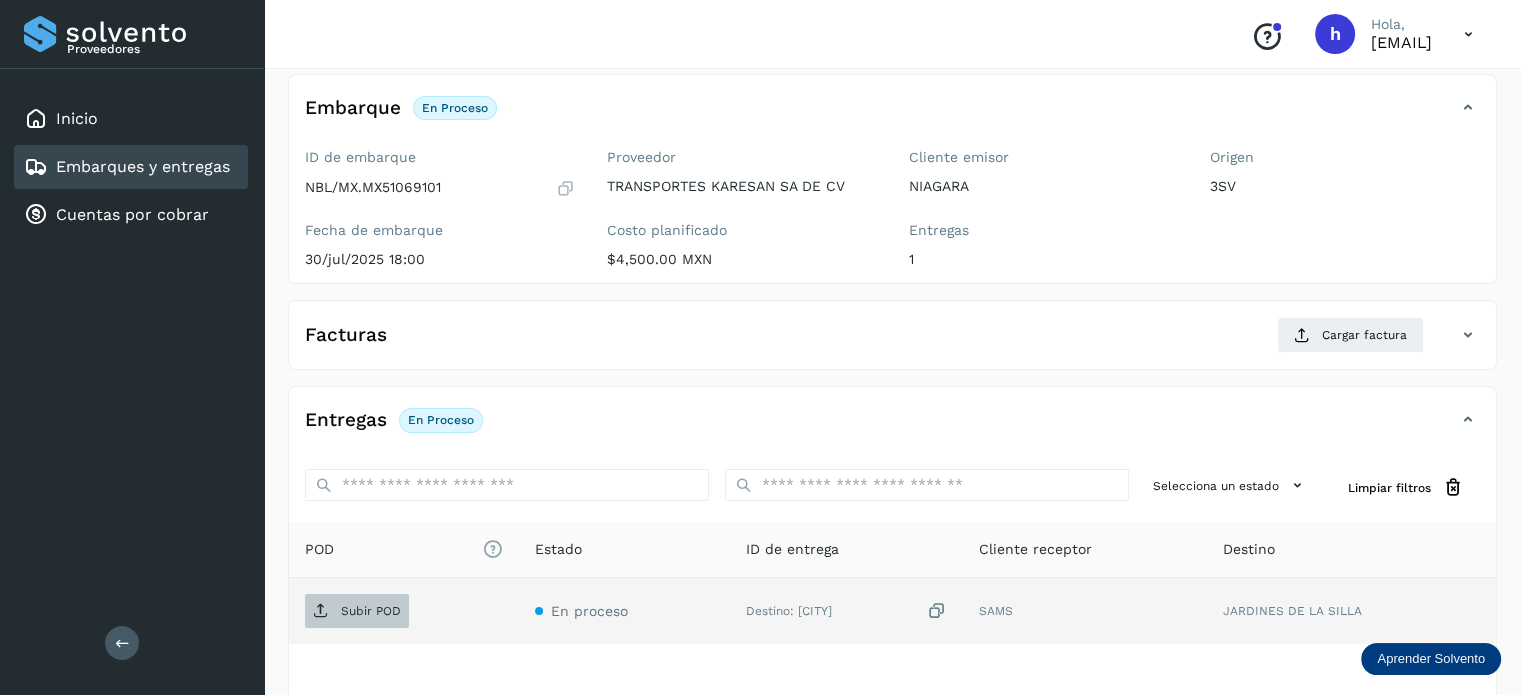 click on "Subir POD" at bounding box center (357, 611) 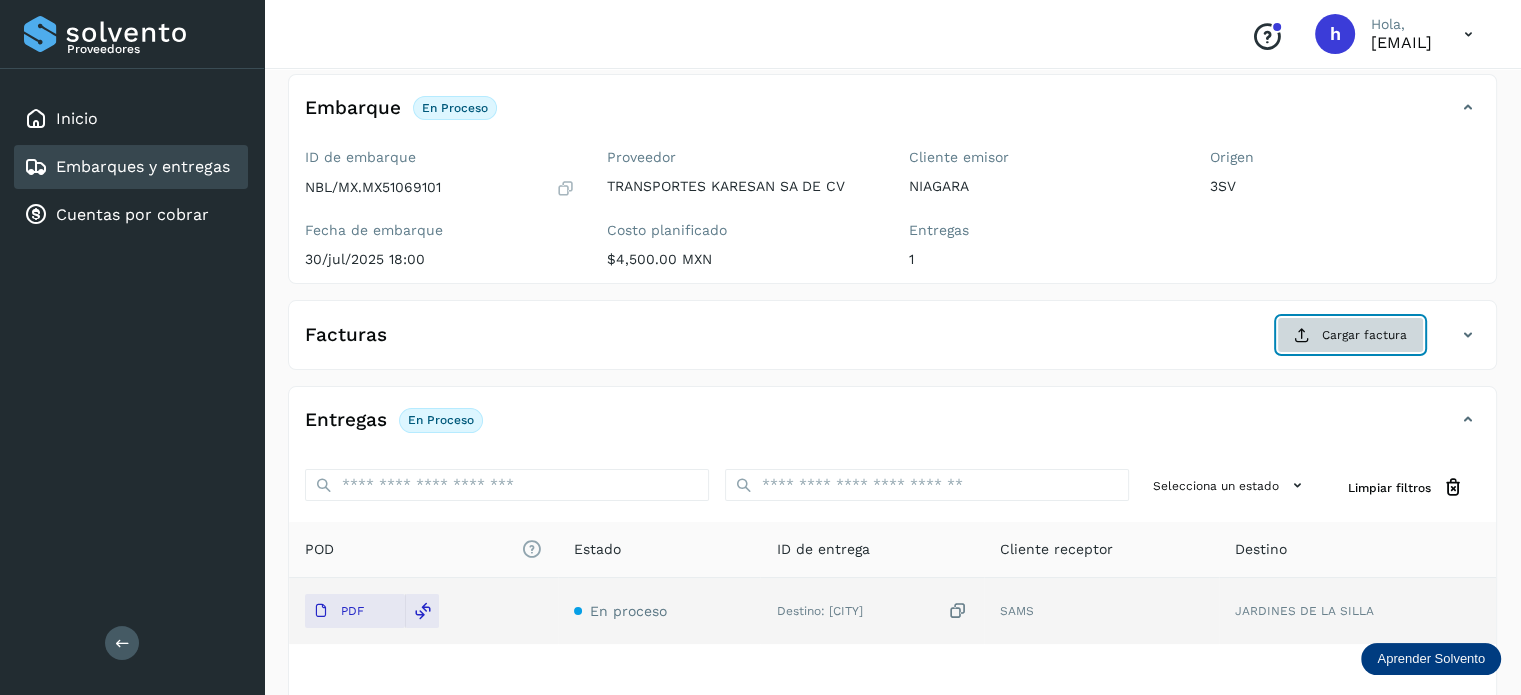 click on "Cargar factura" 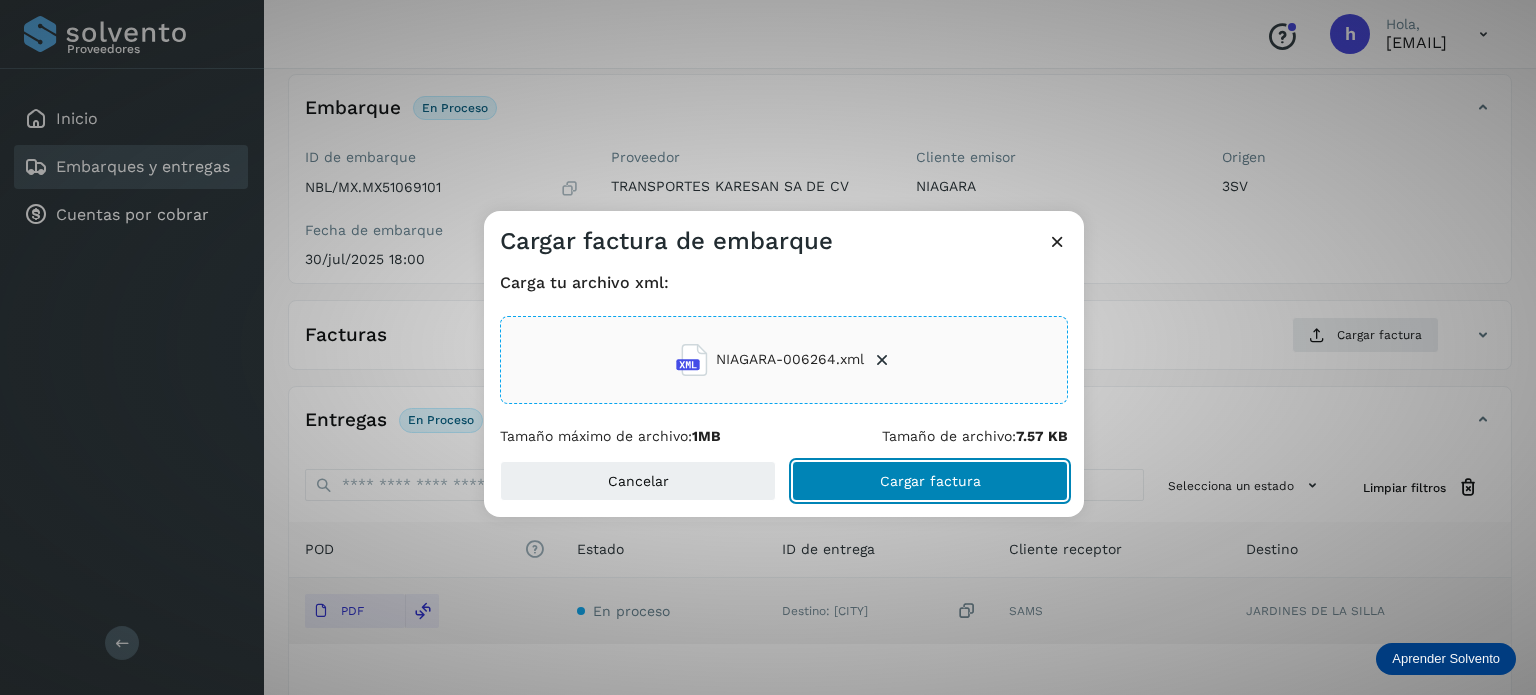 click on "Cargar factura" 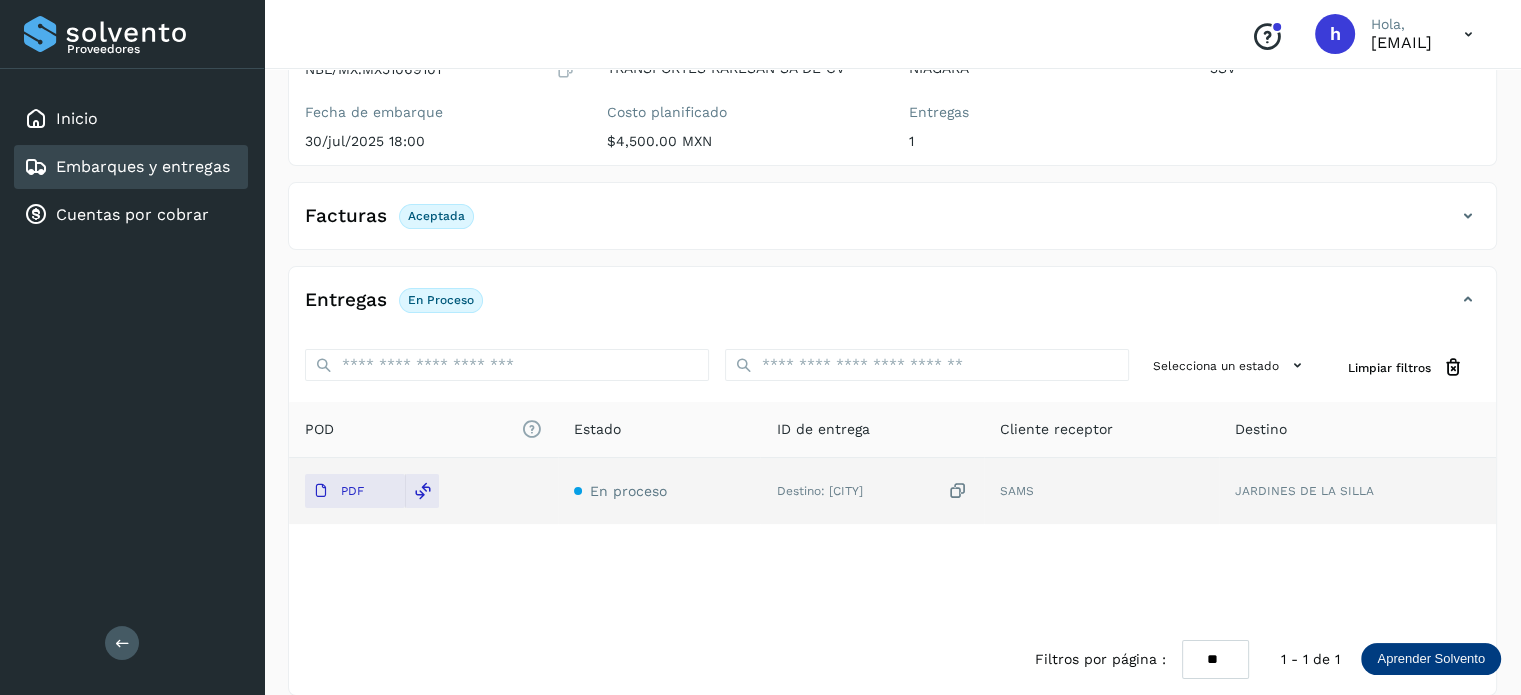 scroll, scrollTop: 0, scrollLeft: 0, axis: both 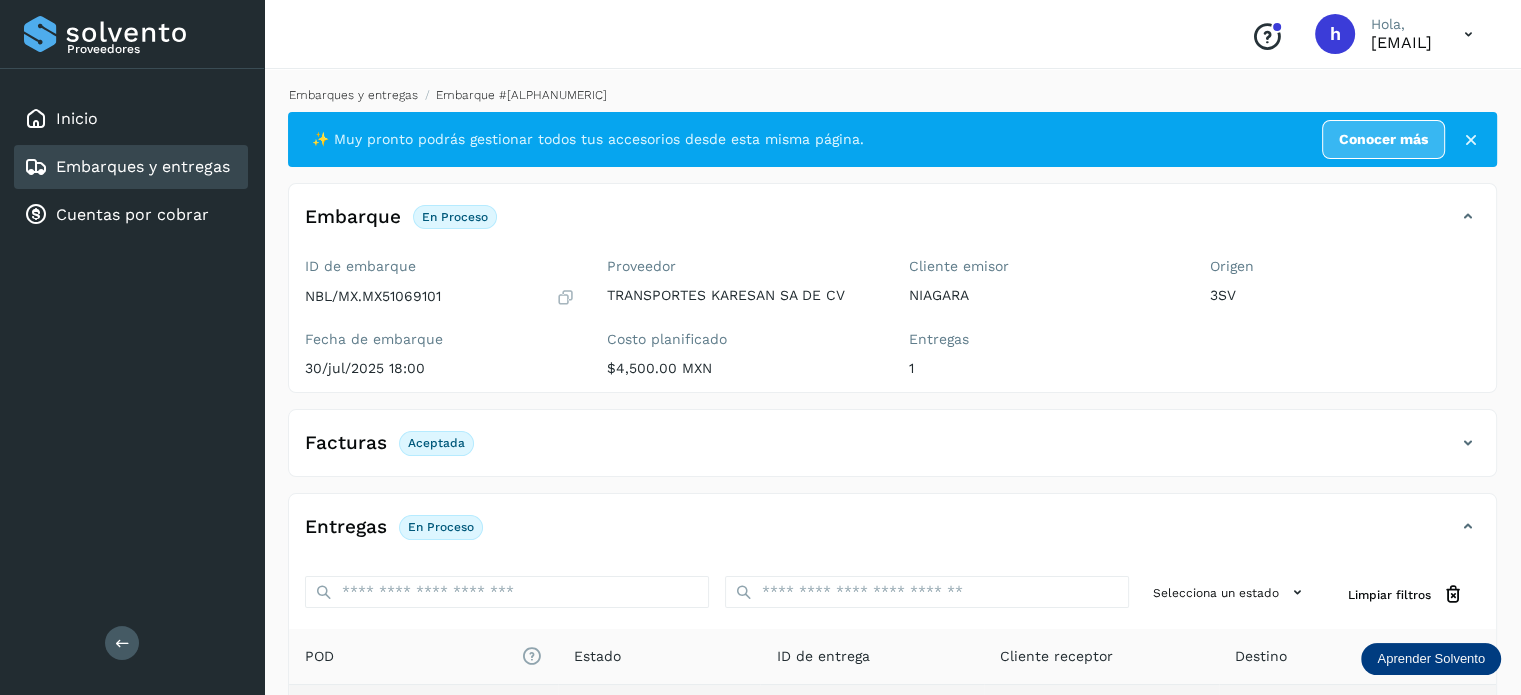 click on "Embarques y entregas" at bounding box center [353, 95] 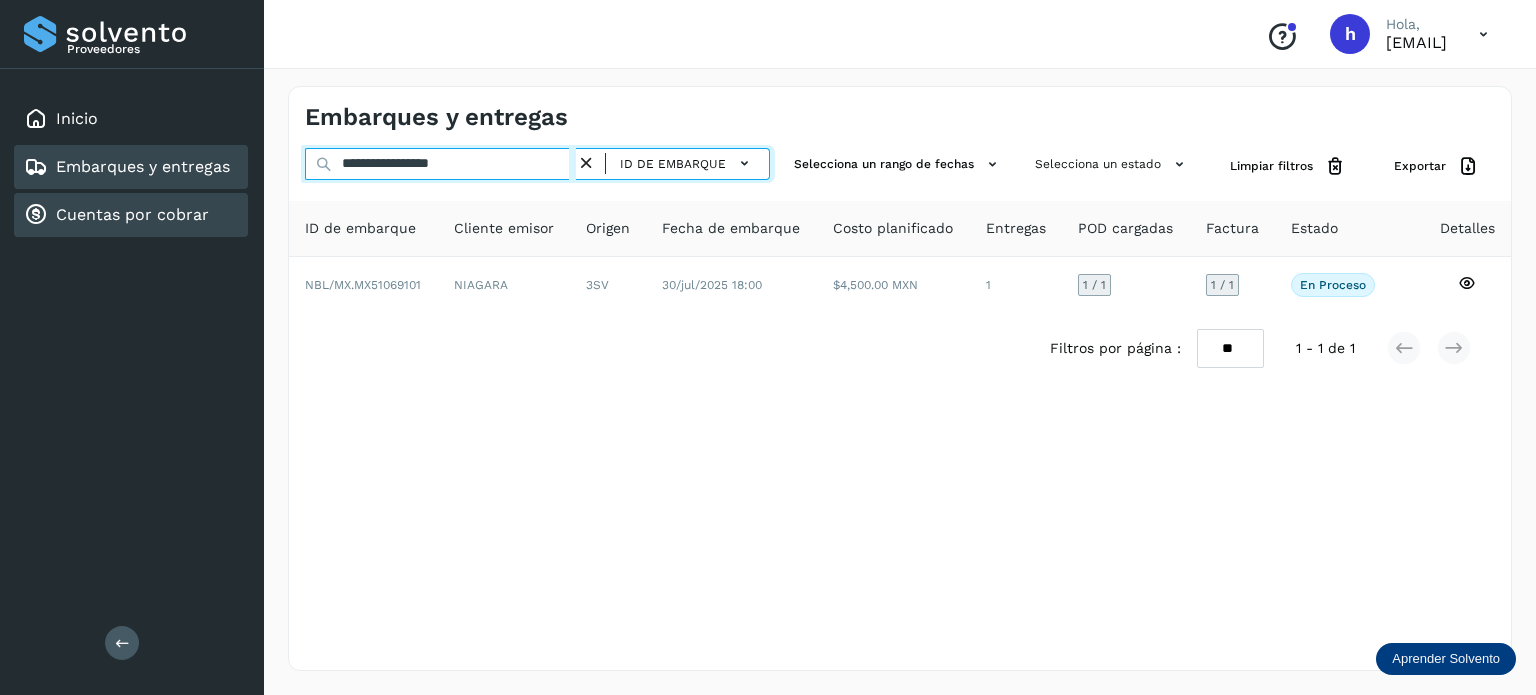 drag, startPoint x: 520, startPoint y: 164, endPoint x: 48, endPoint y: 205, distance: 473.77737 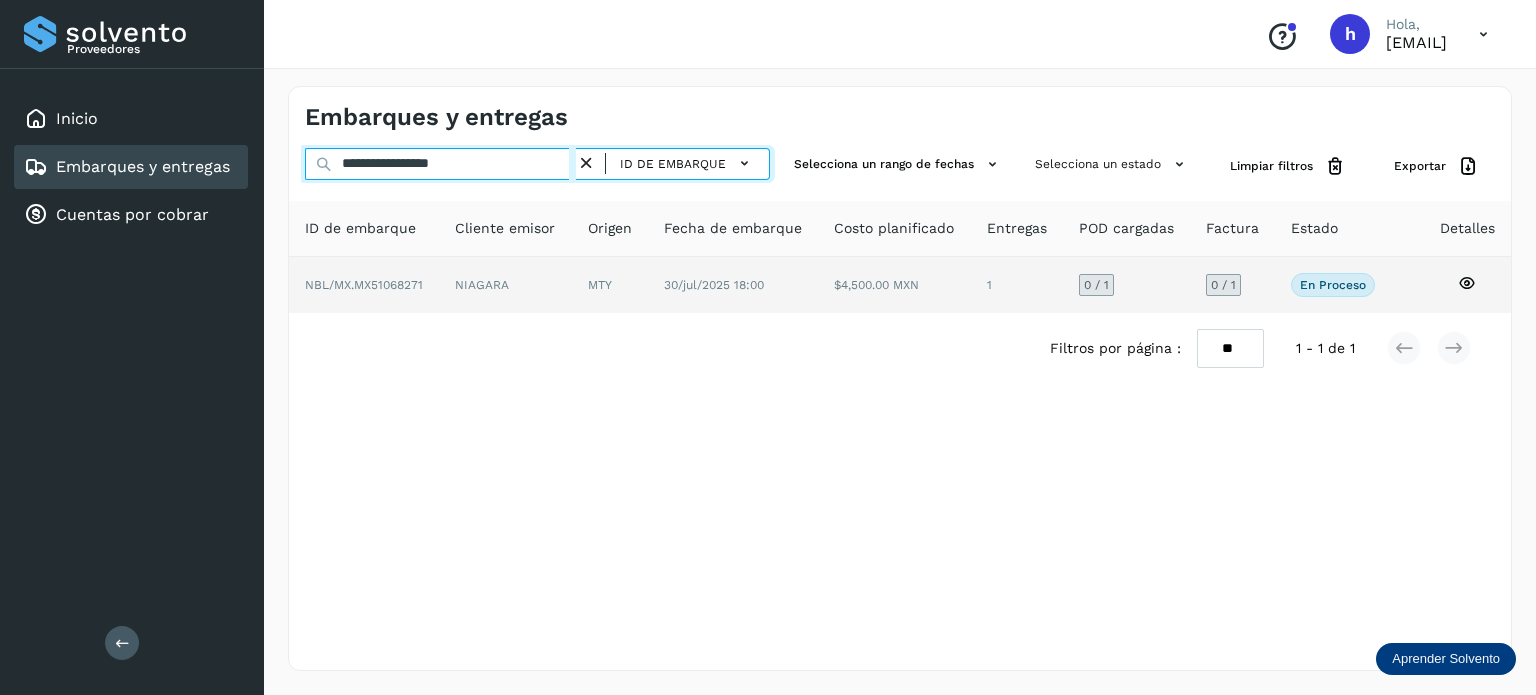type on "**********" 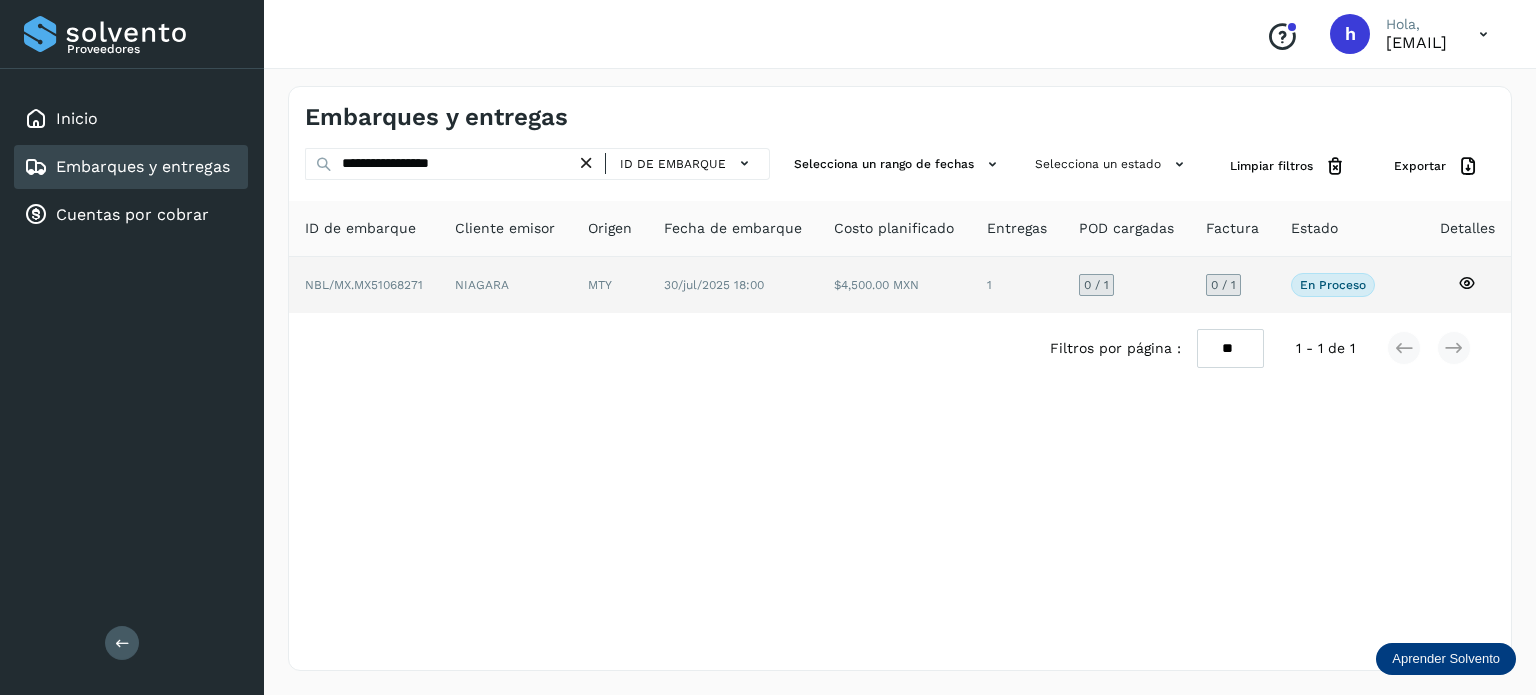 click on "NIAGARA" 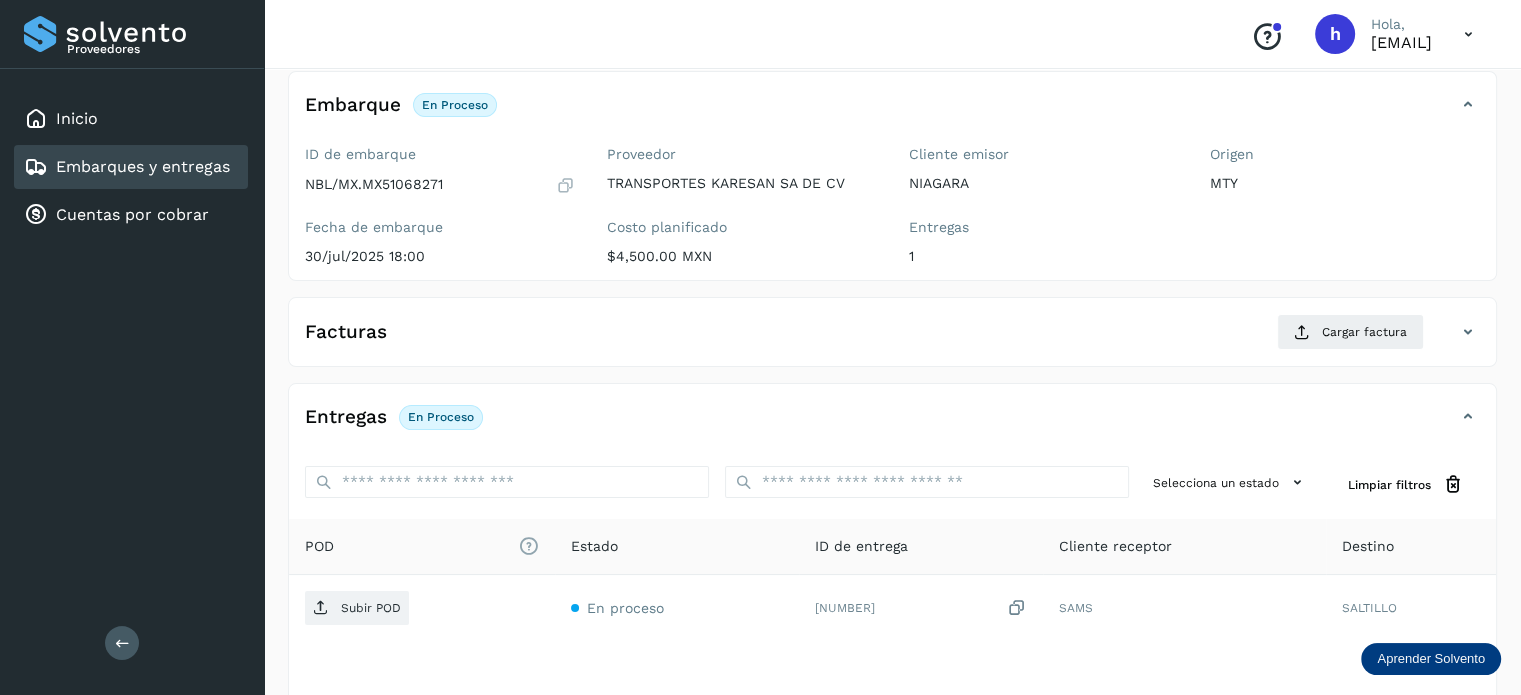 scroll, scrollTop: 114, scrollLeft: 0, axis: vertical 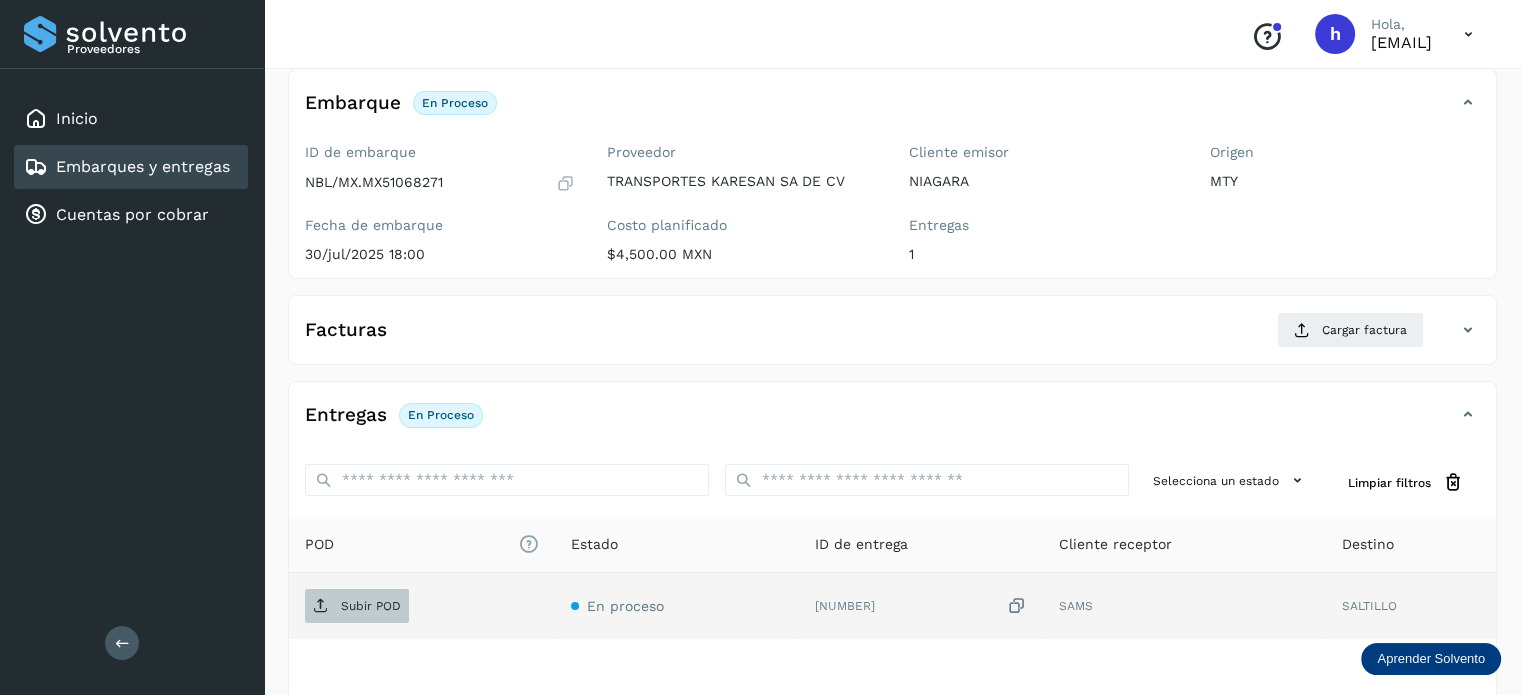 click on "Subir POD" at bounding box center [371, 606] 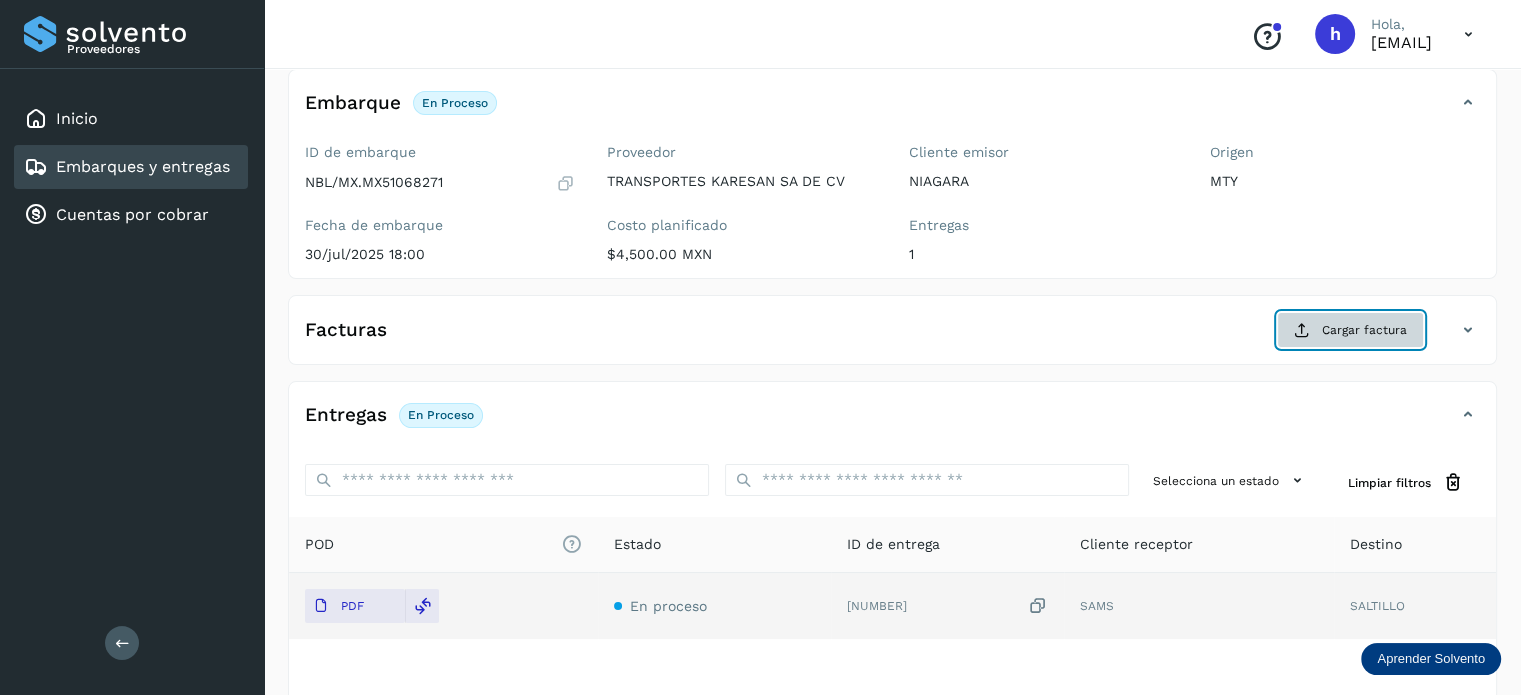 click on "Cargar factura" 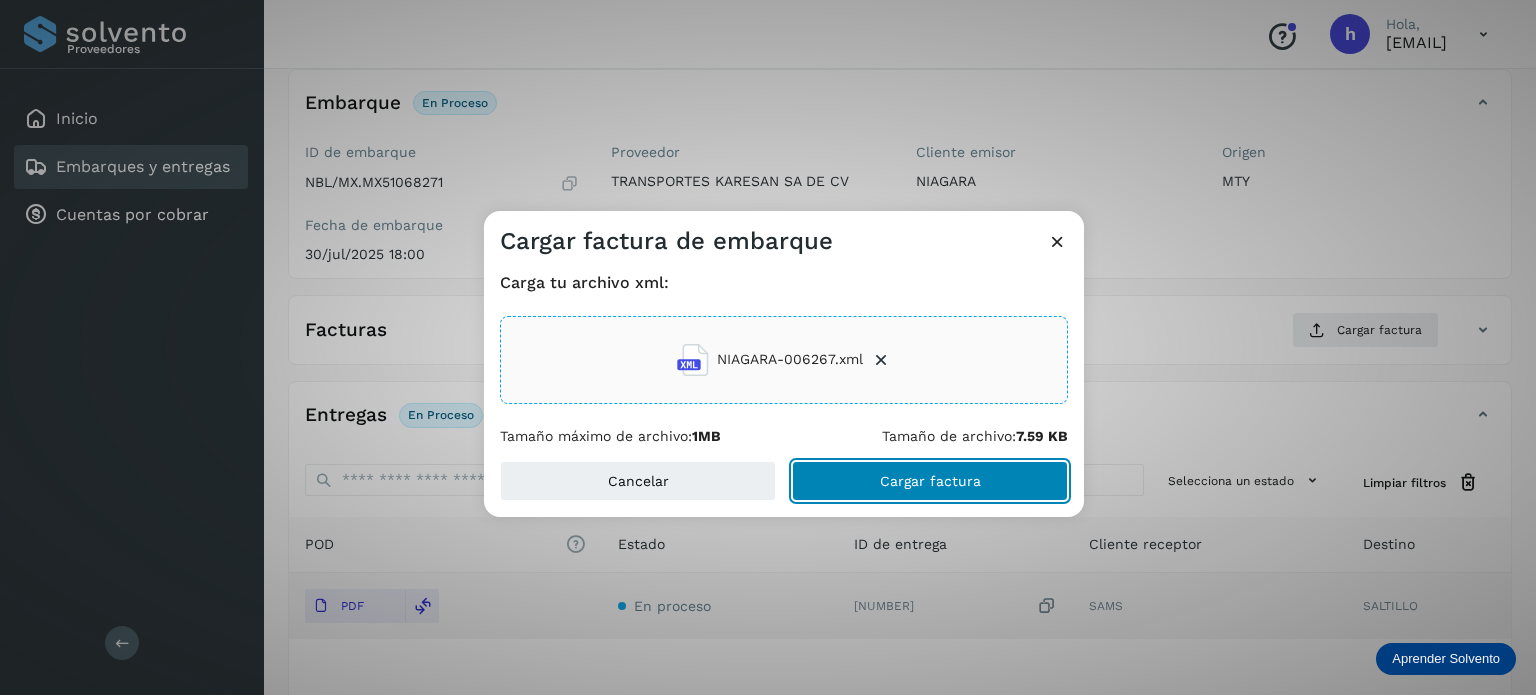 click on "Cargar factura" 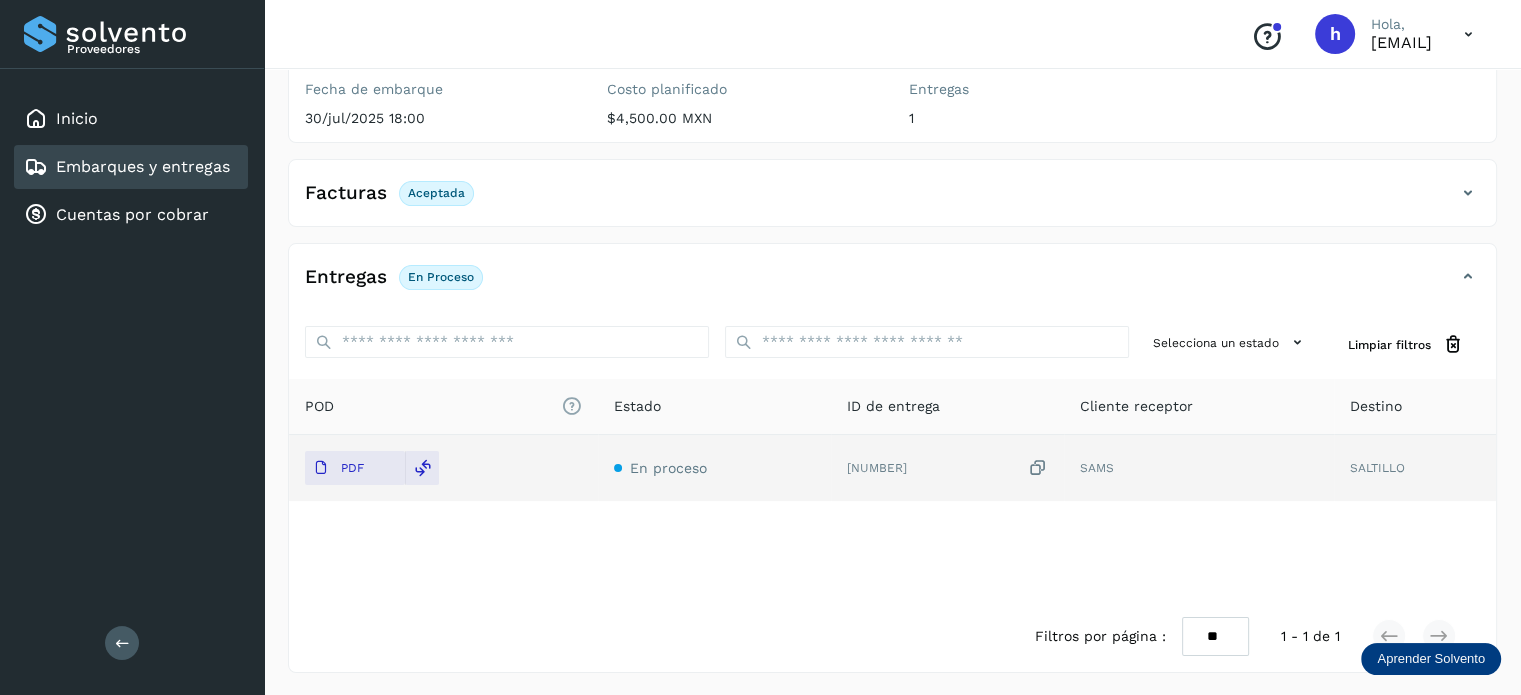 scroll, scrollTop: 0, scrollLeft: 0, axis: both 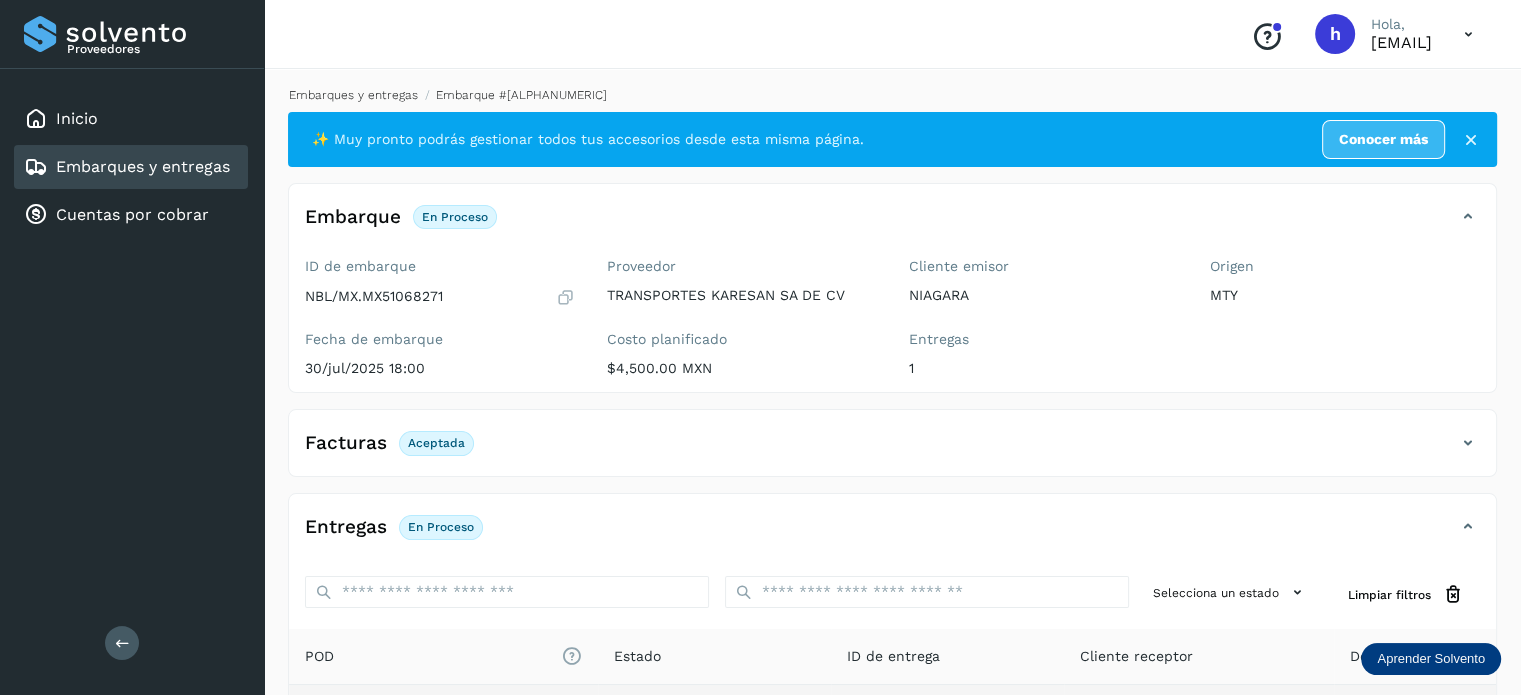 click on "Embarques y entregas" at bounding box center [353, 95] 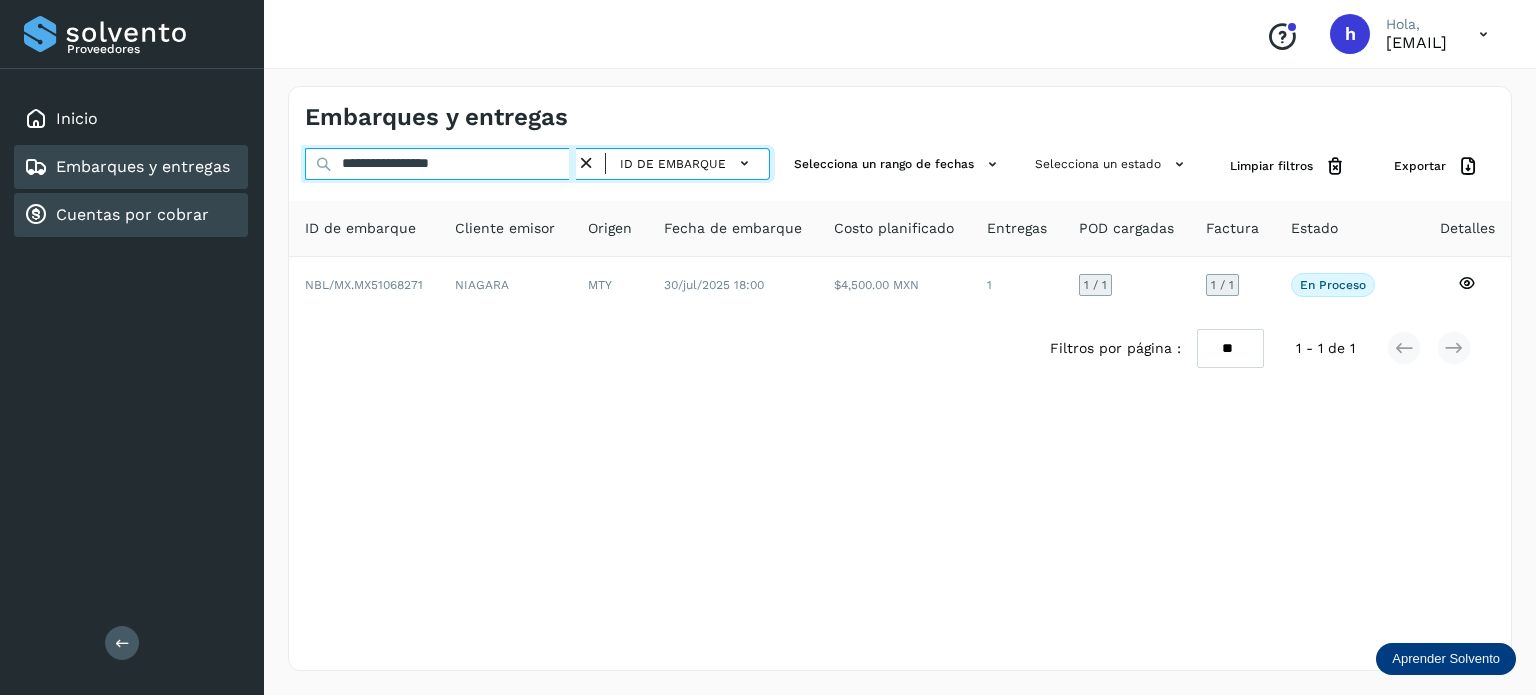 drag, startPoint x: 528, startPoint y: 171, endPoint x: 120, endPoint y: 197, distance: 408.8276 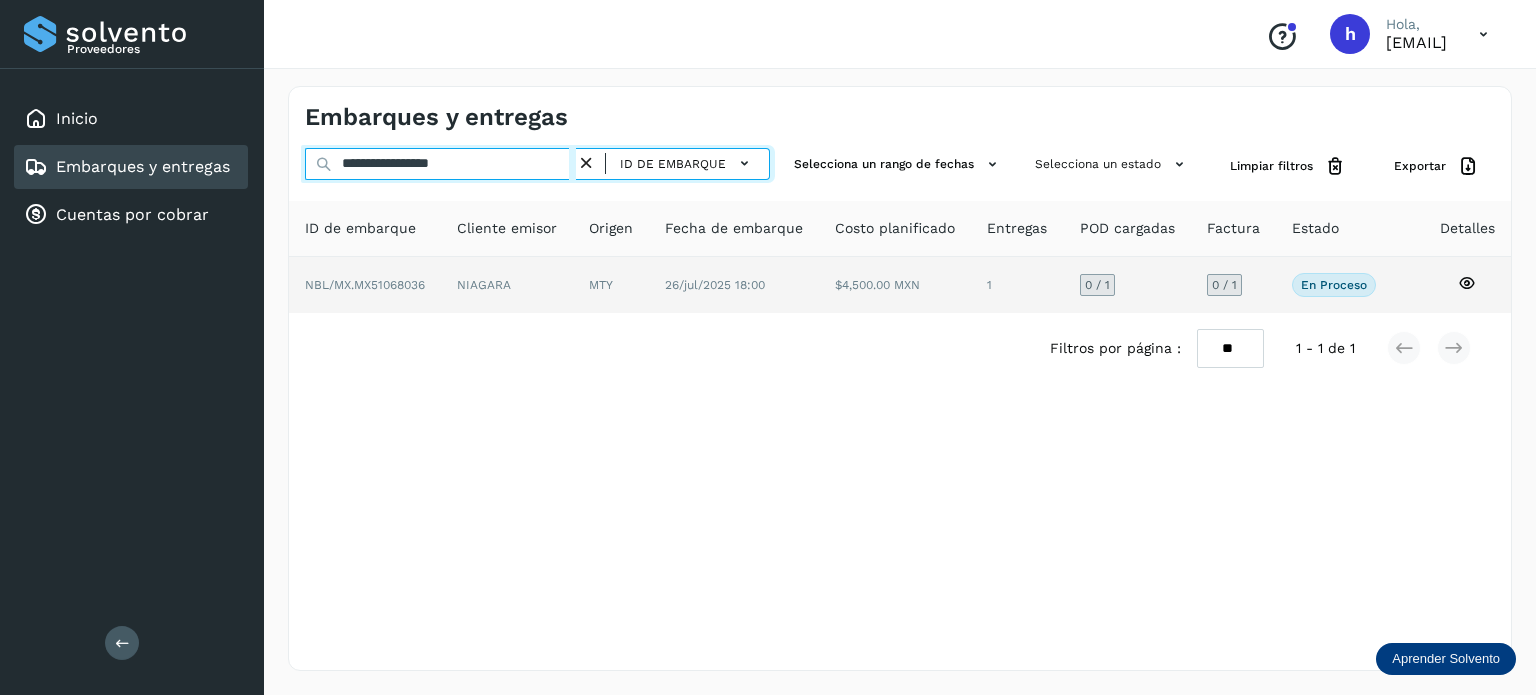 type on "**********" 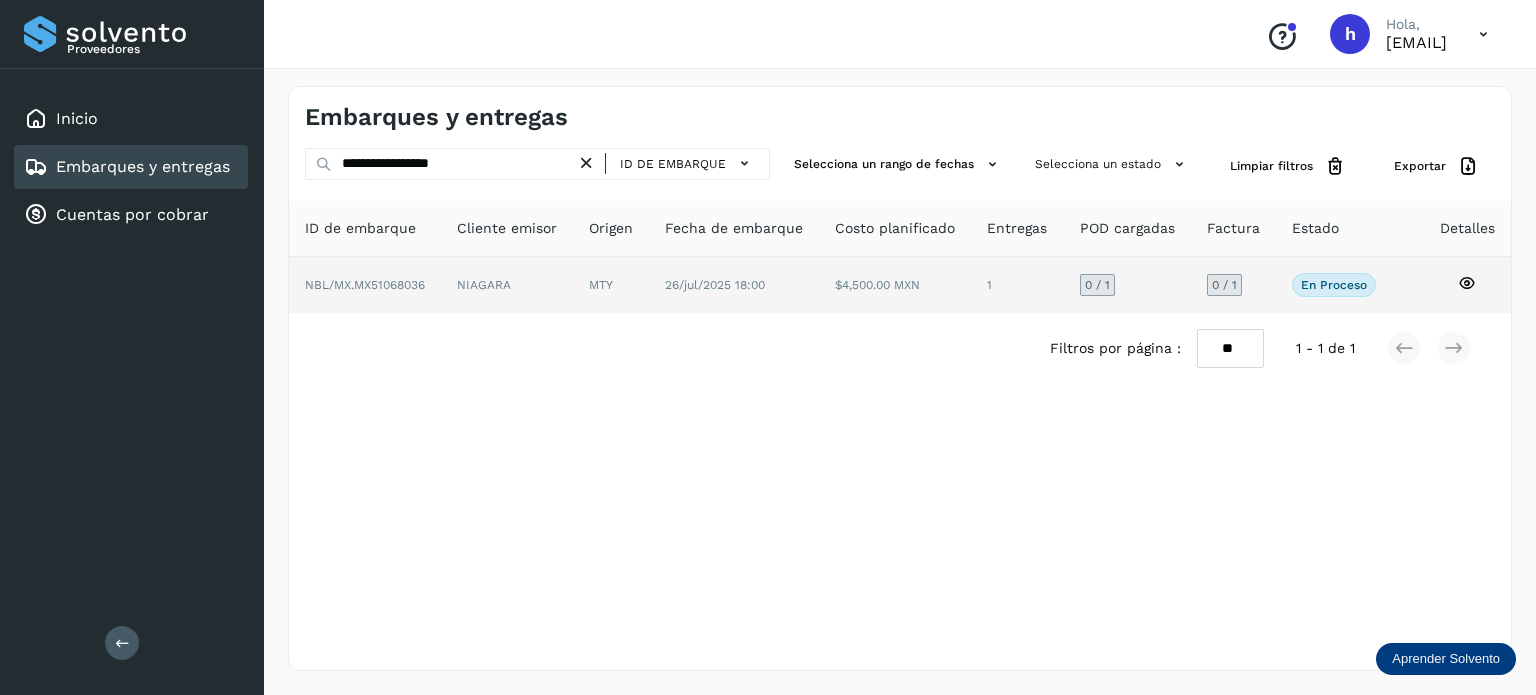 click on "NBL/MX.MX51068036" 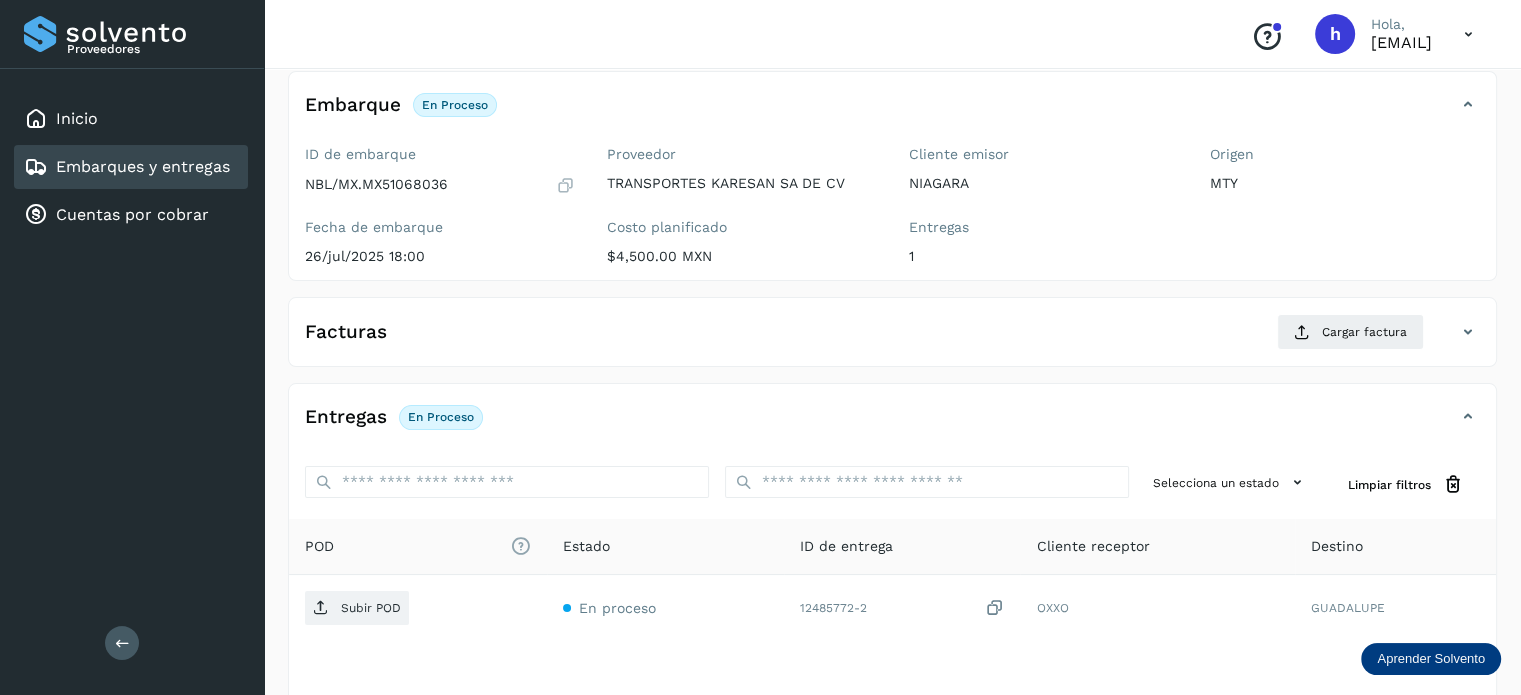scroll, scrollTop: 112, scrollLeft: 0, axis: vertical 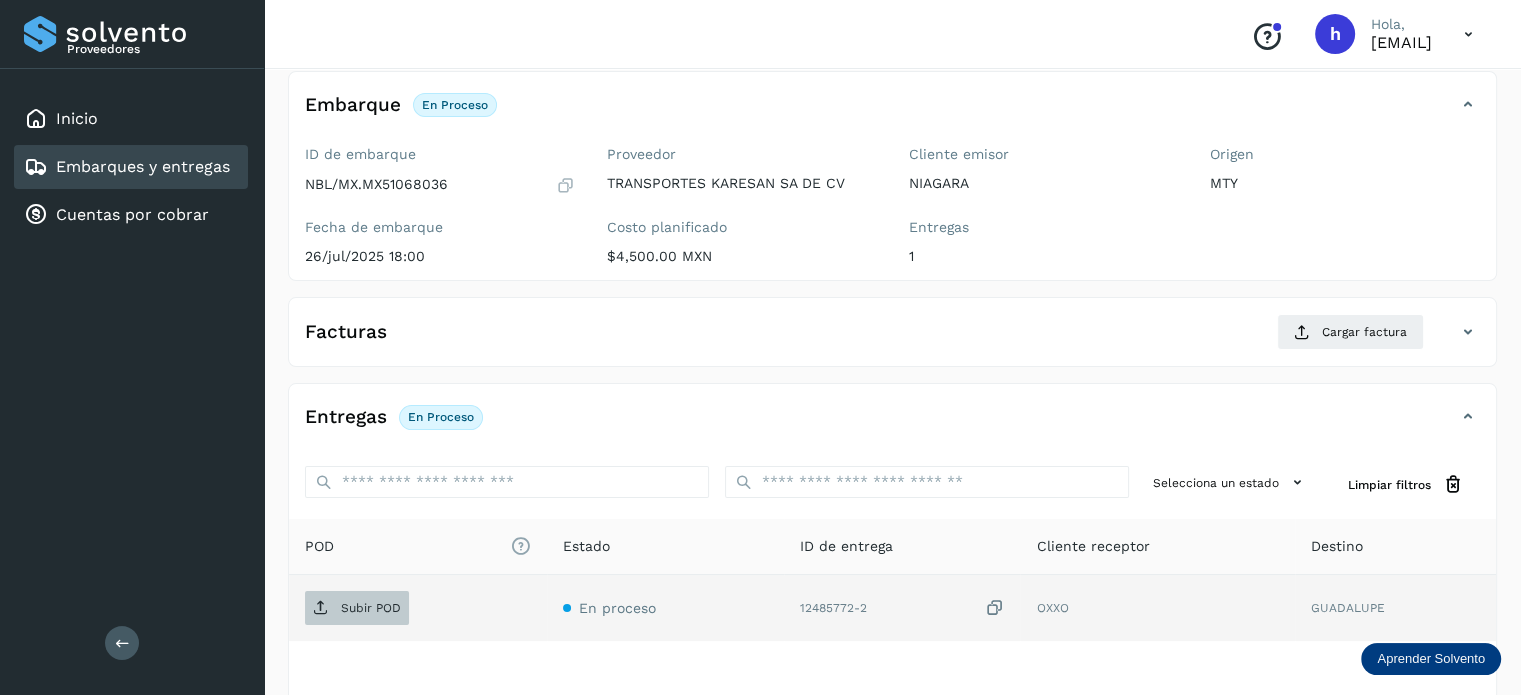 click on "Subir POD" at bounding box center (371, 608) 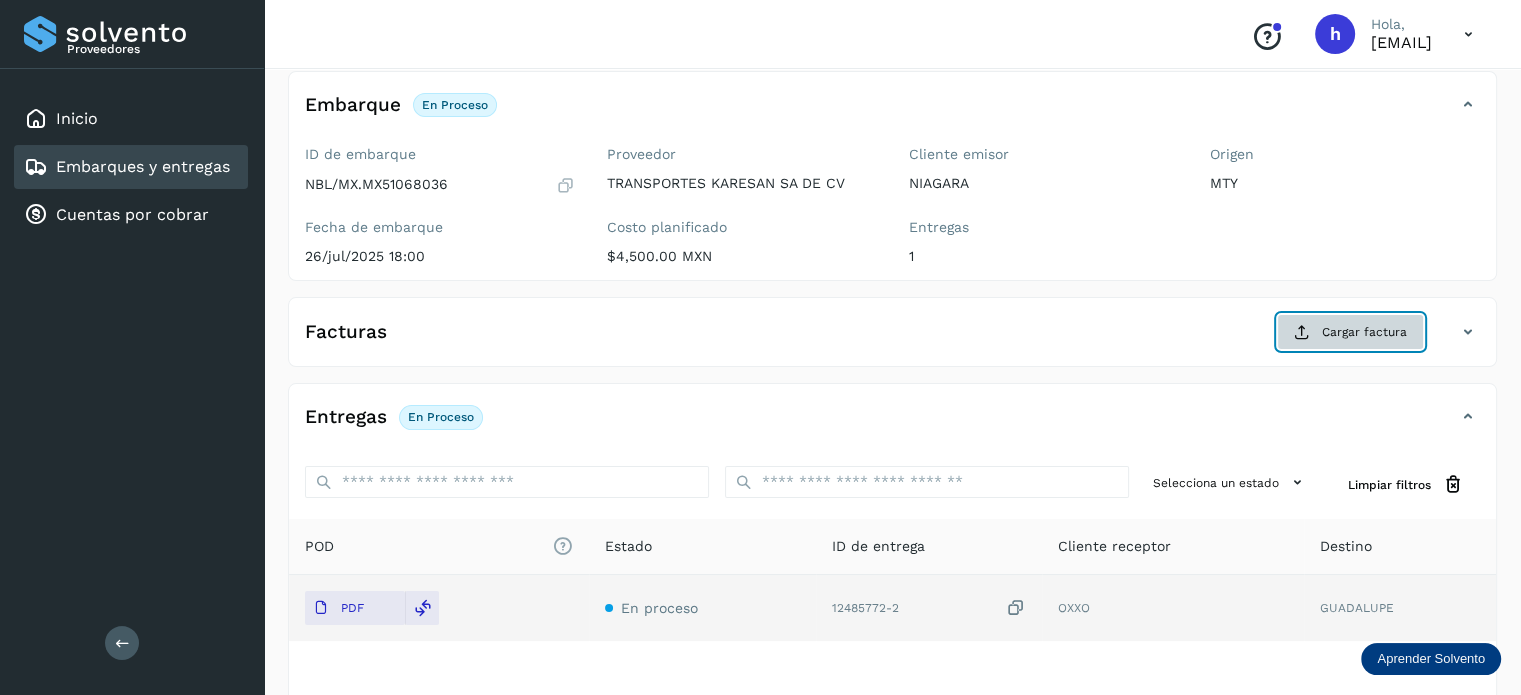 click on "Cargar factura" 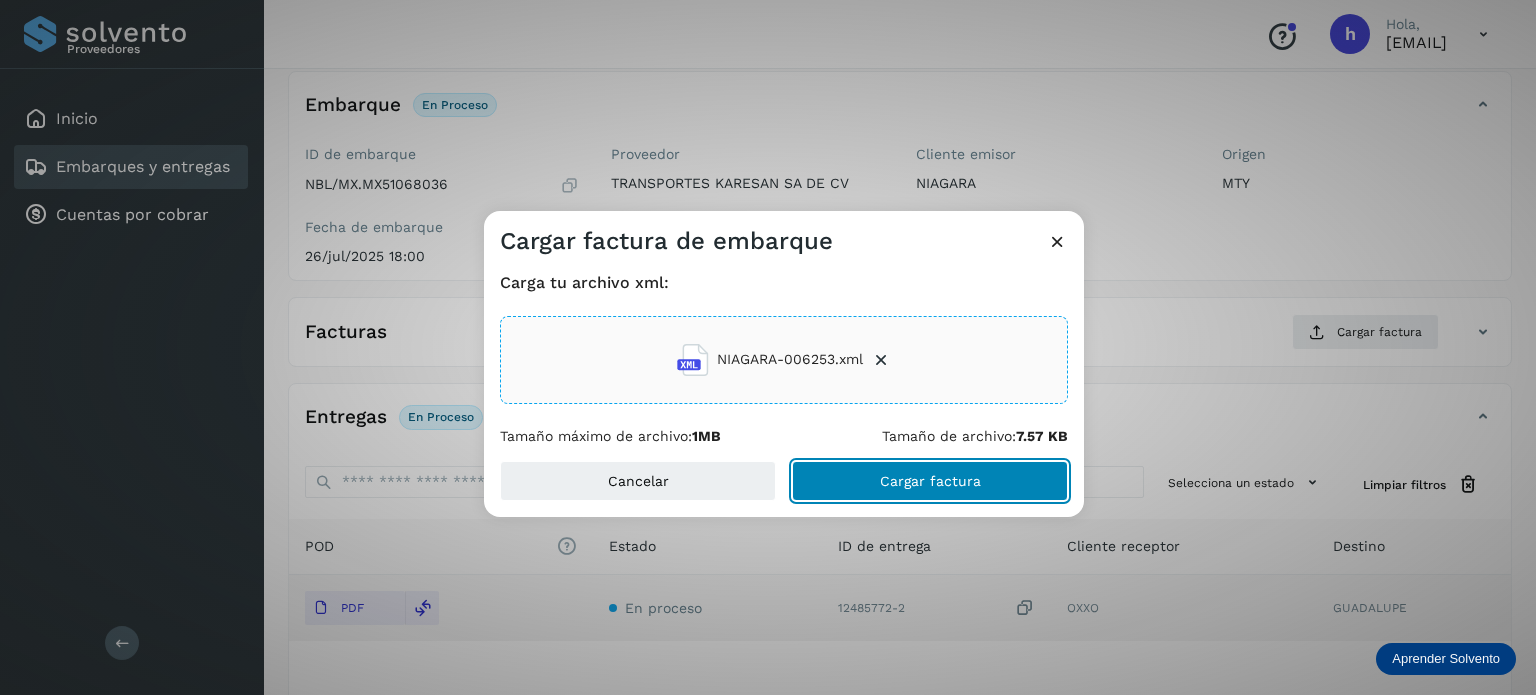 click on "Cargar factura" 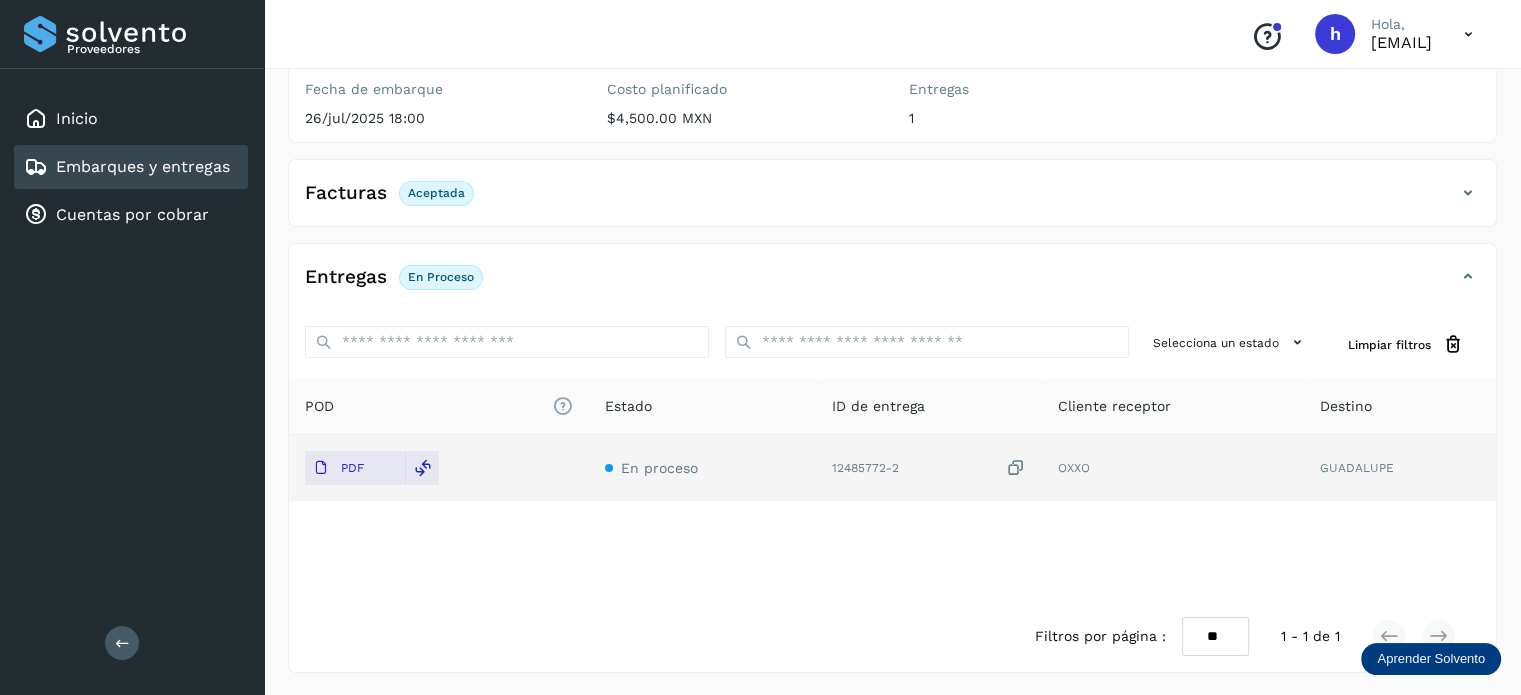 scroll, scrollTop: 0, scrollLeft: 0, axis: both 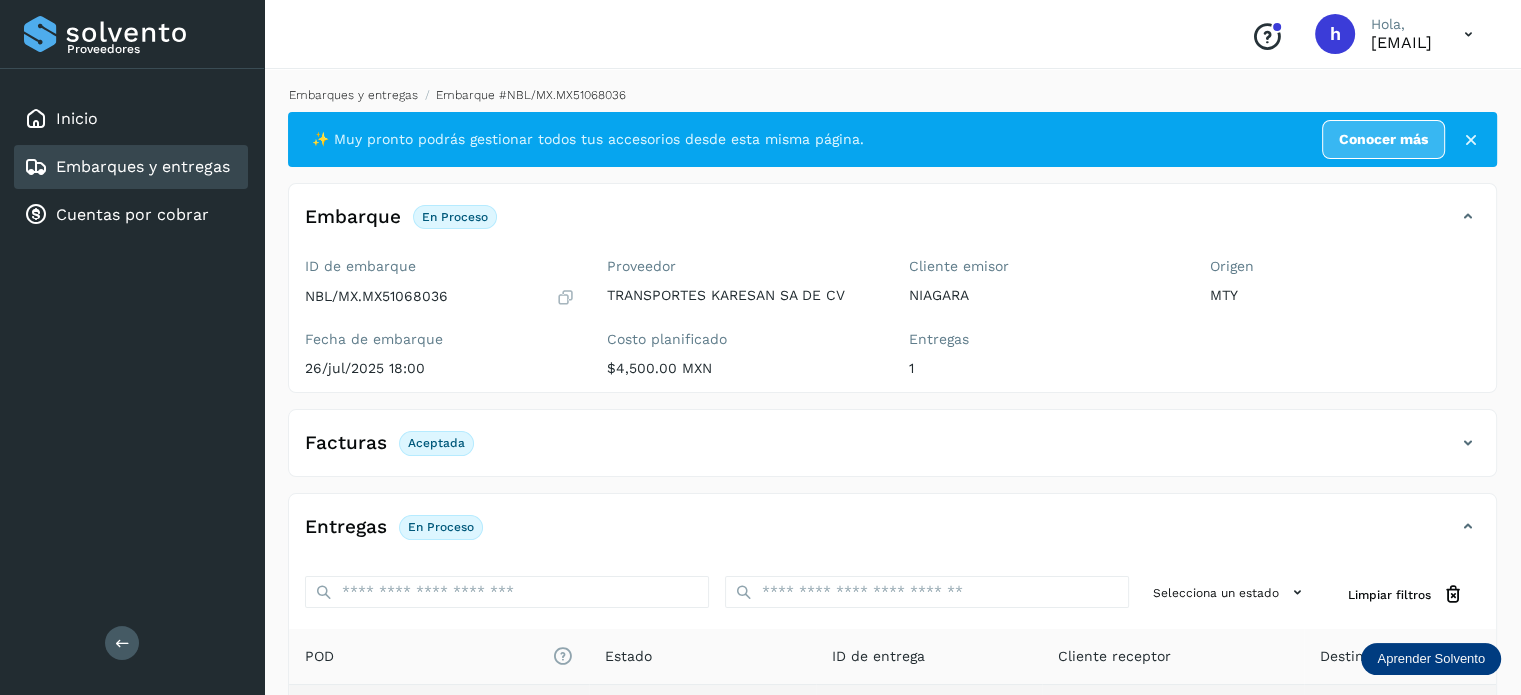 click on "Embarques y entregas" at bounding box center (353, 95) 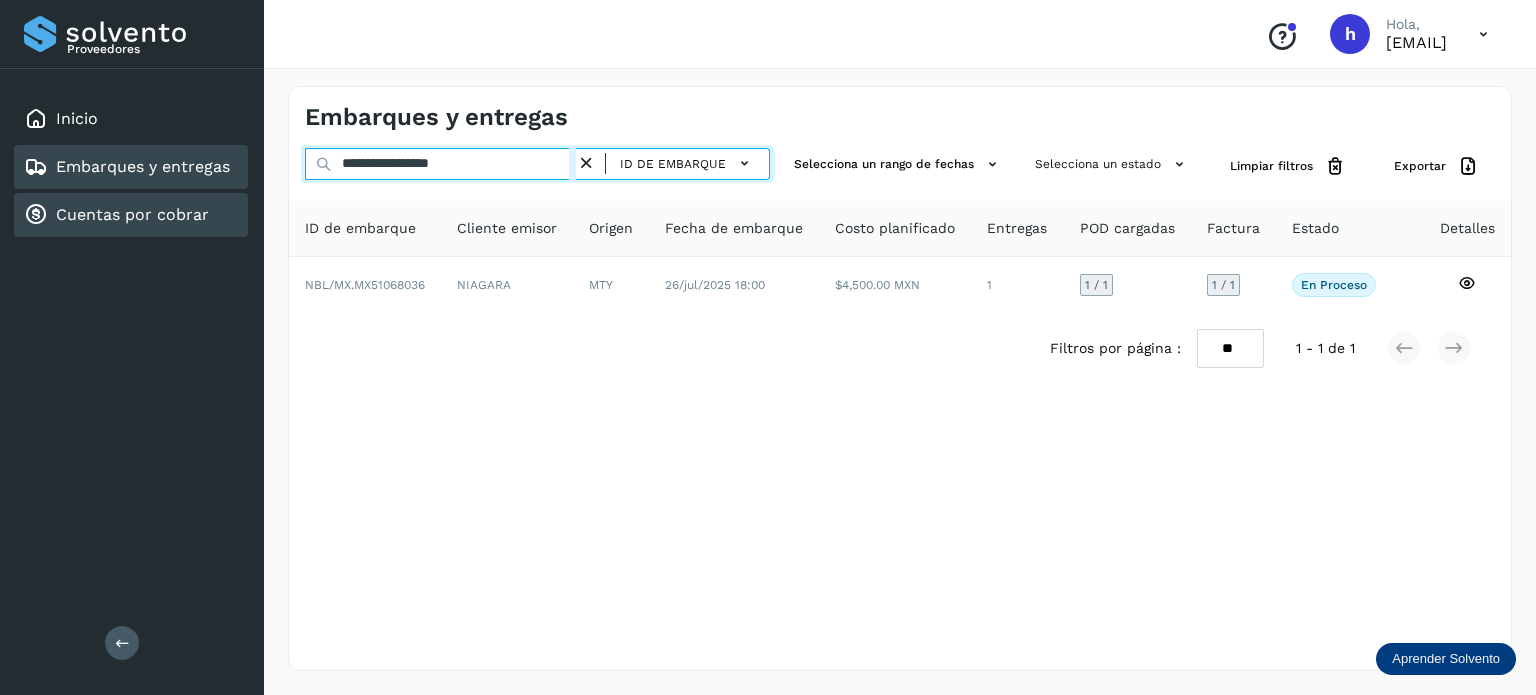 drag, startPoint x: 529, startPoint y: 163, endPoint x: 19, endPoint y: 194, distance: 510.94128 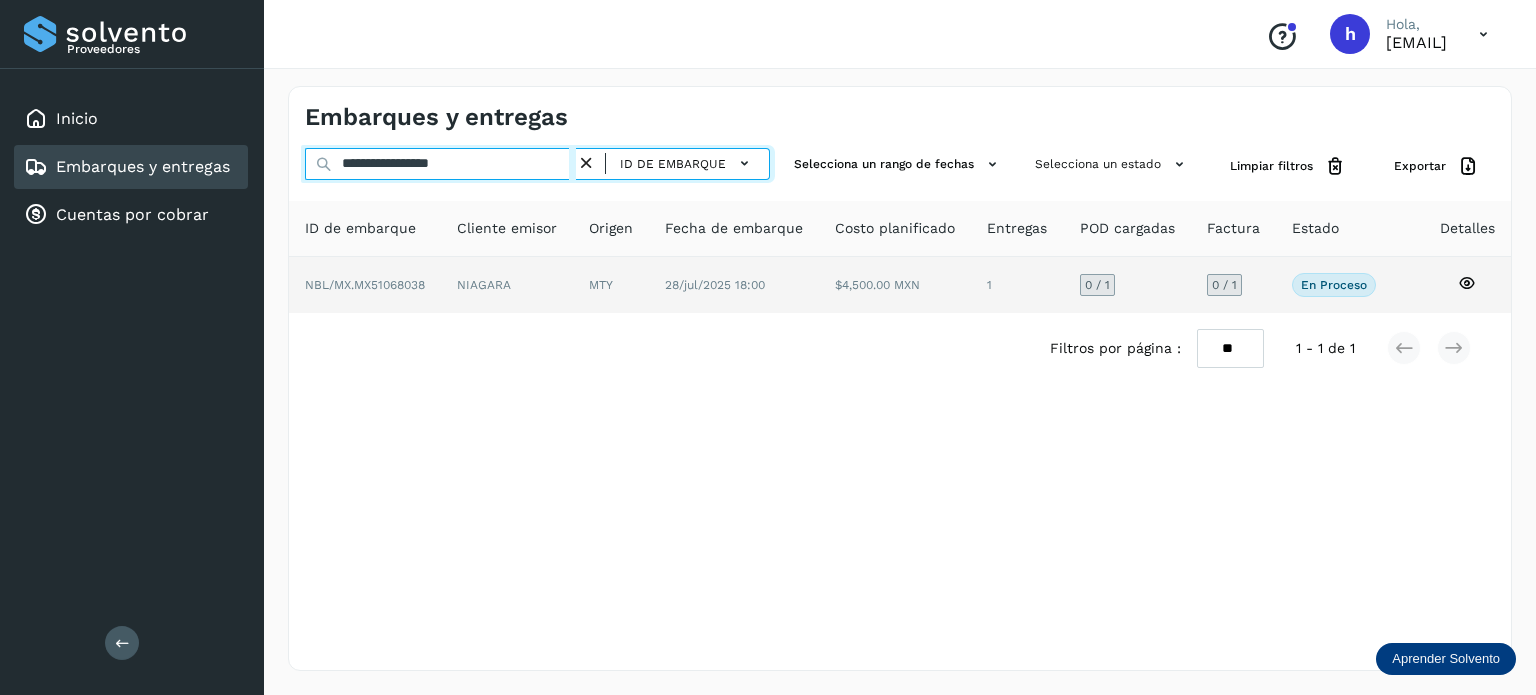type on "**********" 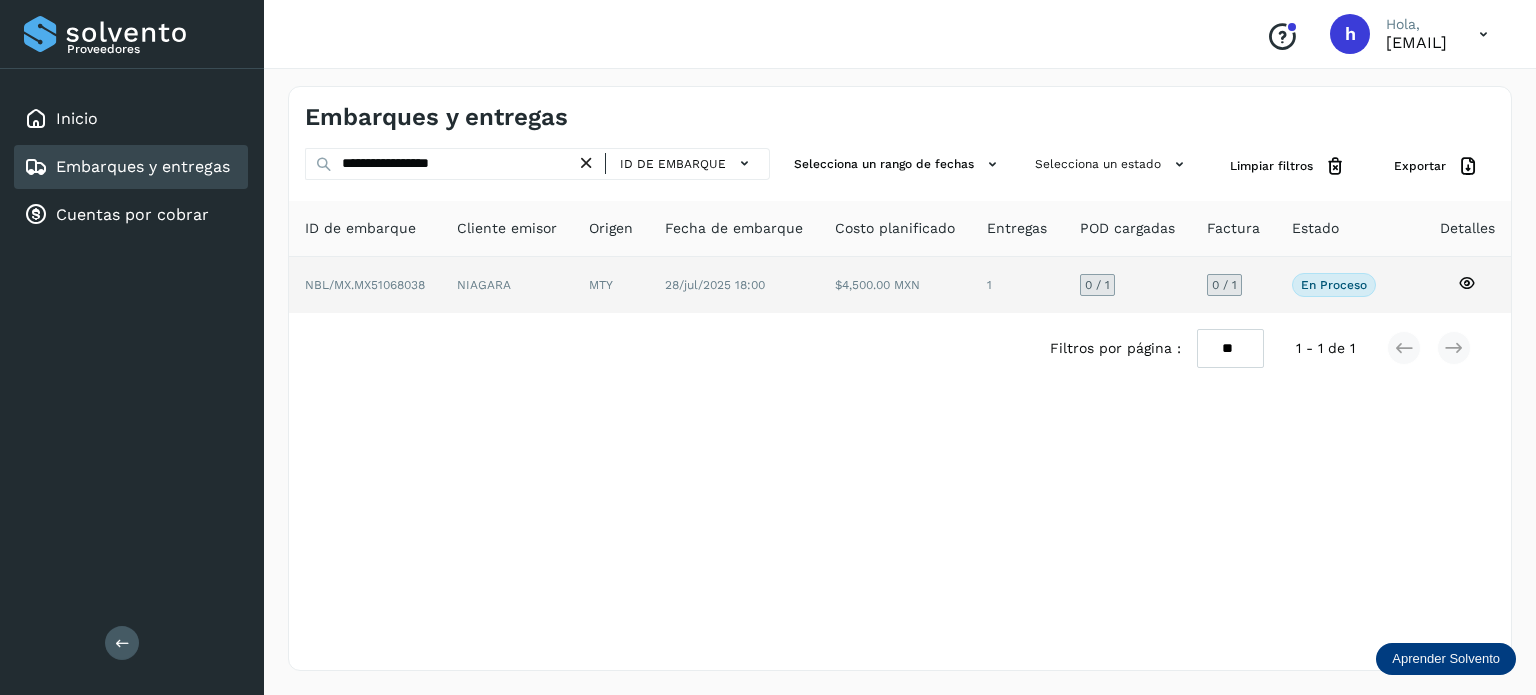 click on "NBL/MX.MX51068038" 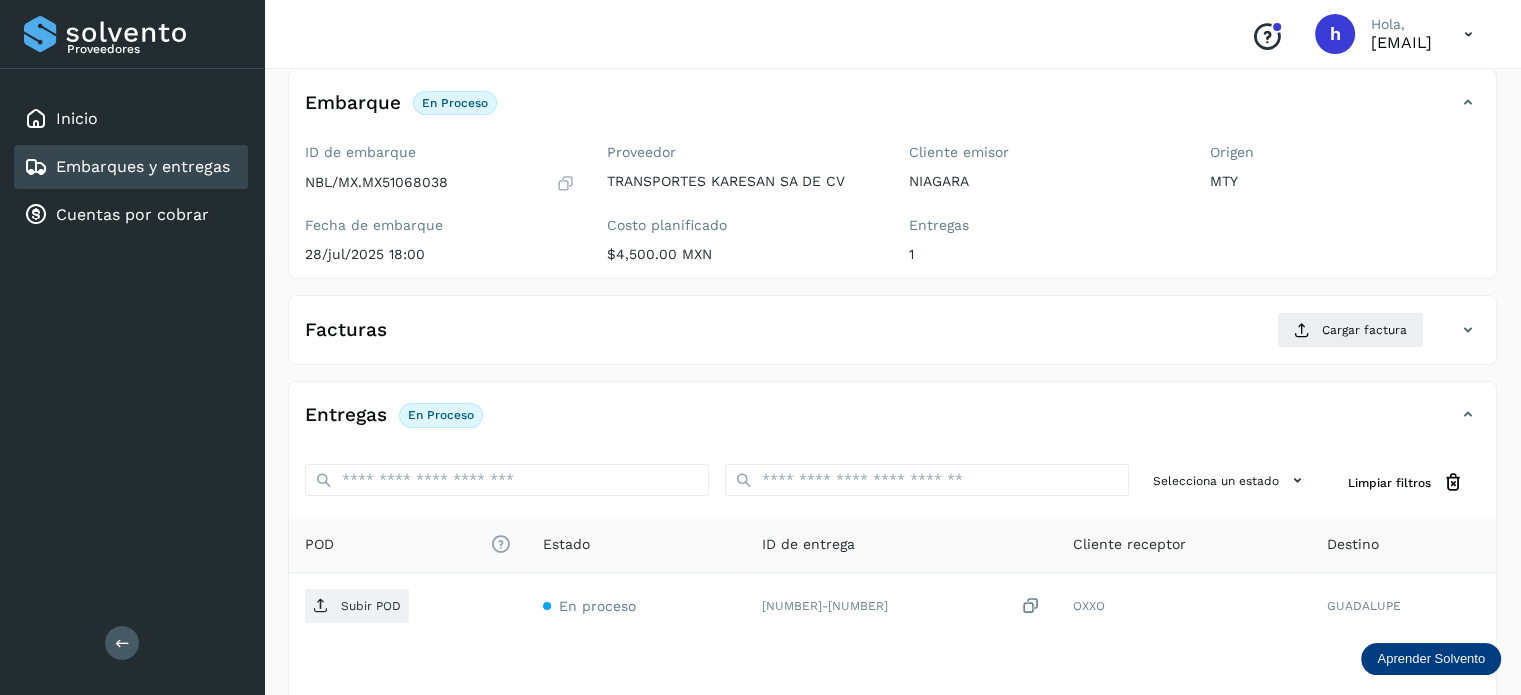 scroll, scrollTop: 116, scrollLeft: 0, axis: vertical 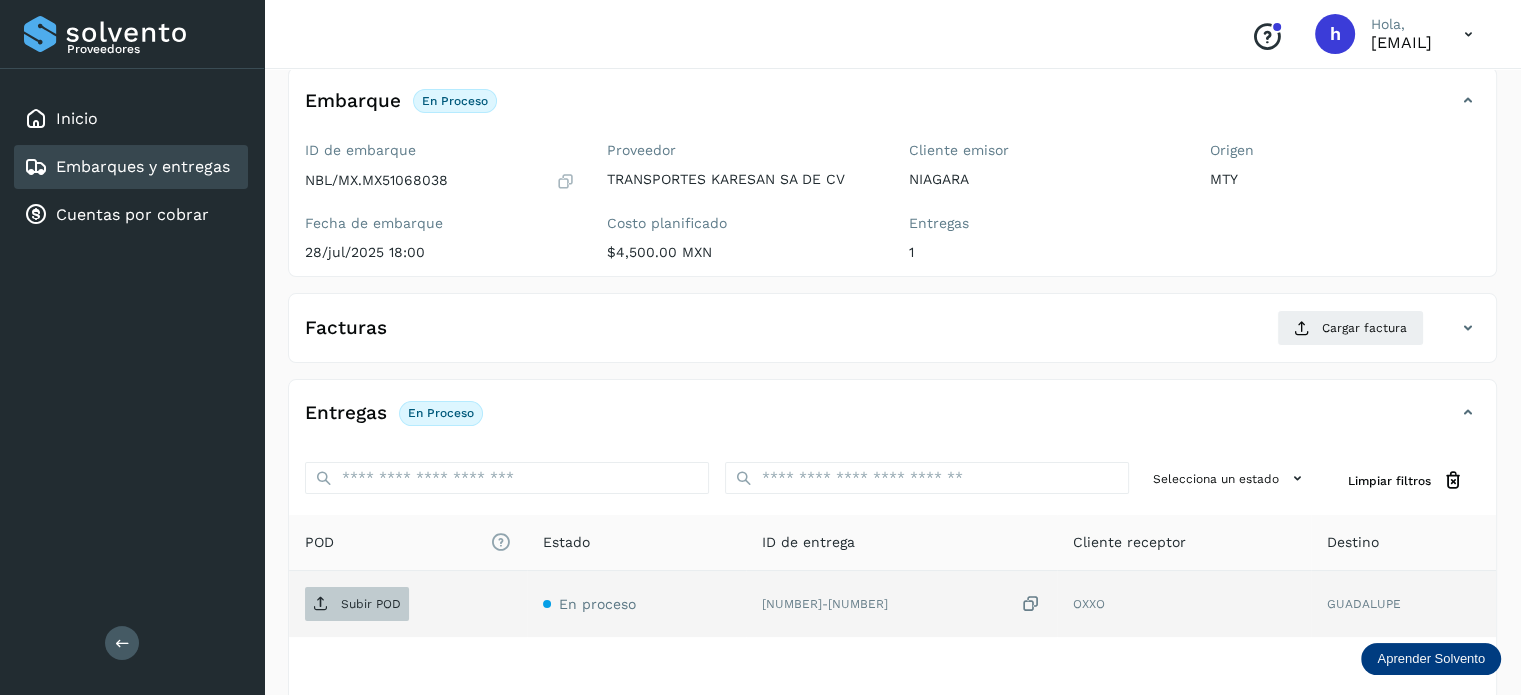 click on "Subir POD" at bounding box center (371, 604) 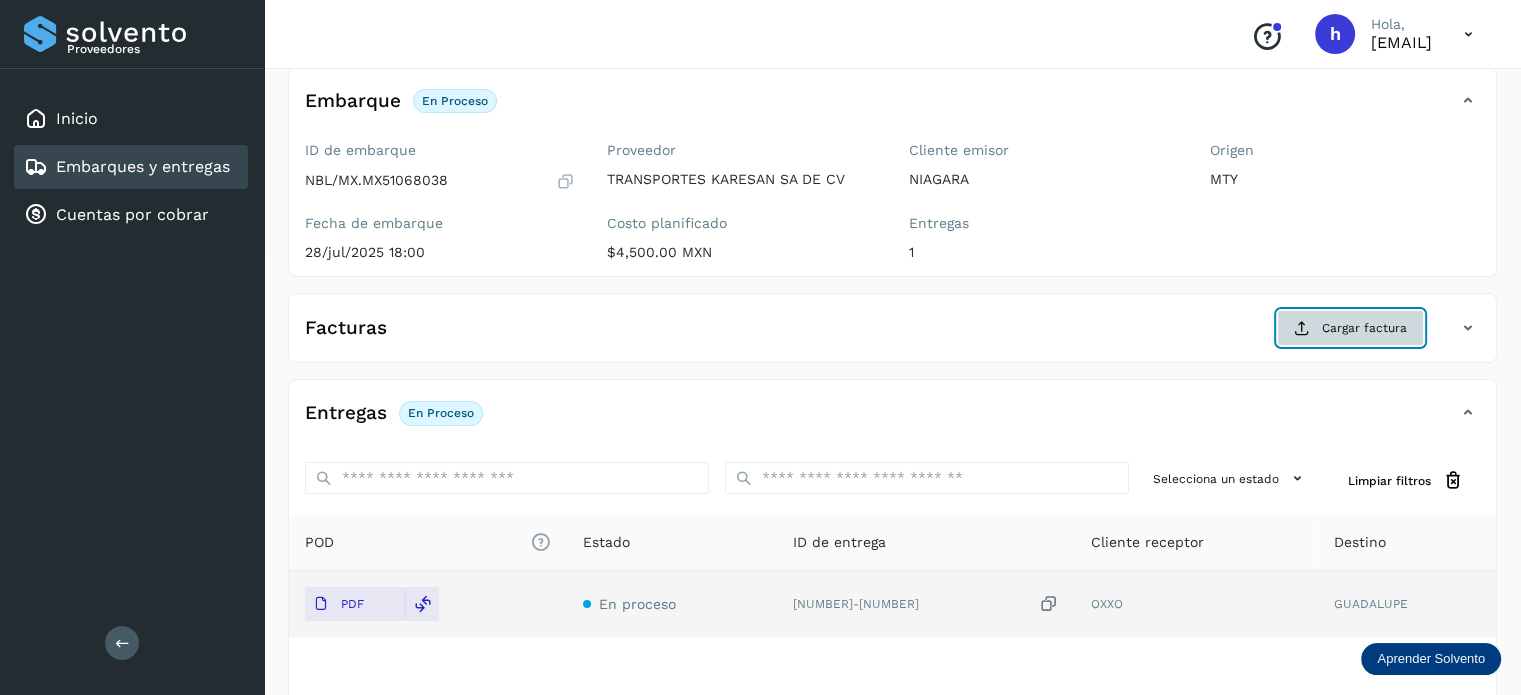 click on "Cargar factura" 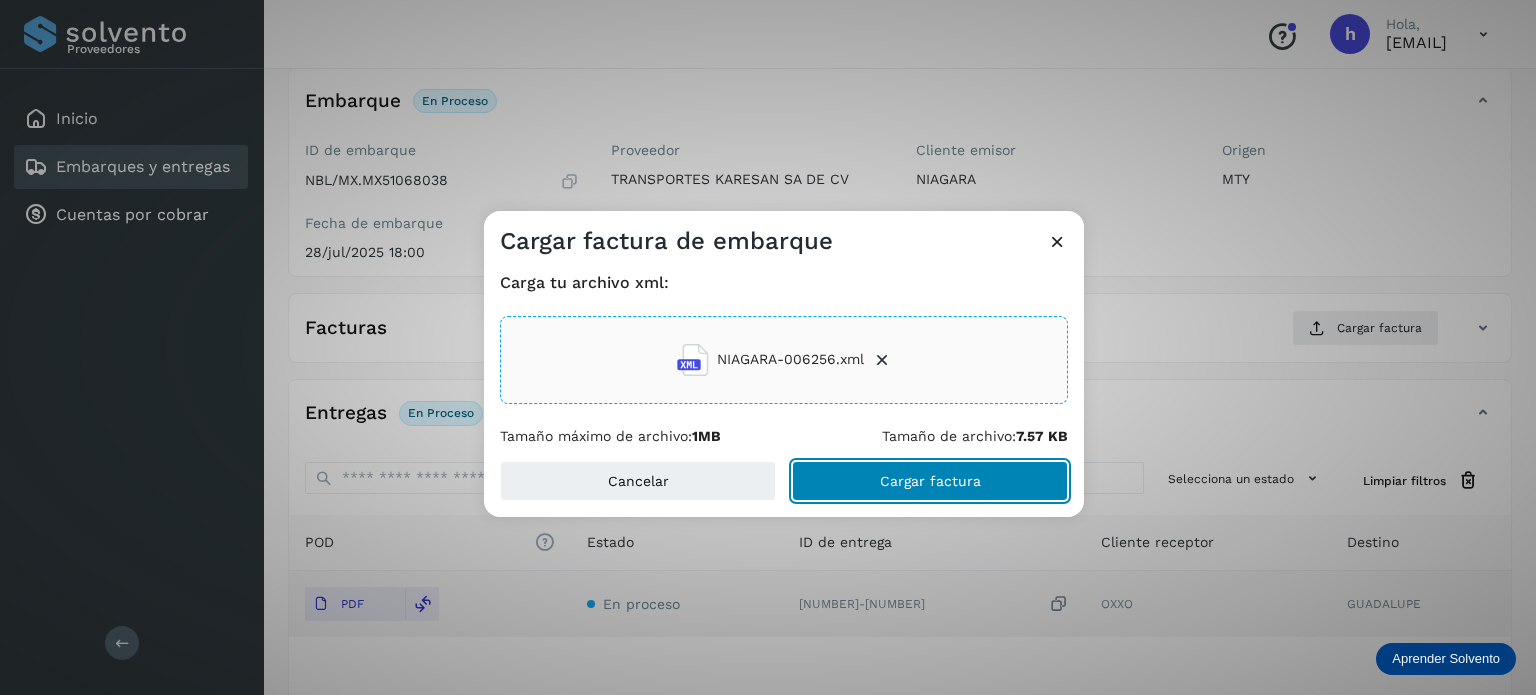 click on "Cargar factura" 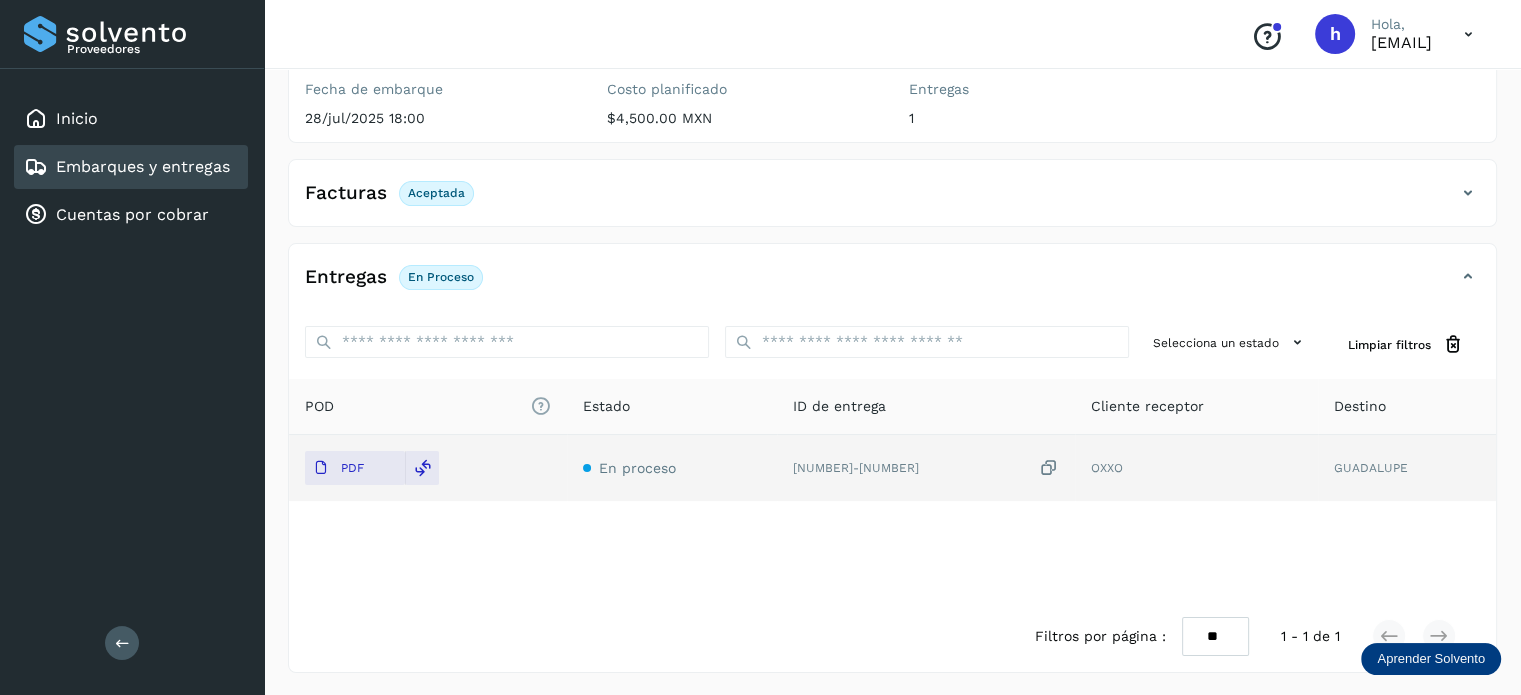 scroll, scrollTop: 0, scrollLeft: 0, axis: both 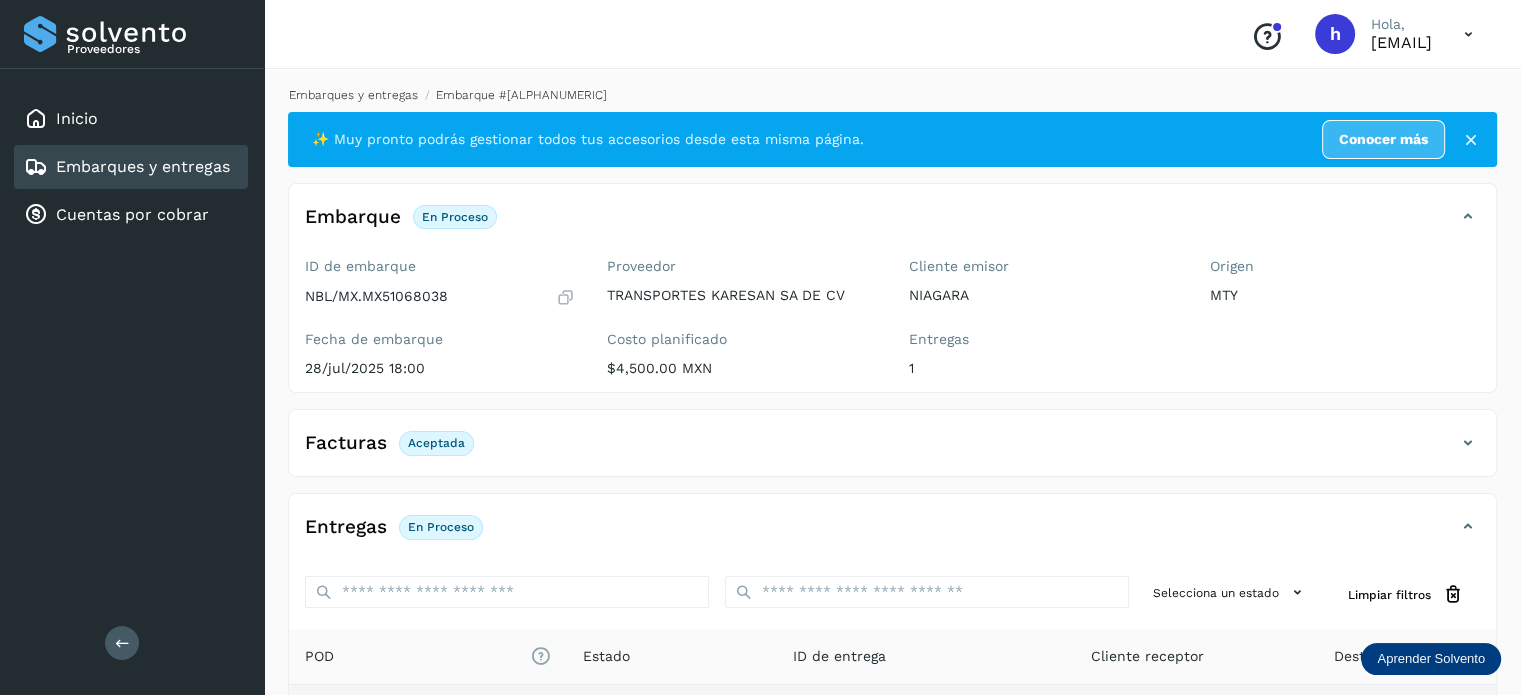 click on "Embarques y entregas" at bounding box center (353, 95) 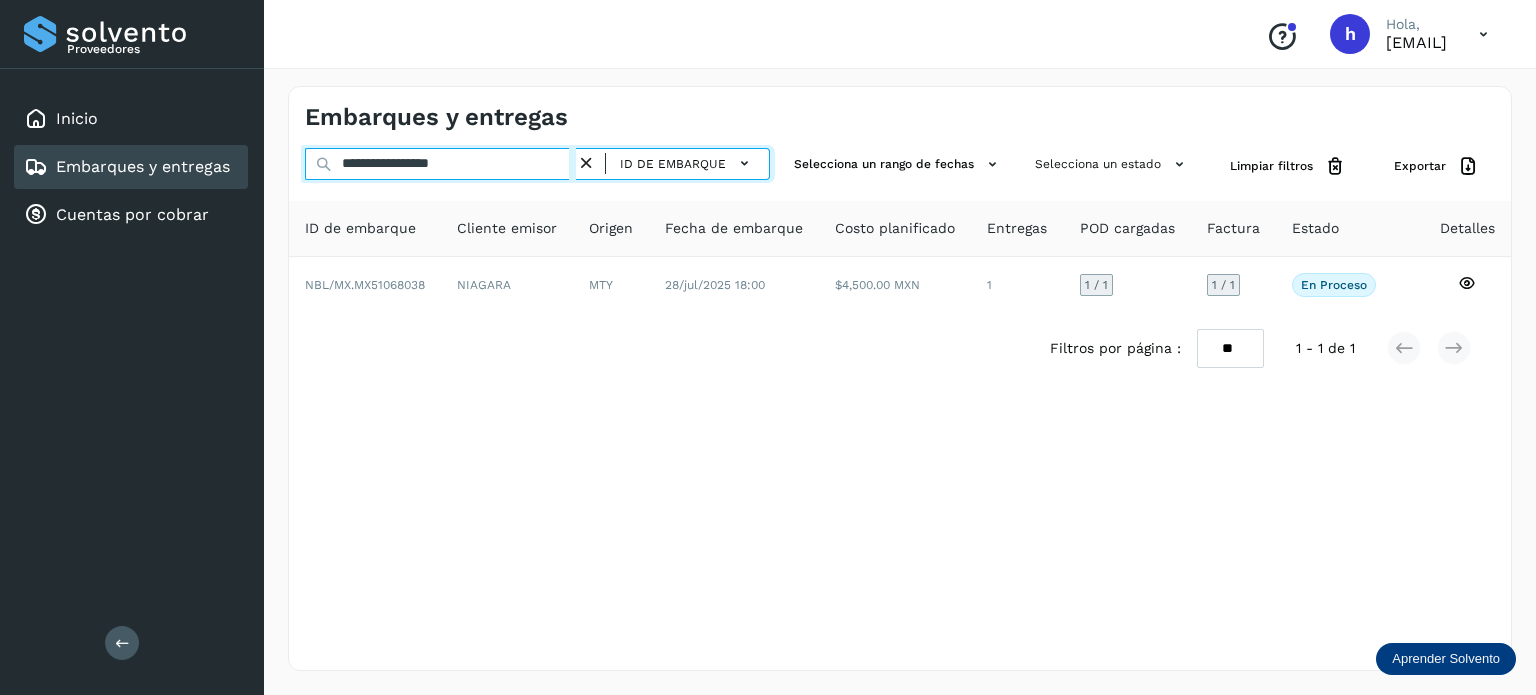 drag, startPoint x: 530, startPoint y: 157, endPoint x: 134, endPoint y: 179, distance: 396.61063 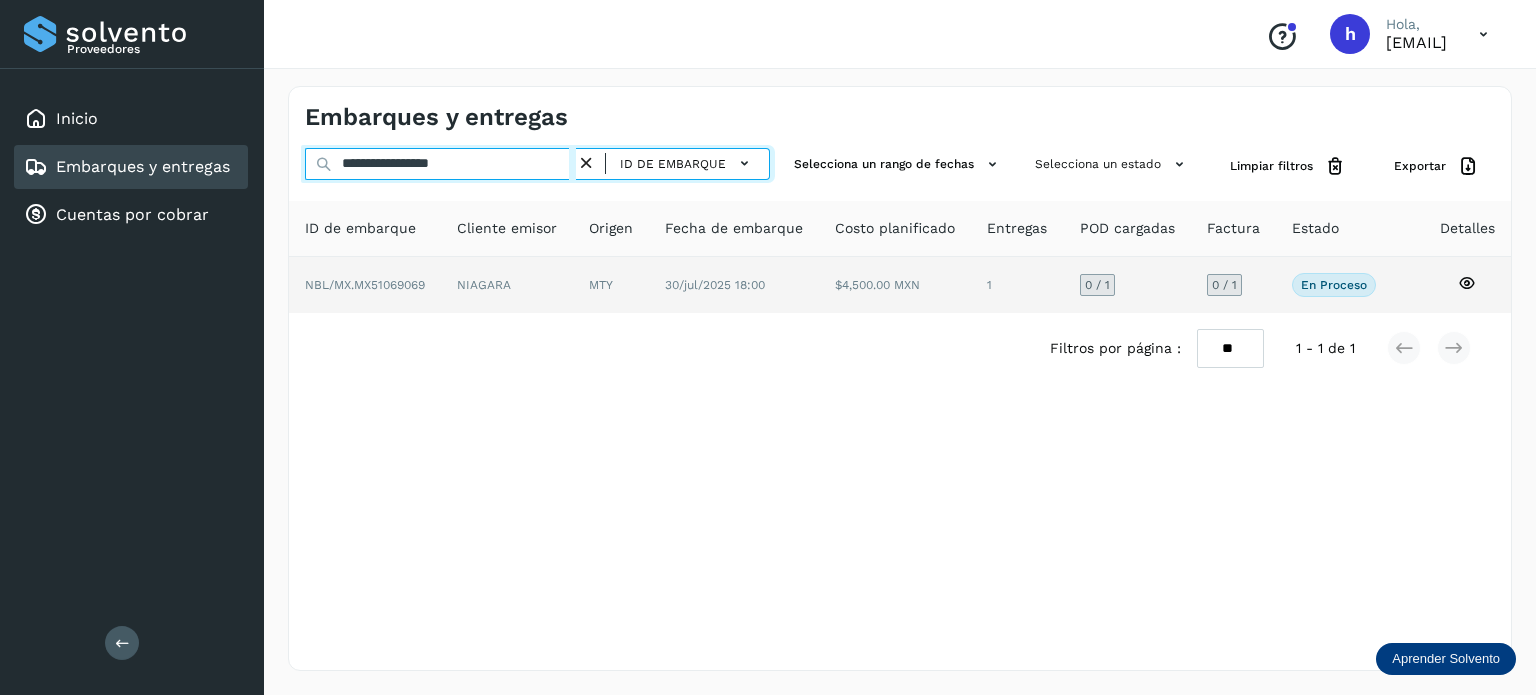type on "**********" 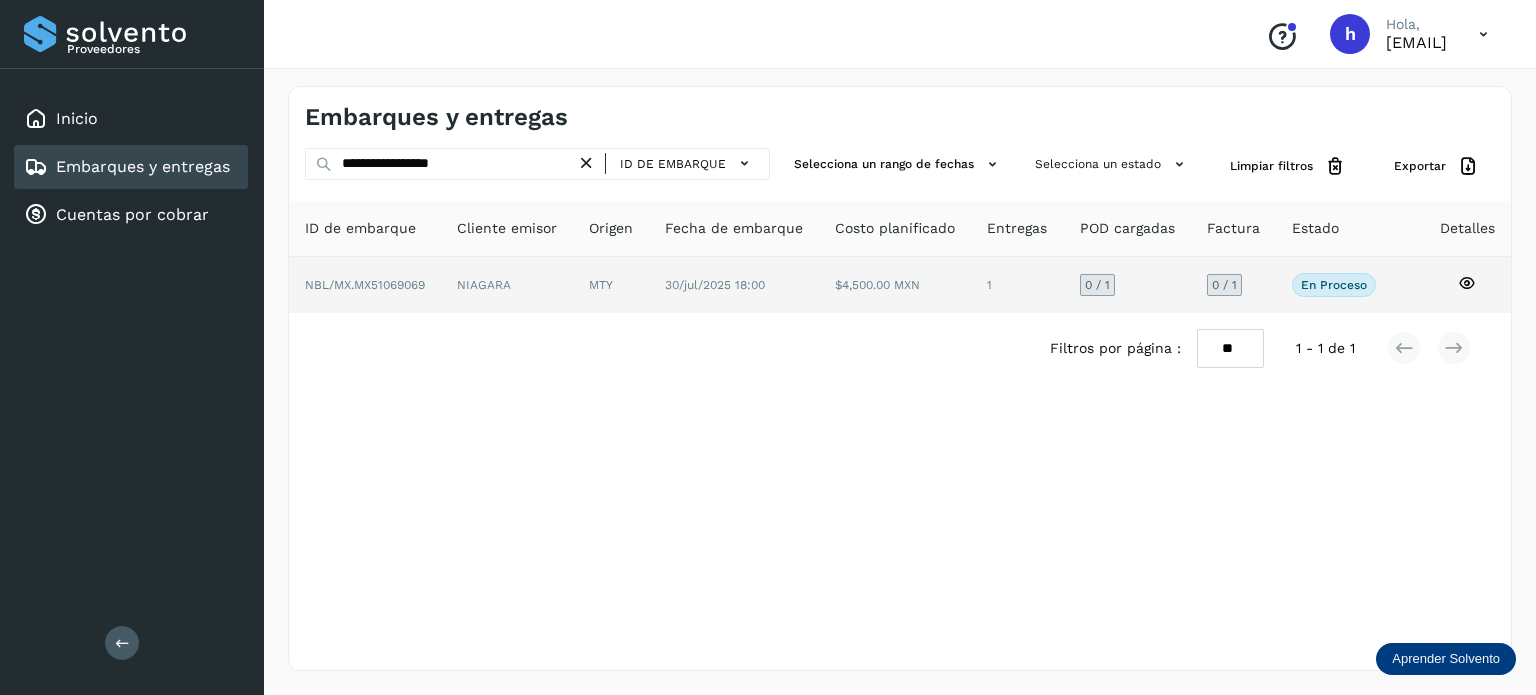 click on "NBL/MX.MX51069069" 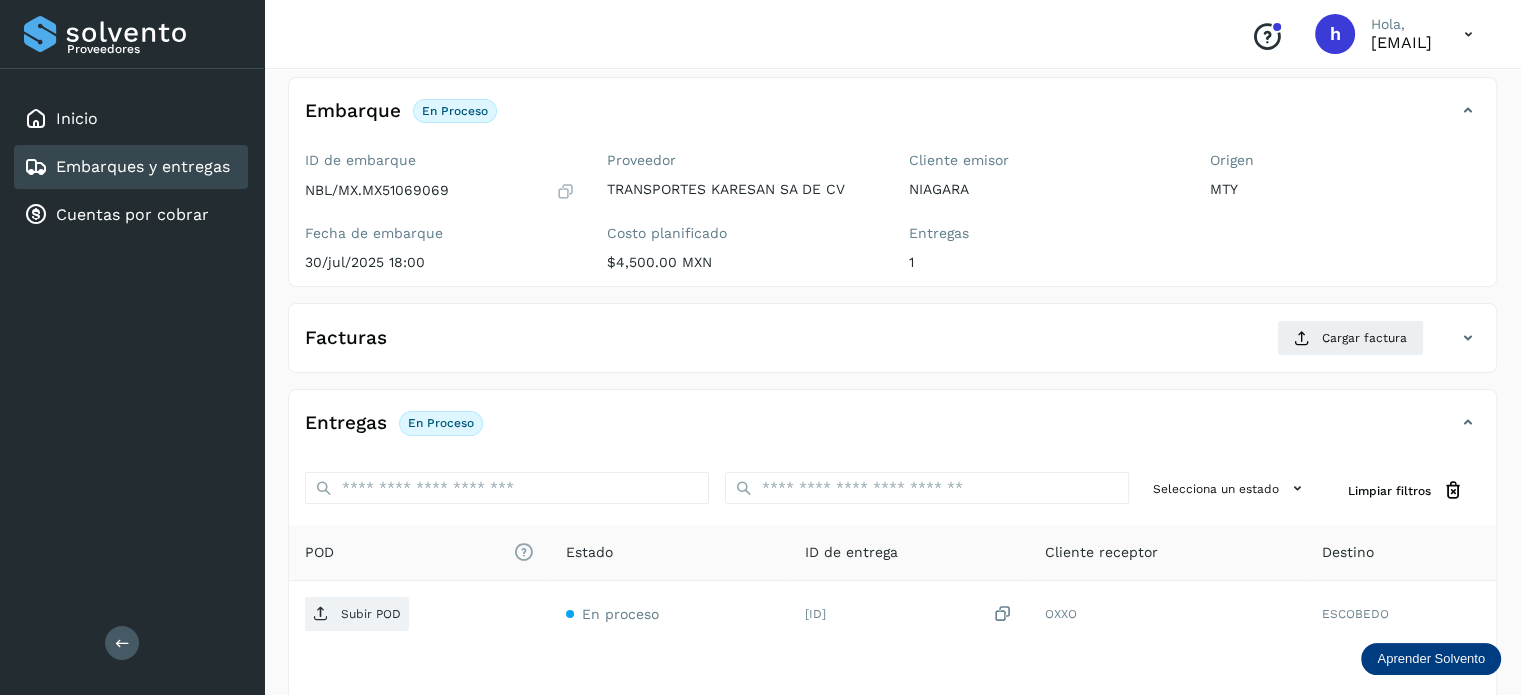 scroll, scrollTop: 112, scrollLeft: 0, axis: vertical 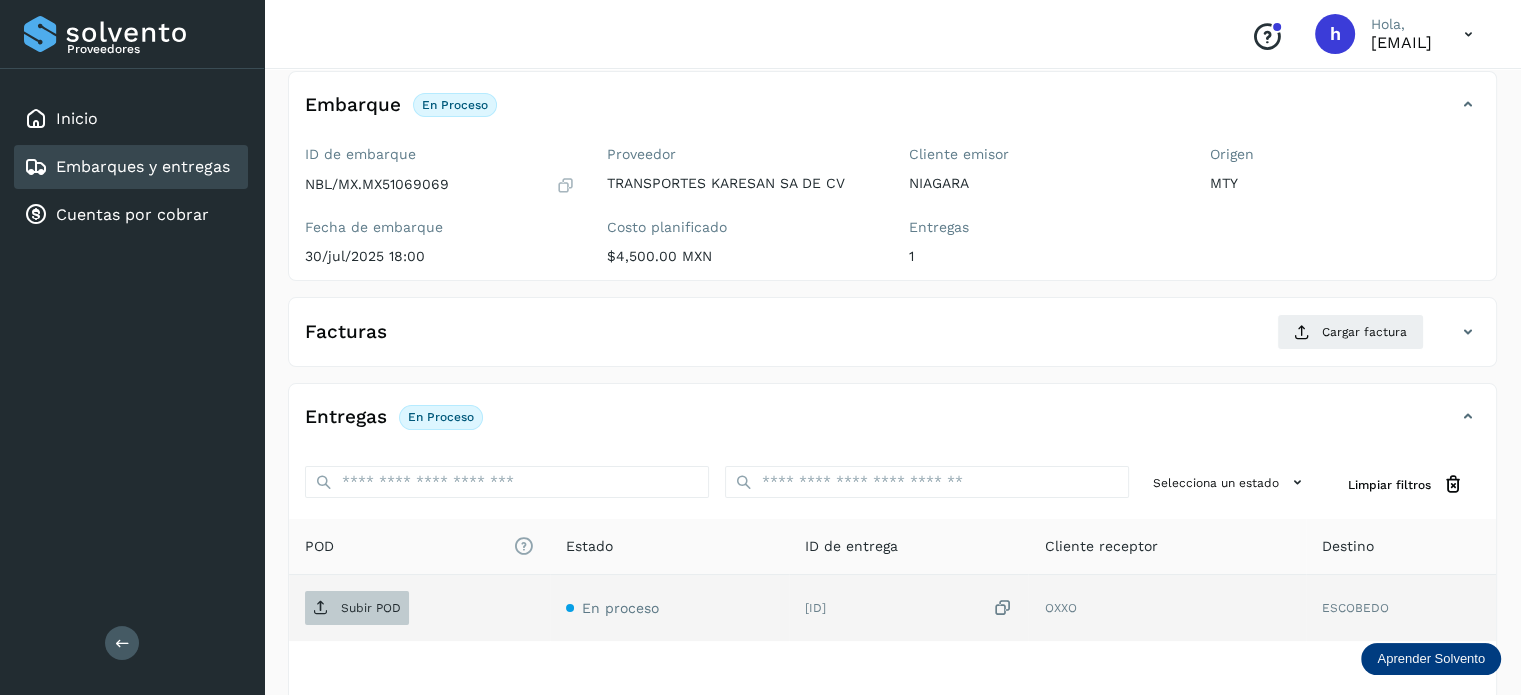 click on "Subir POD" at bounding box center (357, 608) 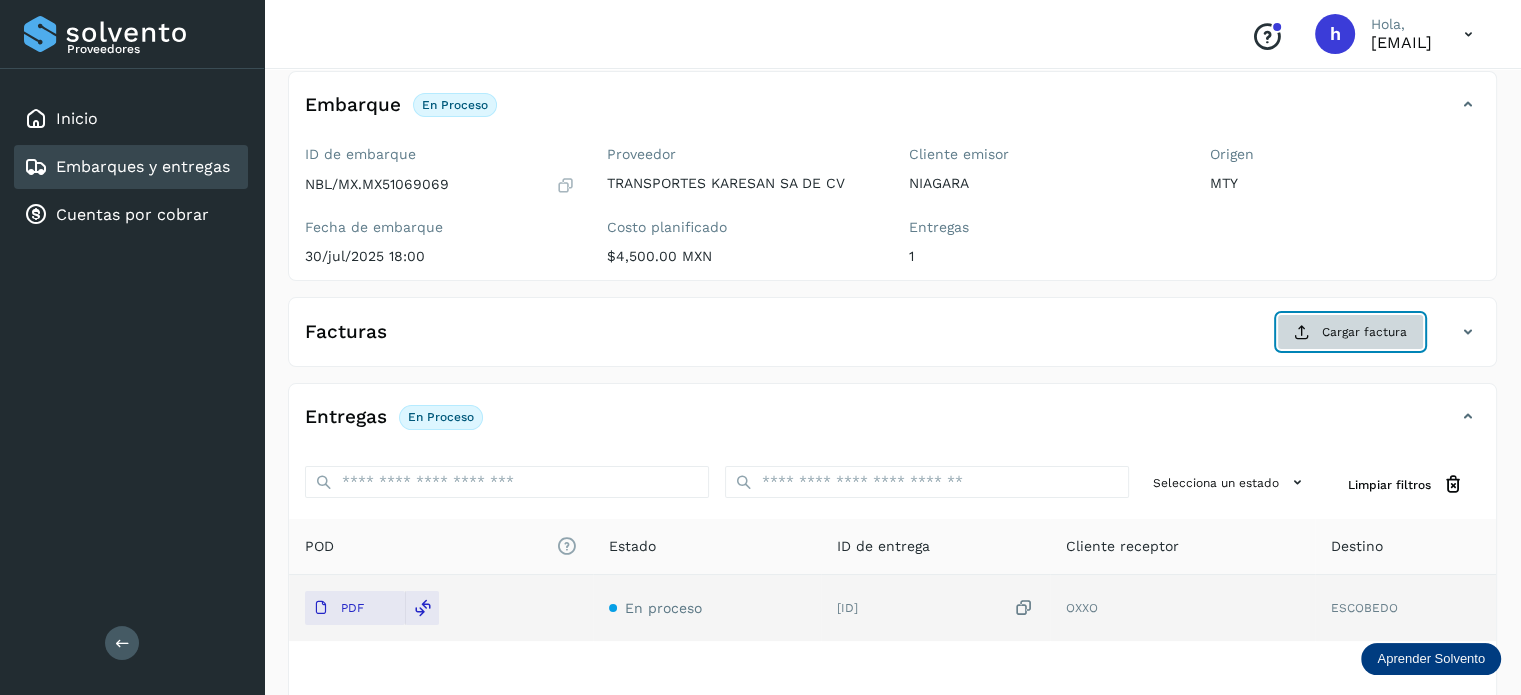 click on "Cargar factura" 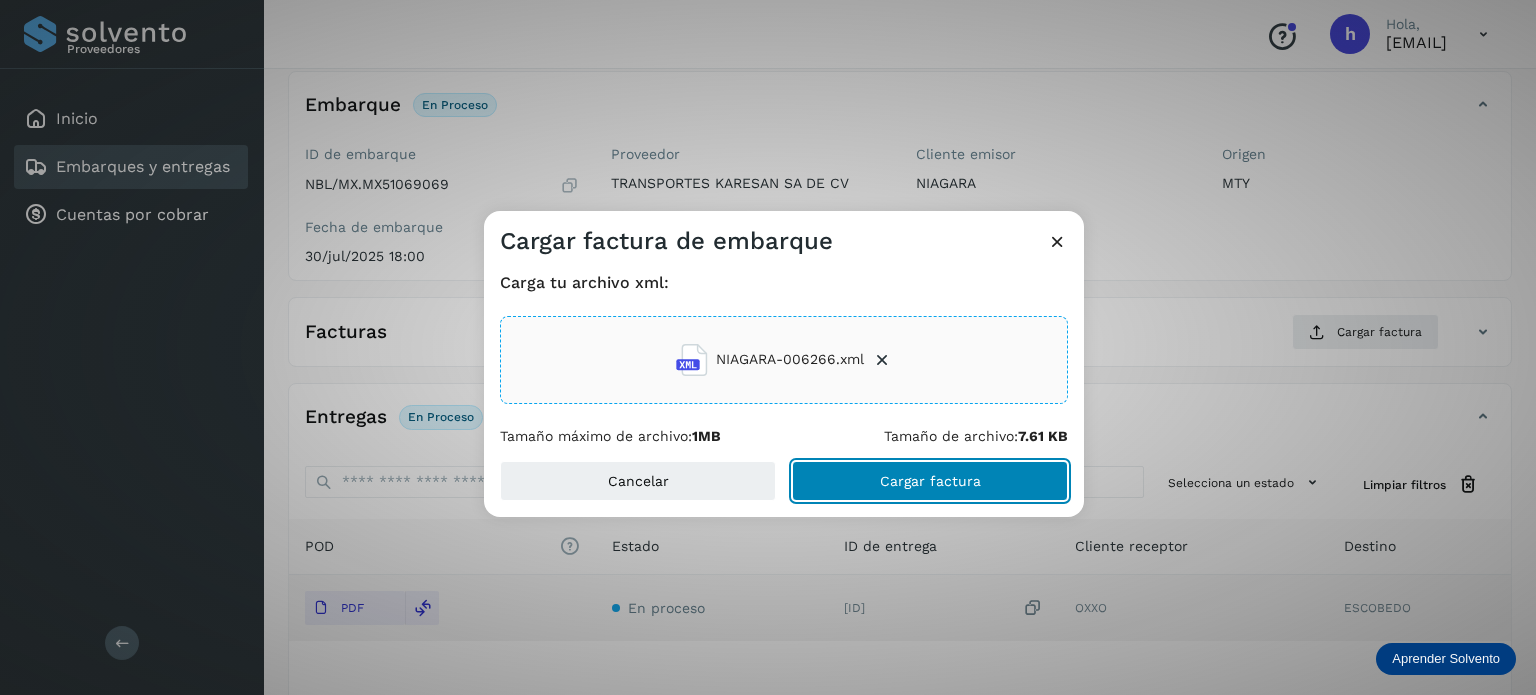 click on "Cargar factura" 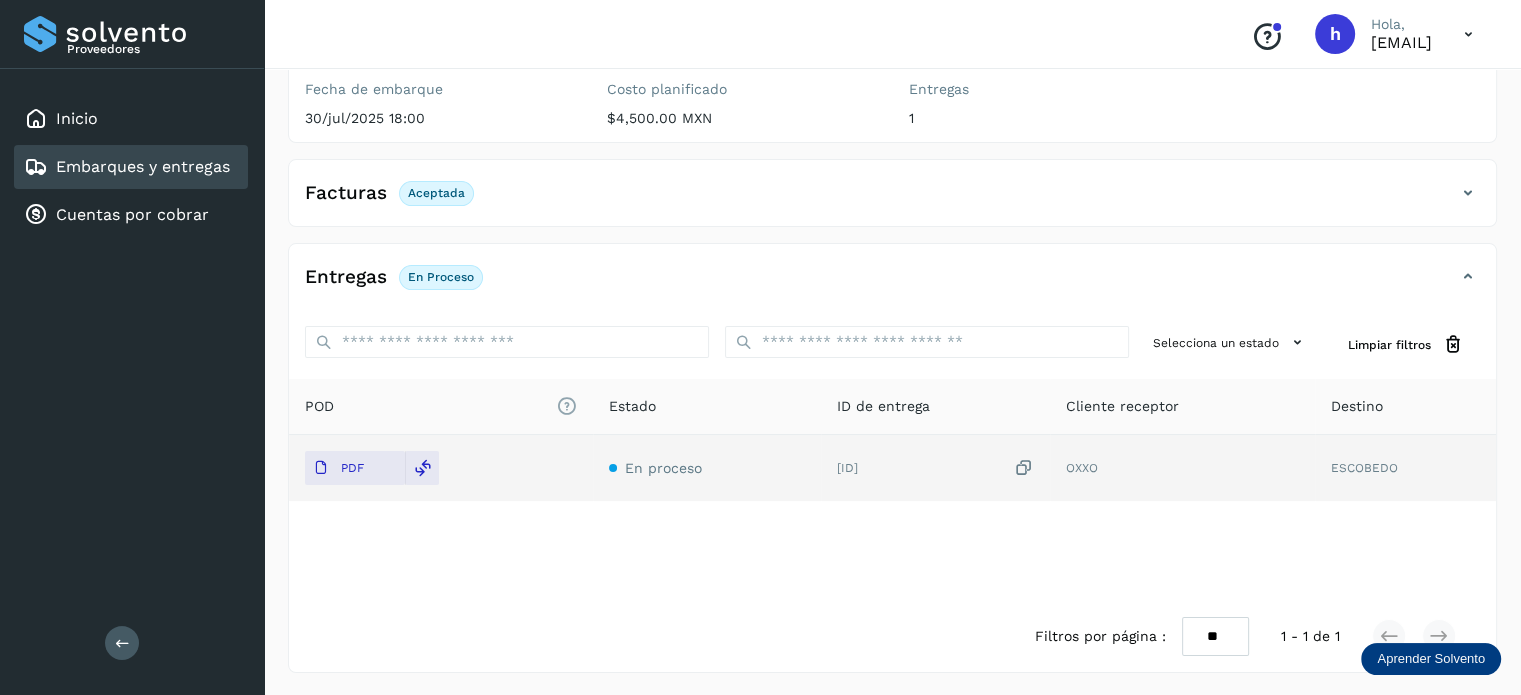 scroll, scrollTop: 0, scrollLeft: 0, axis: both 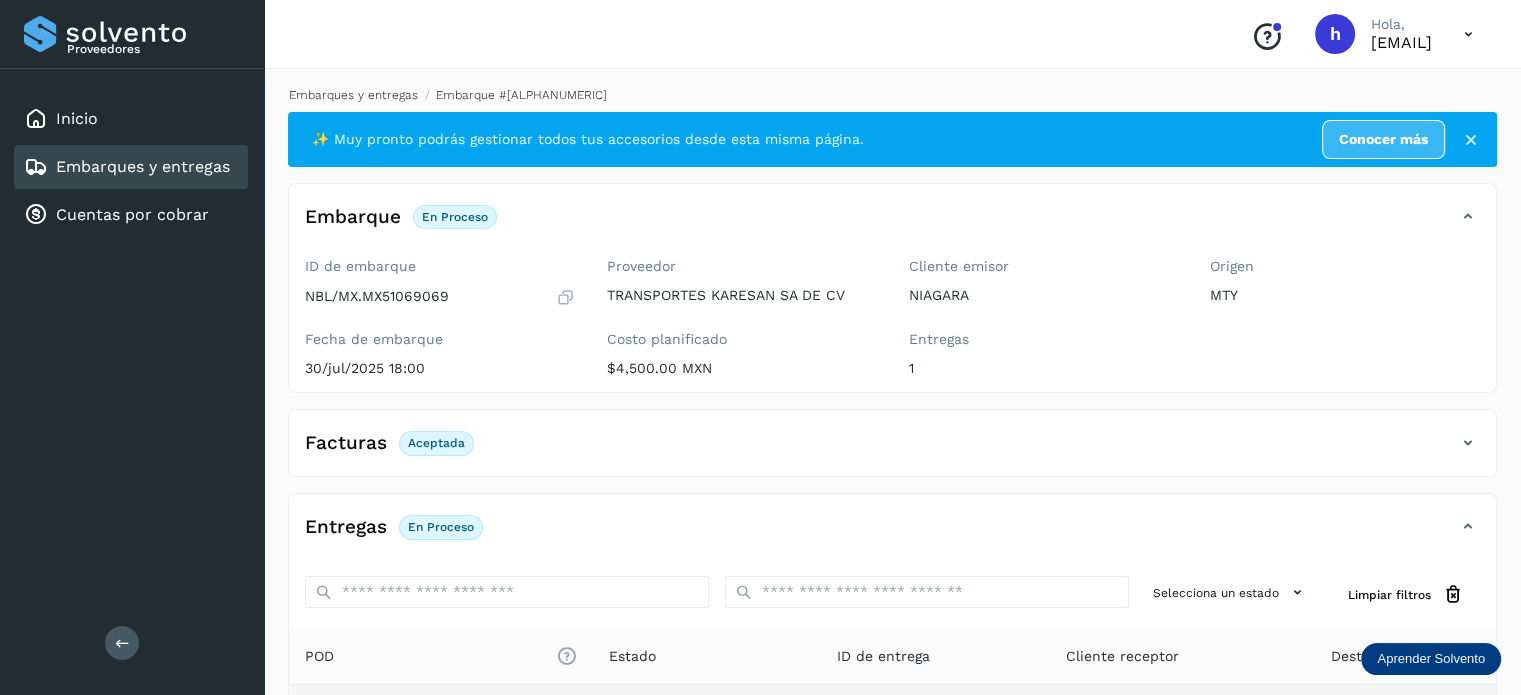 click on "Embarques y entregas" at bounding box center (353, 95) 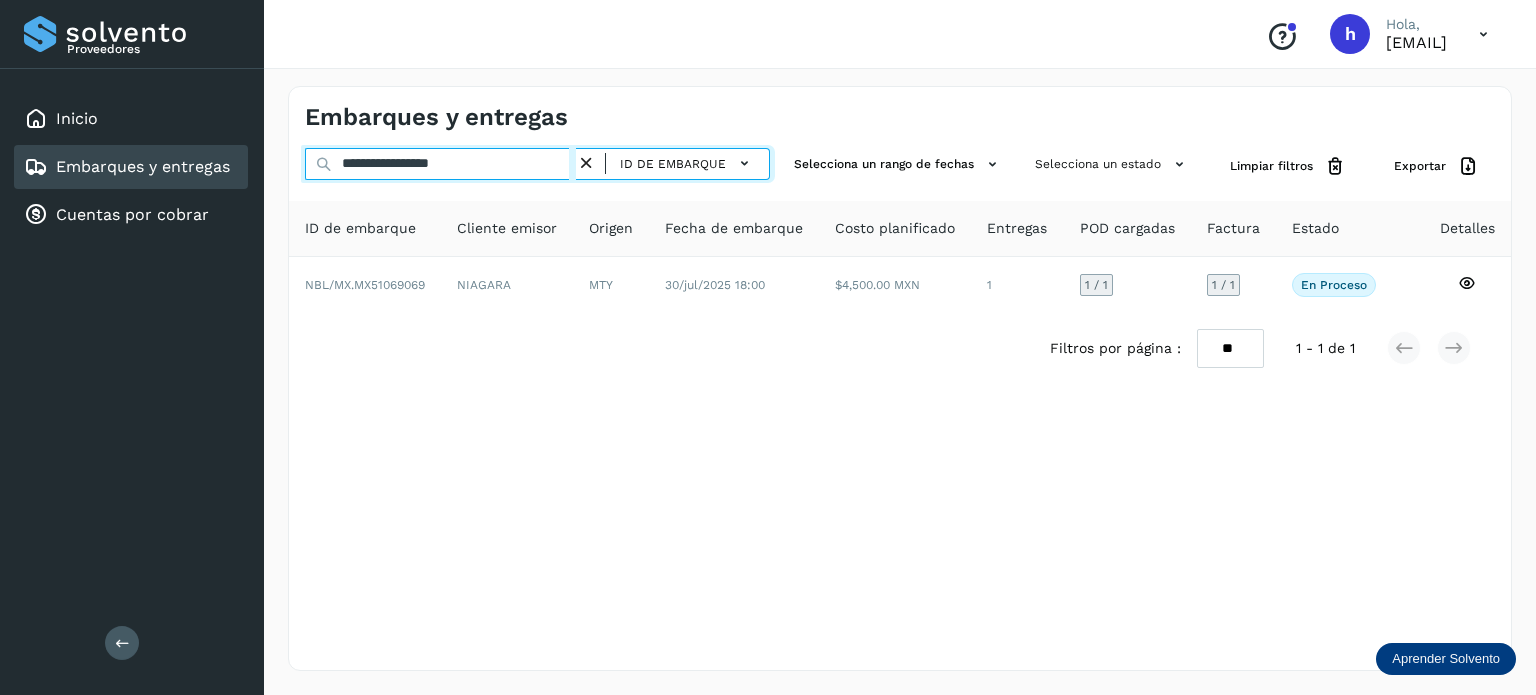 drag, startPoint x: 502, startPoint y: 158, endPoint x: 226, endPoint y: 164, distance: 276.06522 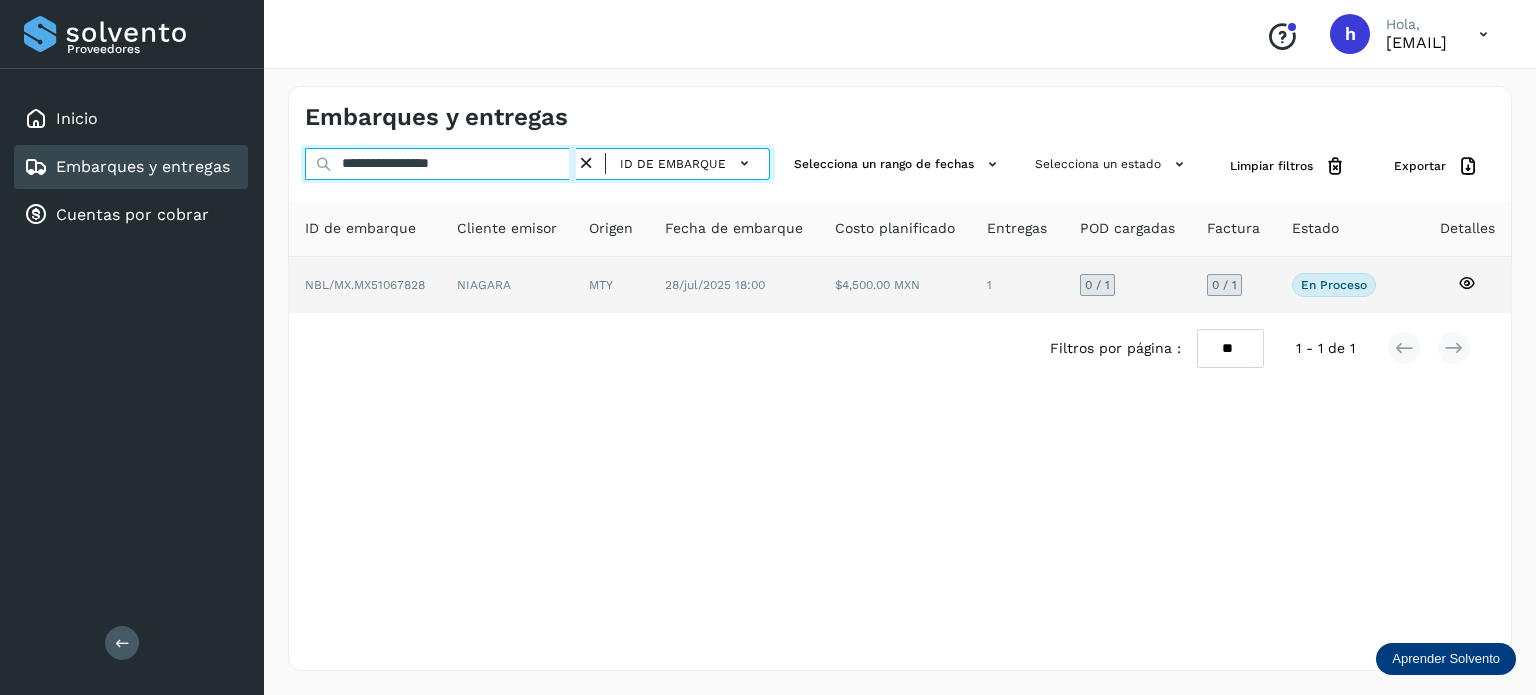 type on "**********" 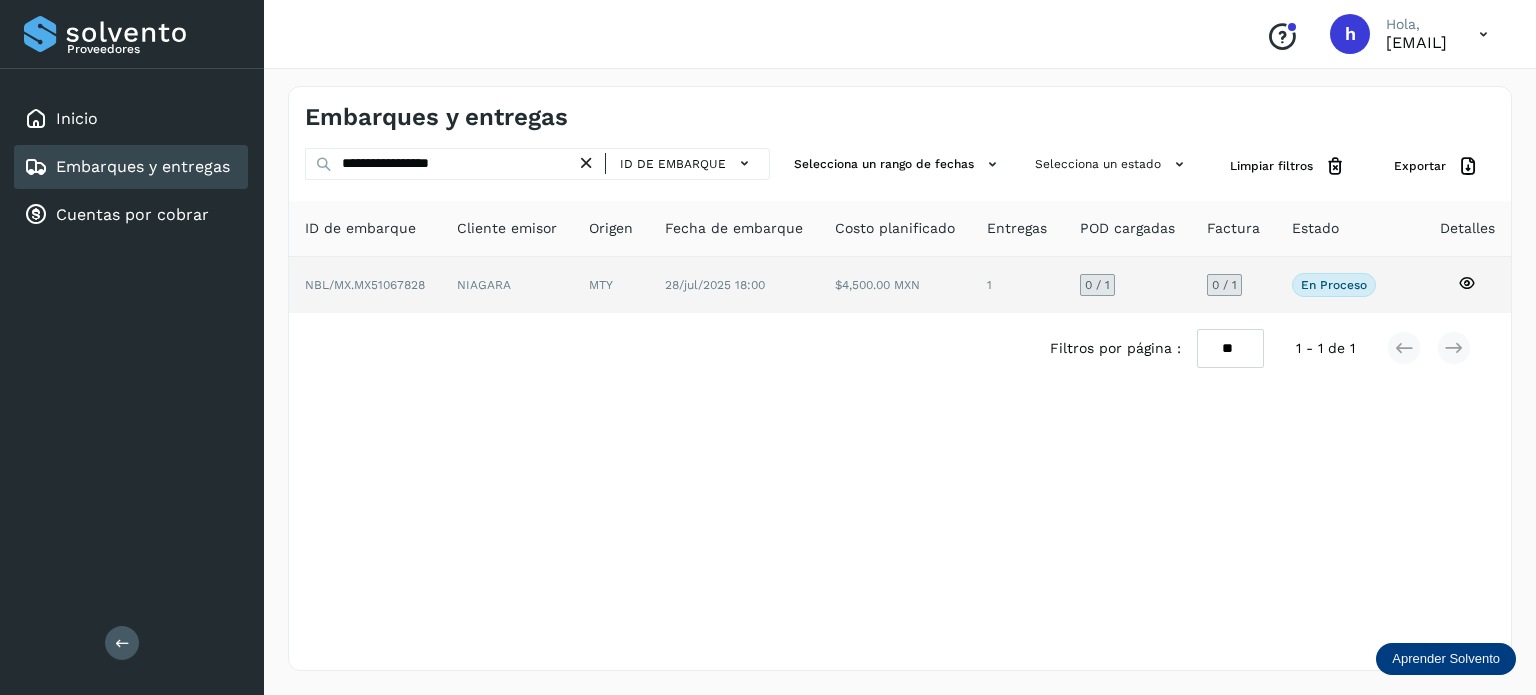 click on "NBL/MX.MX51067828" 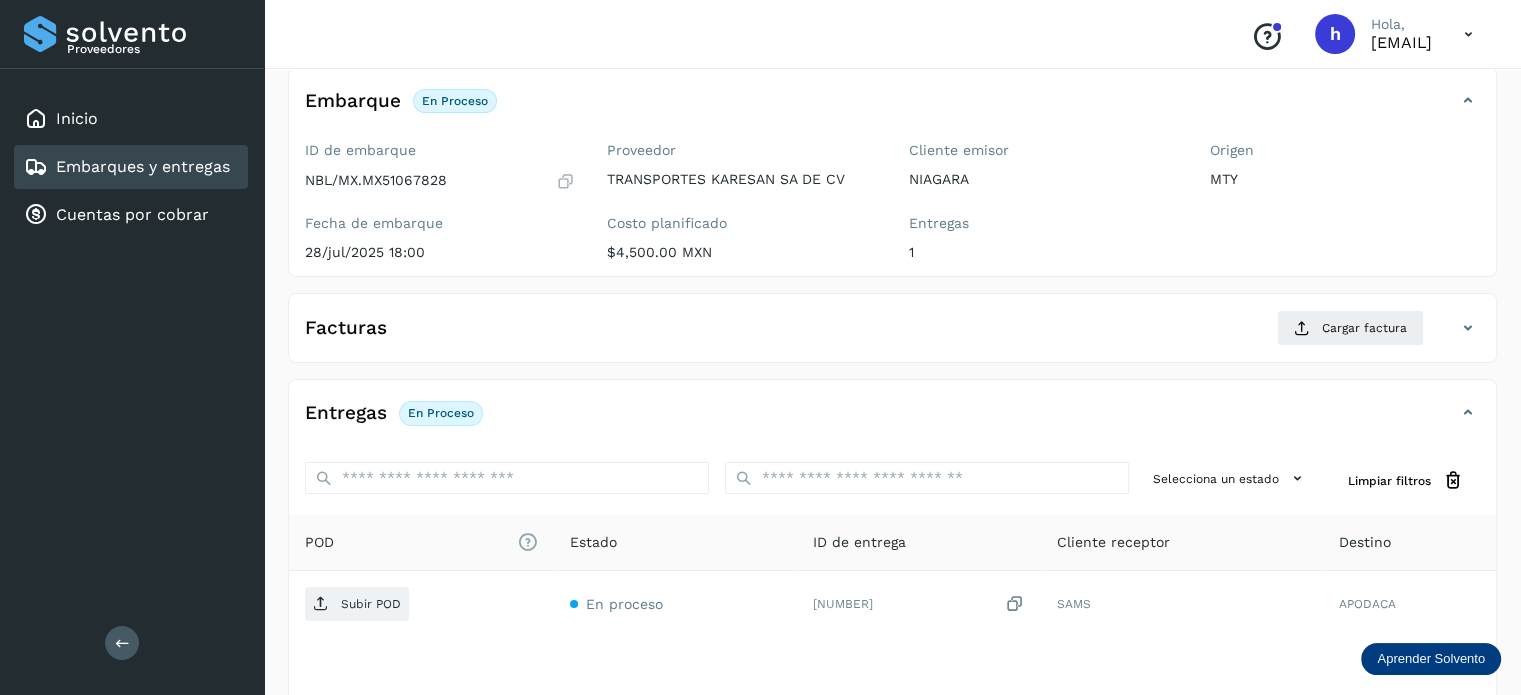 scroll, scrollTop: 117, scrollLeft: 0, axis: vertical 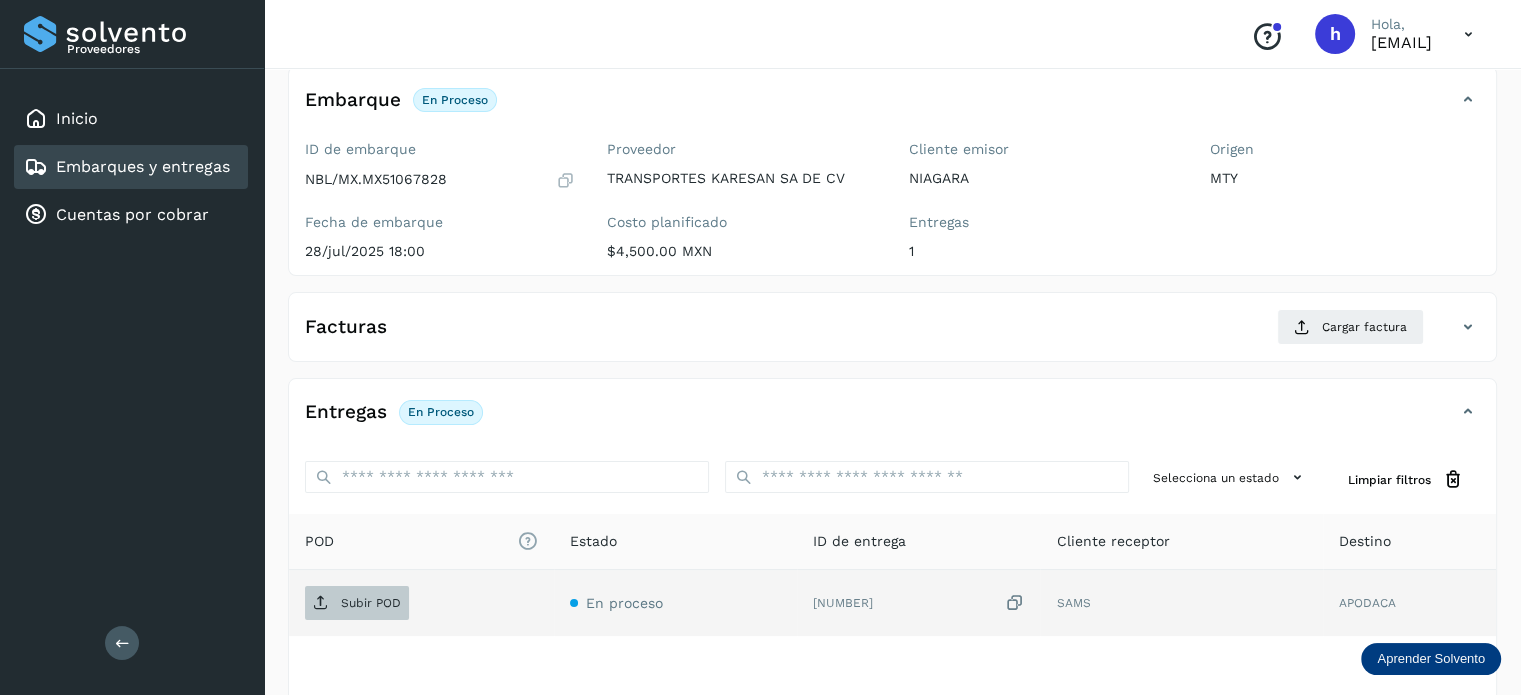 click on "Subir POD" at bounding box center (371, 603) 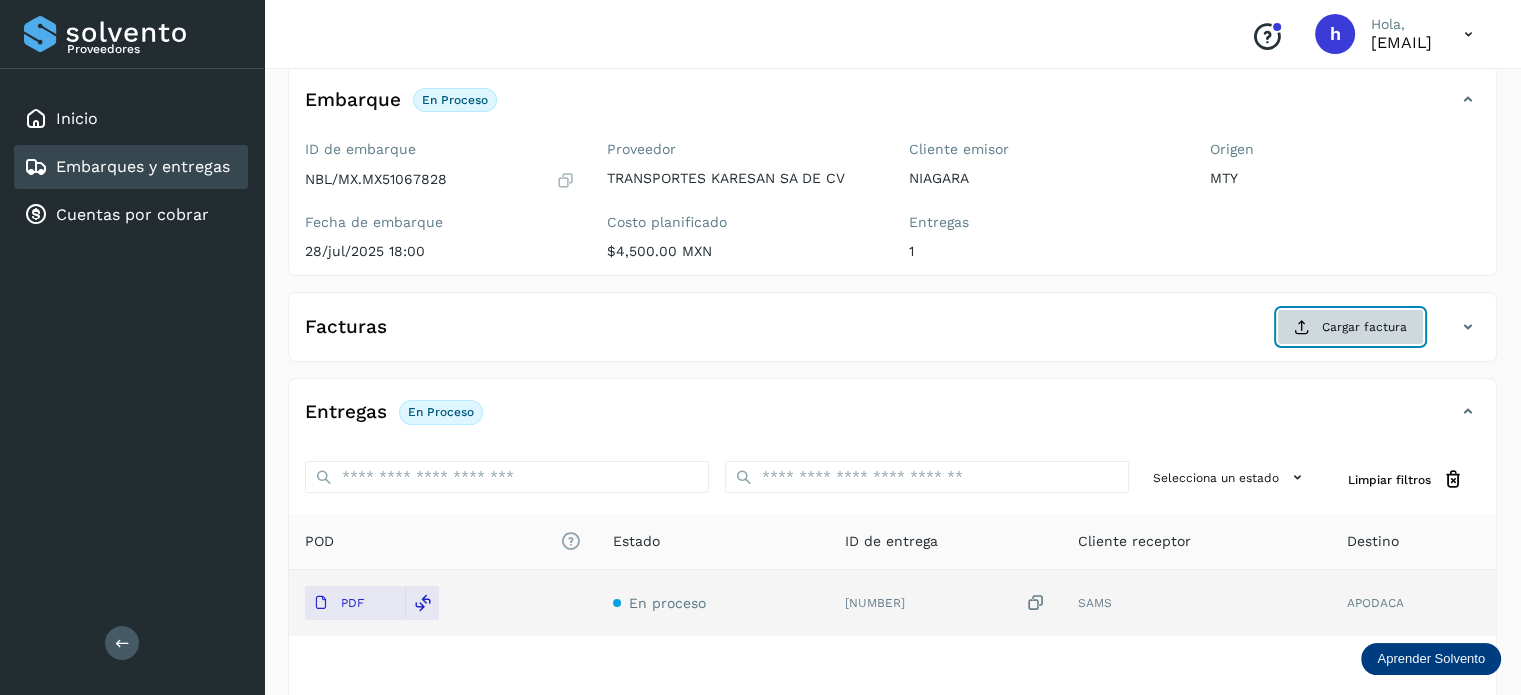 click on "Cargar factura" 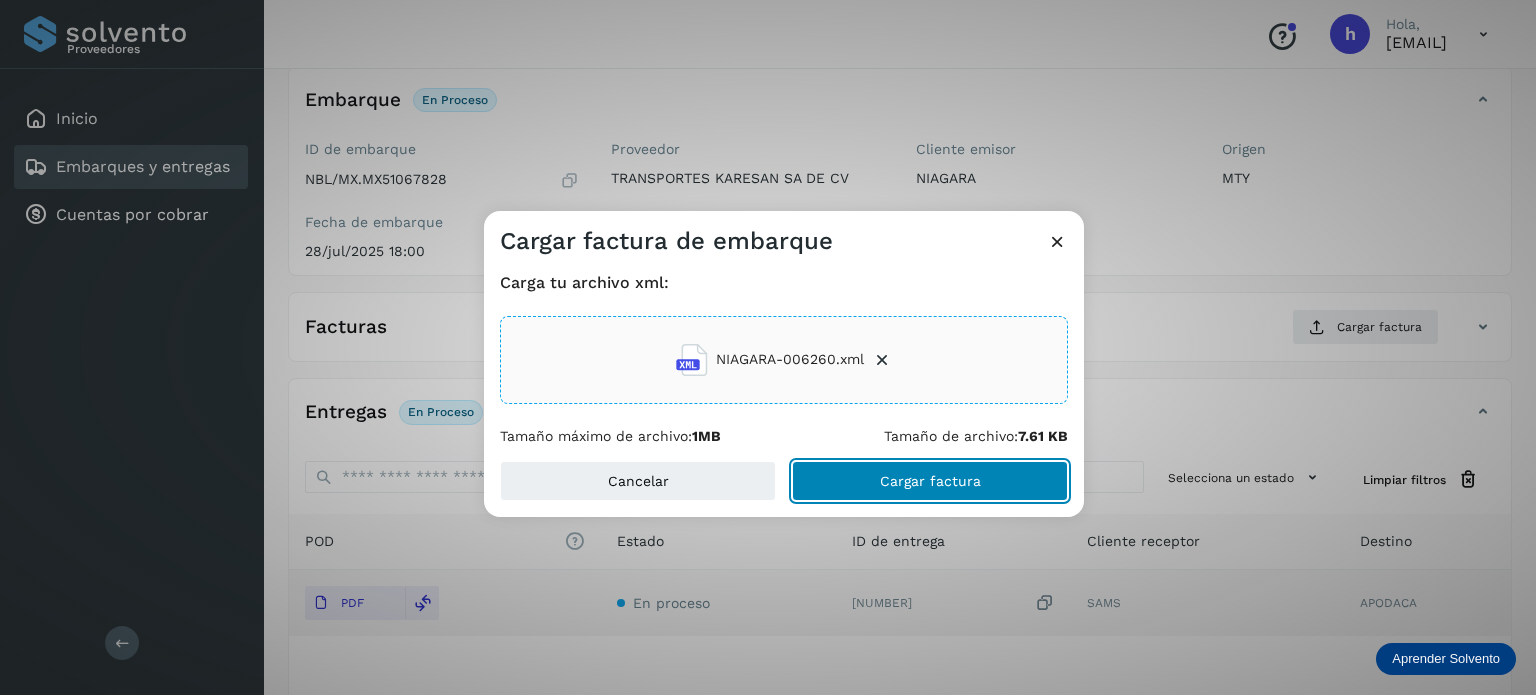 click on "Cargar factura" 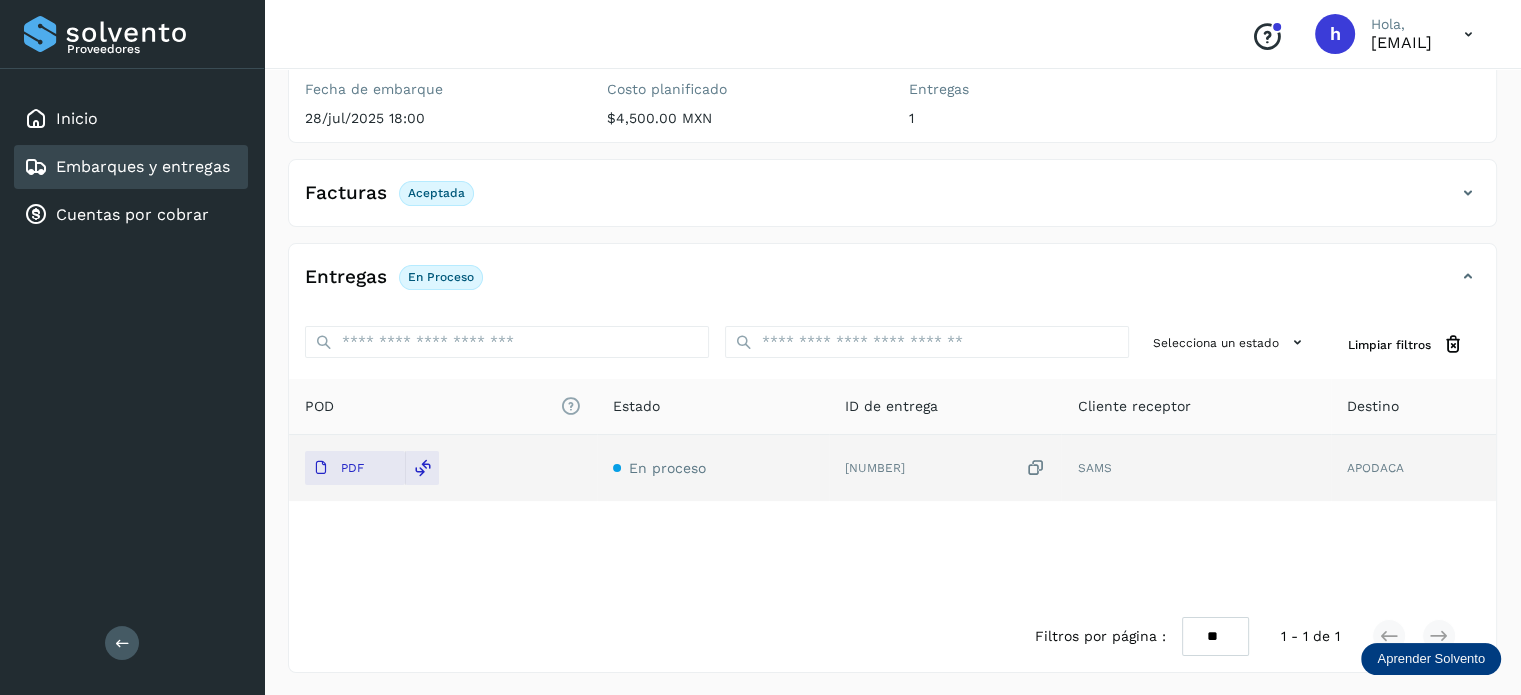 scroll, scrollTop: 0, scrollLeft: 0, axis: both 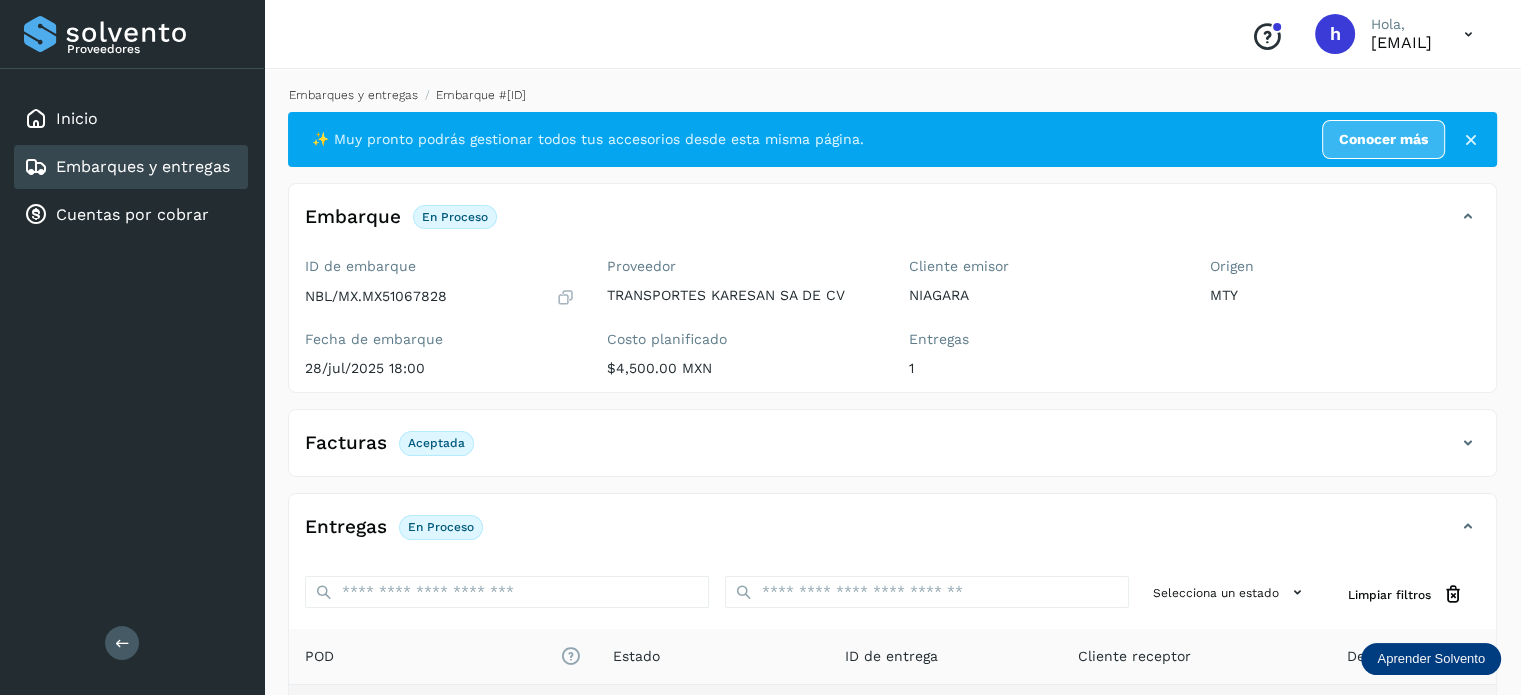 click on "Embarques y entregas" at bounding box center [353, 95] 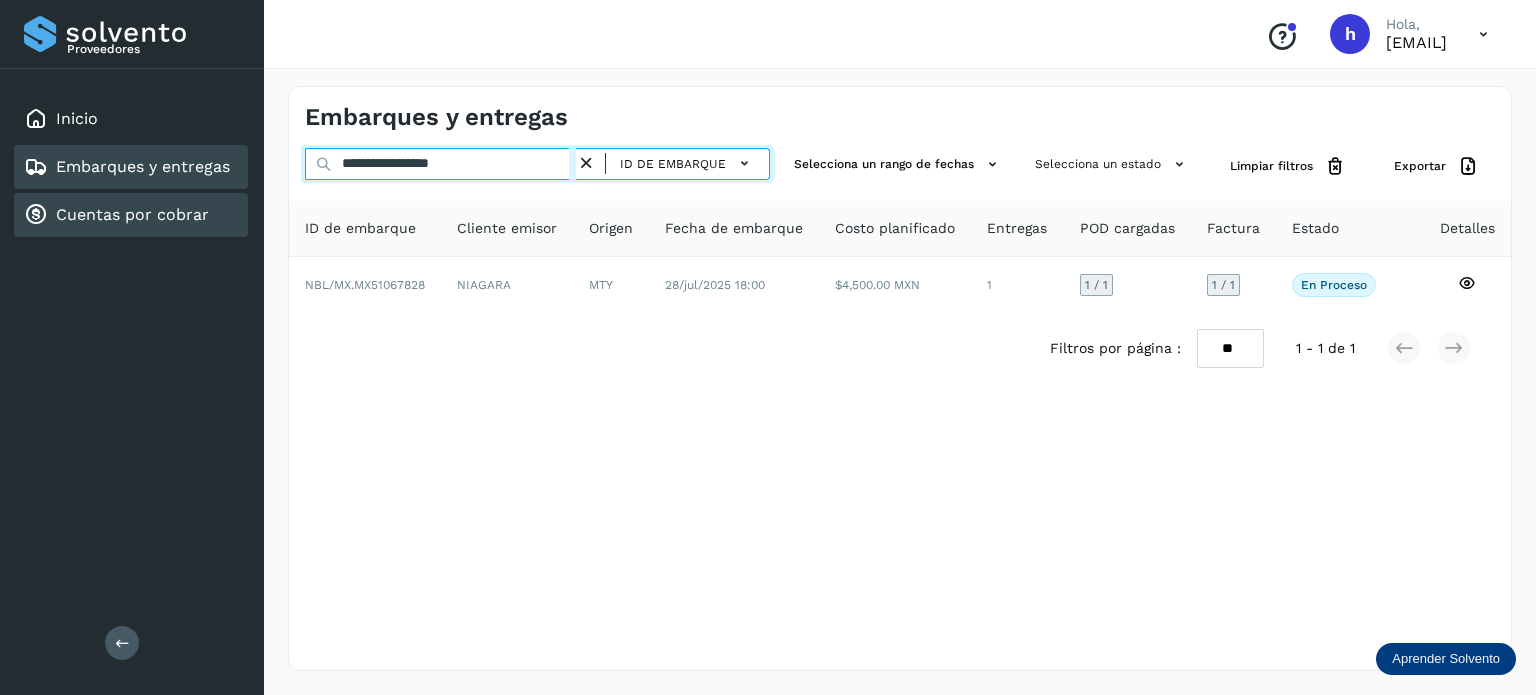 drag, startPoint x: 526, startPoint y: 165, endPoint x: 24, endPoint y: 200, distance: 503.21863 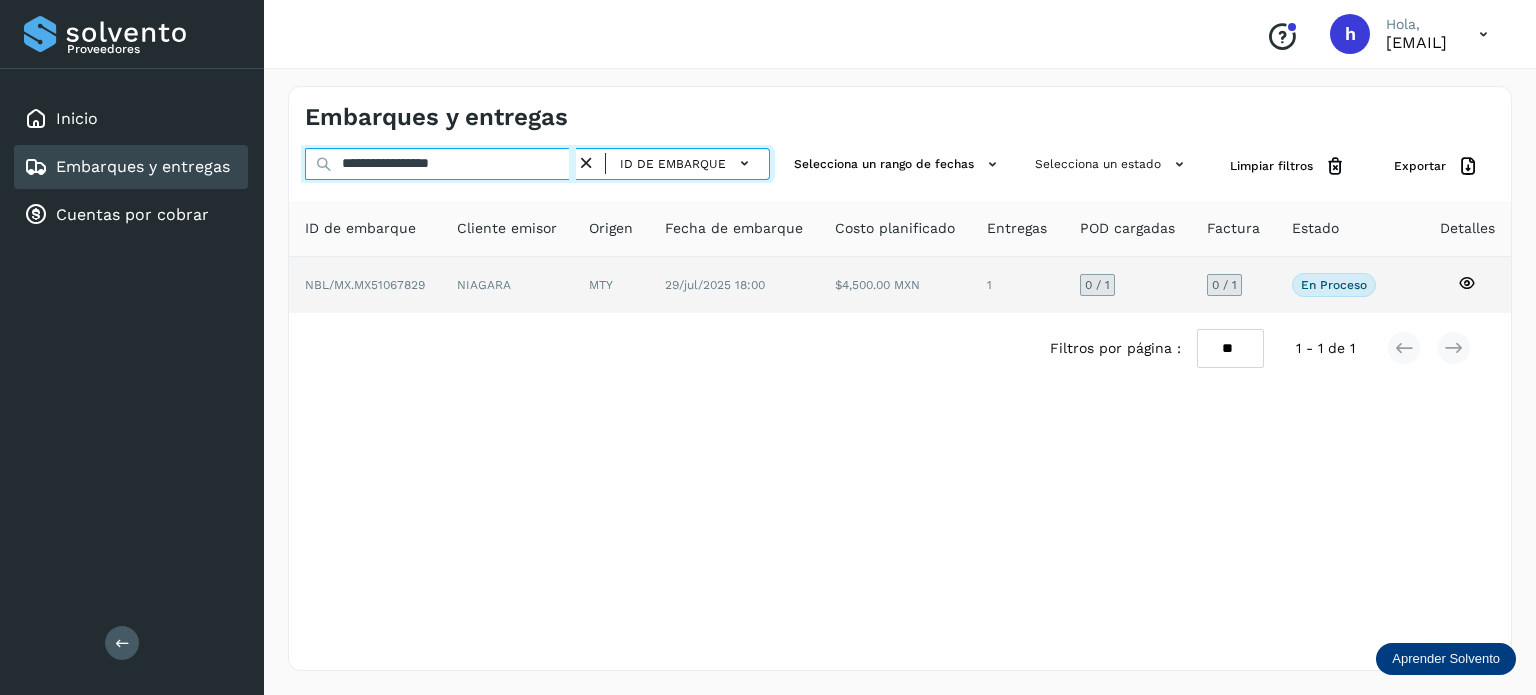 type on "**********" 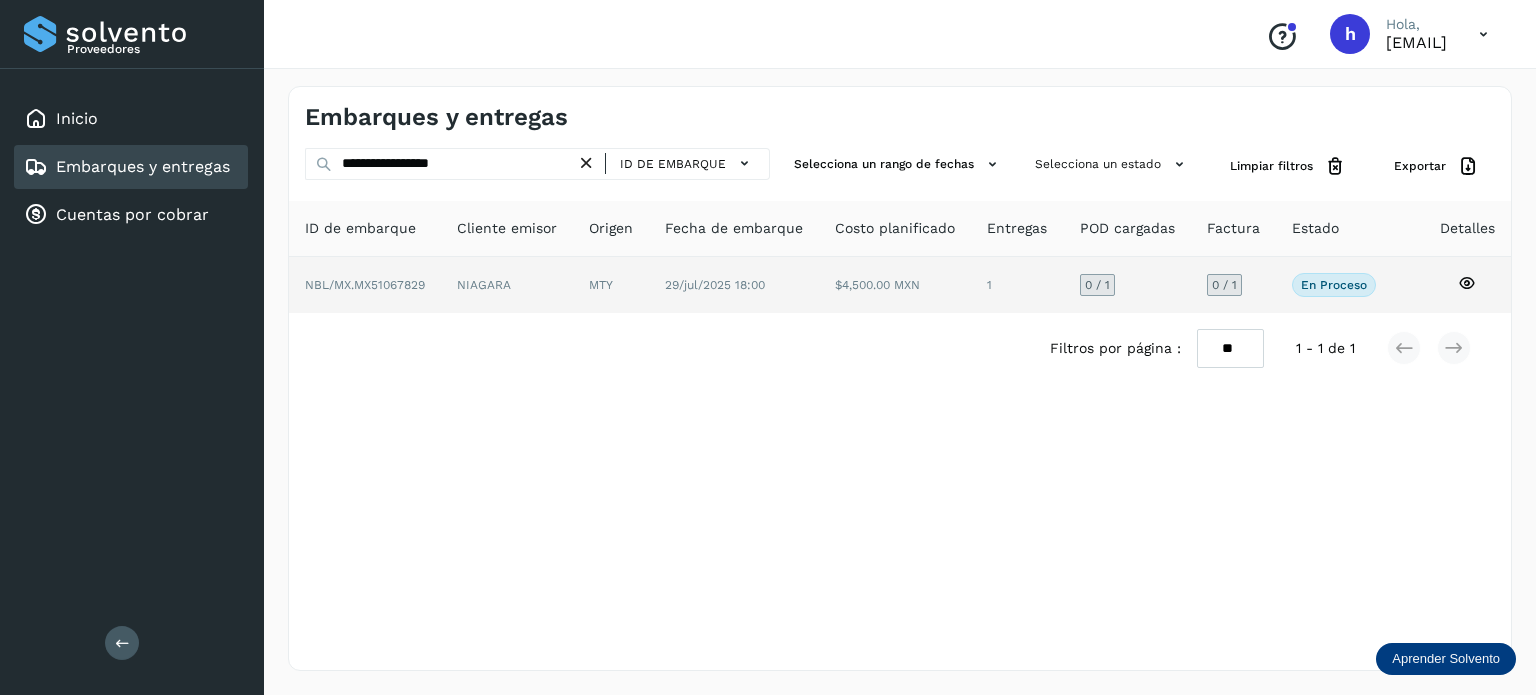 click on "NBL/MX.MX51067829" 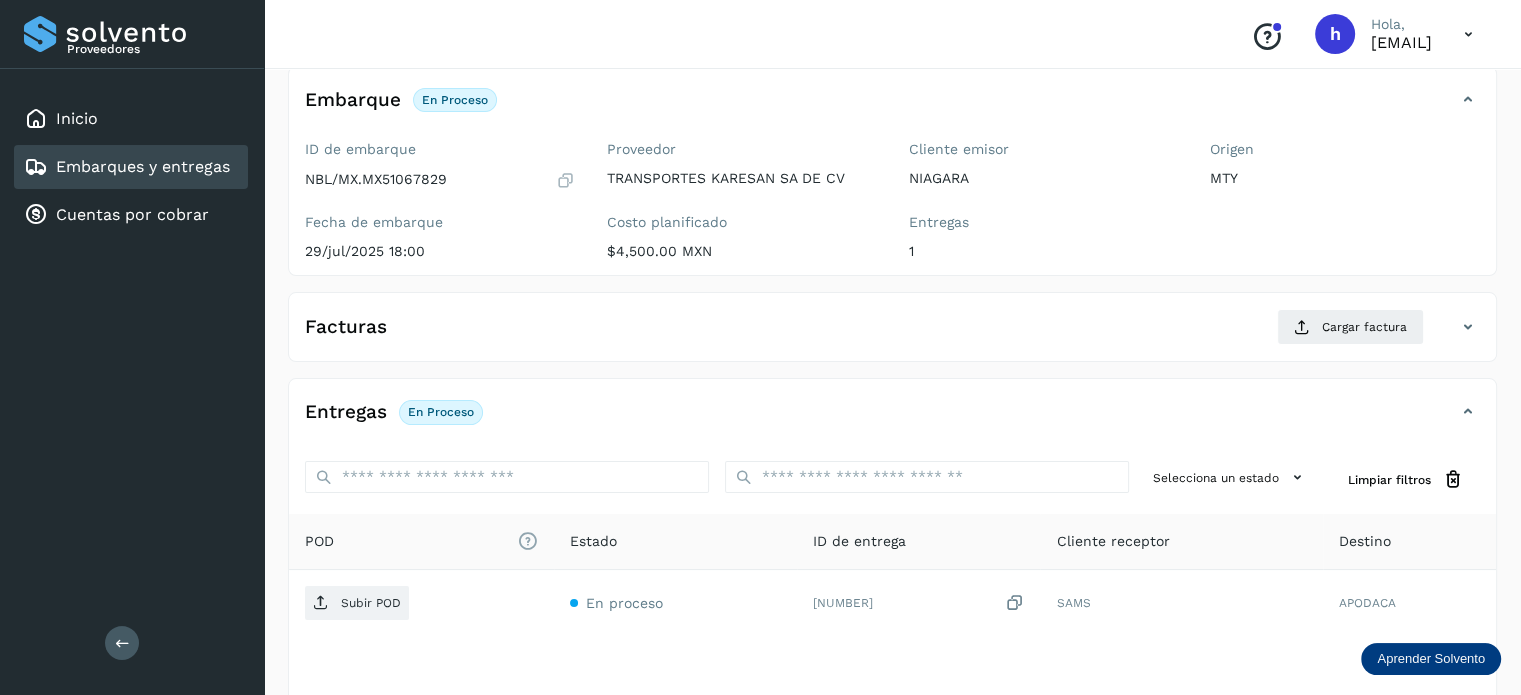 scroll, scrollTop: 120, scrollLeft: 0, axis: vertical 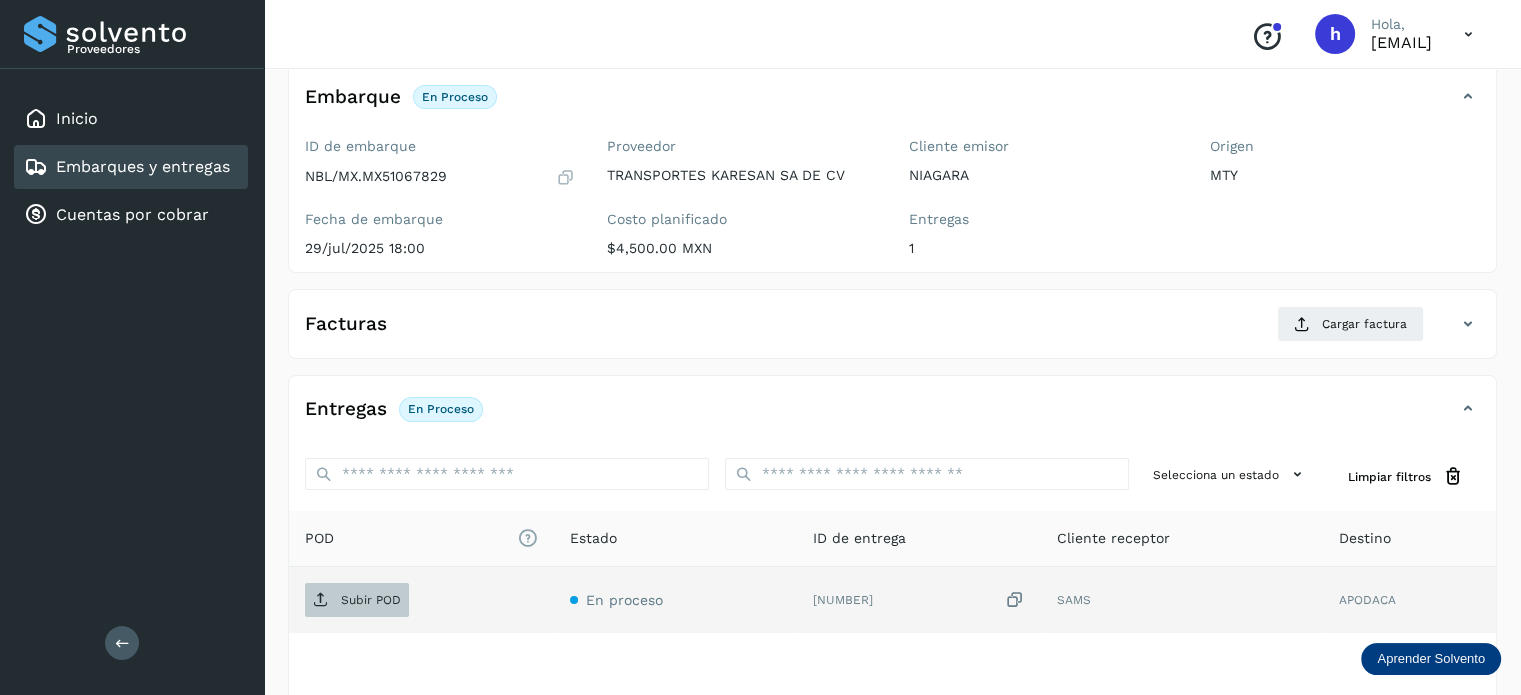 click on "Subir POD" at bounding box center (357, 600) 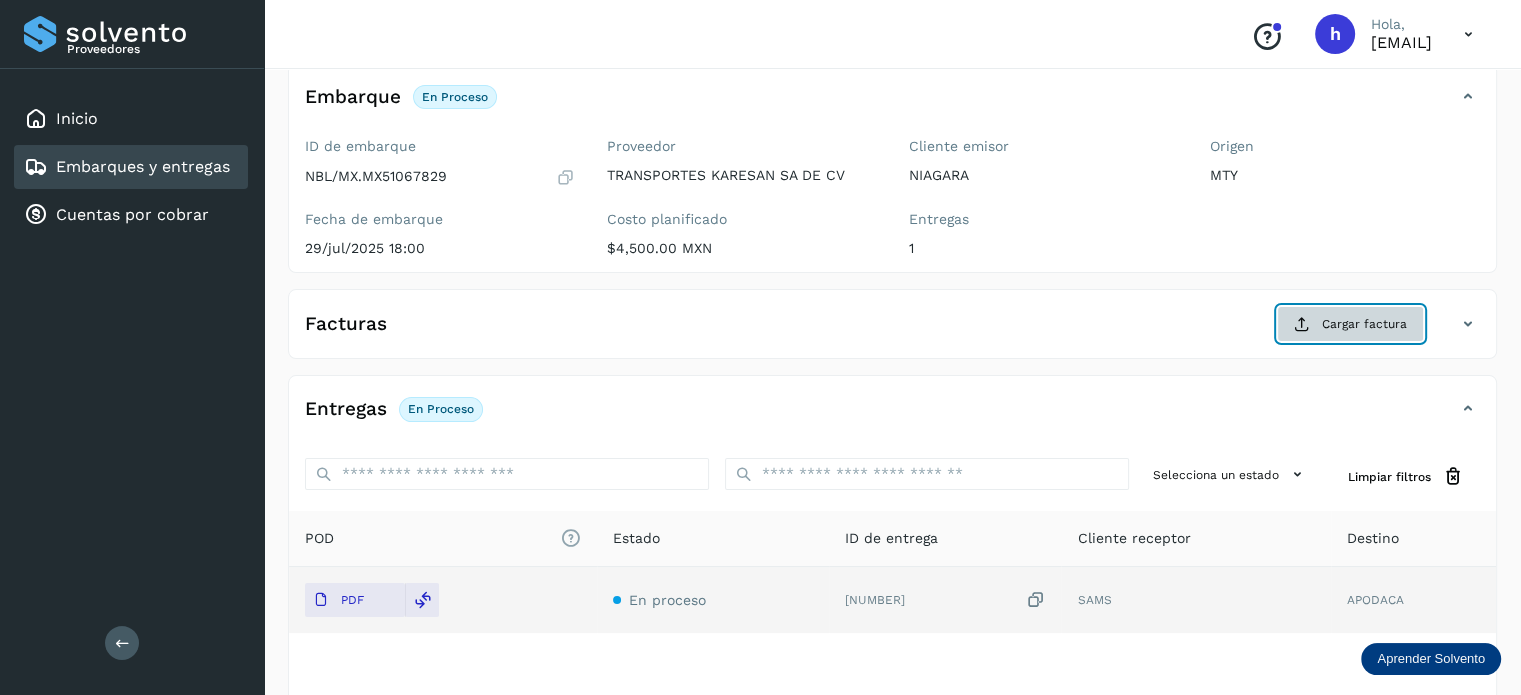 click on "Cargar factura" 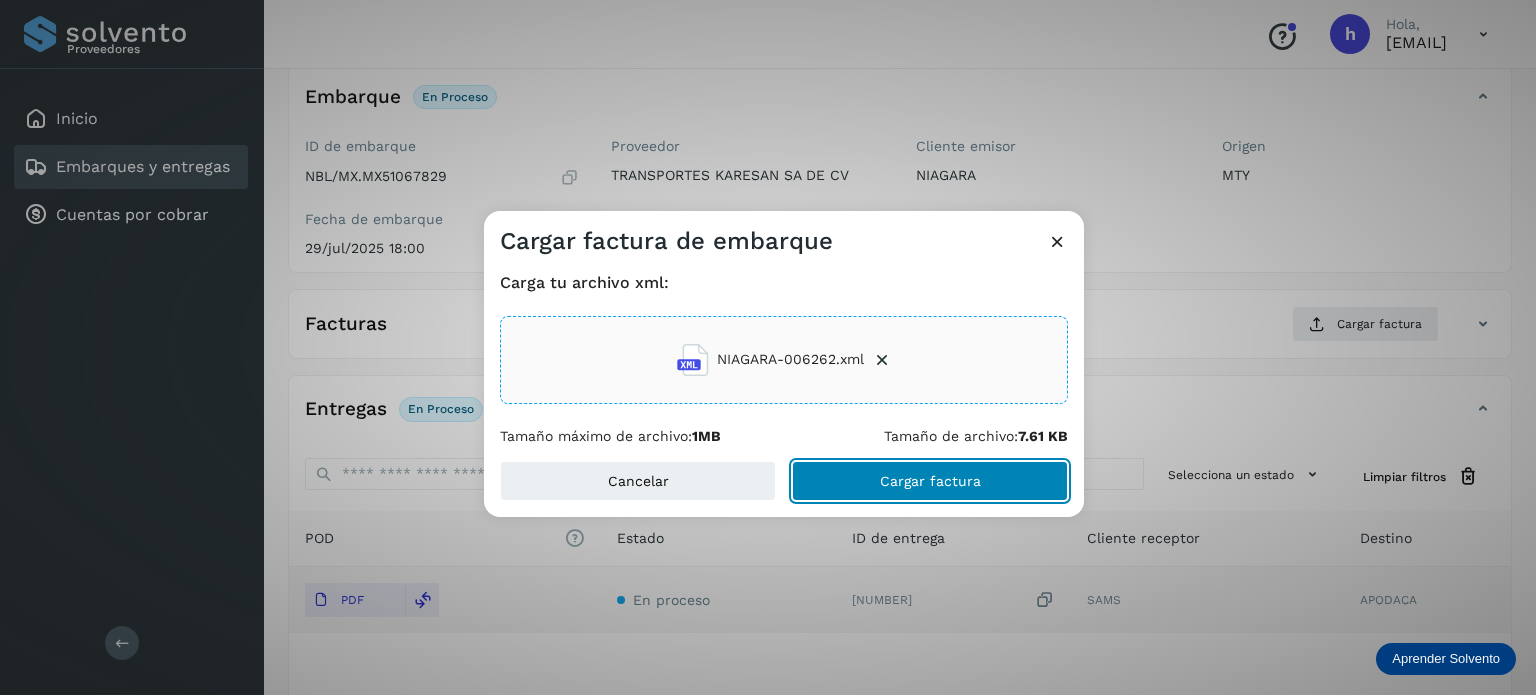 click on "Cargar factura" 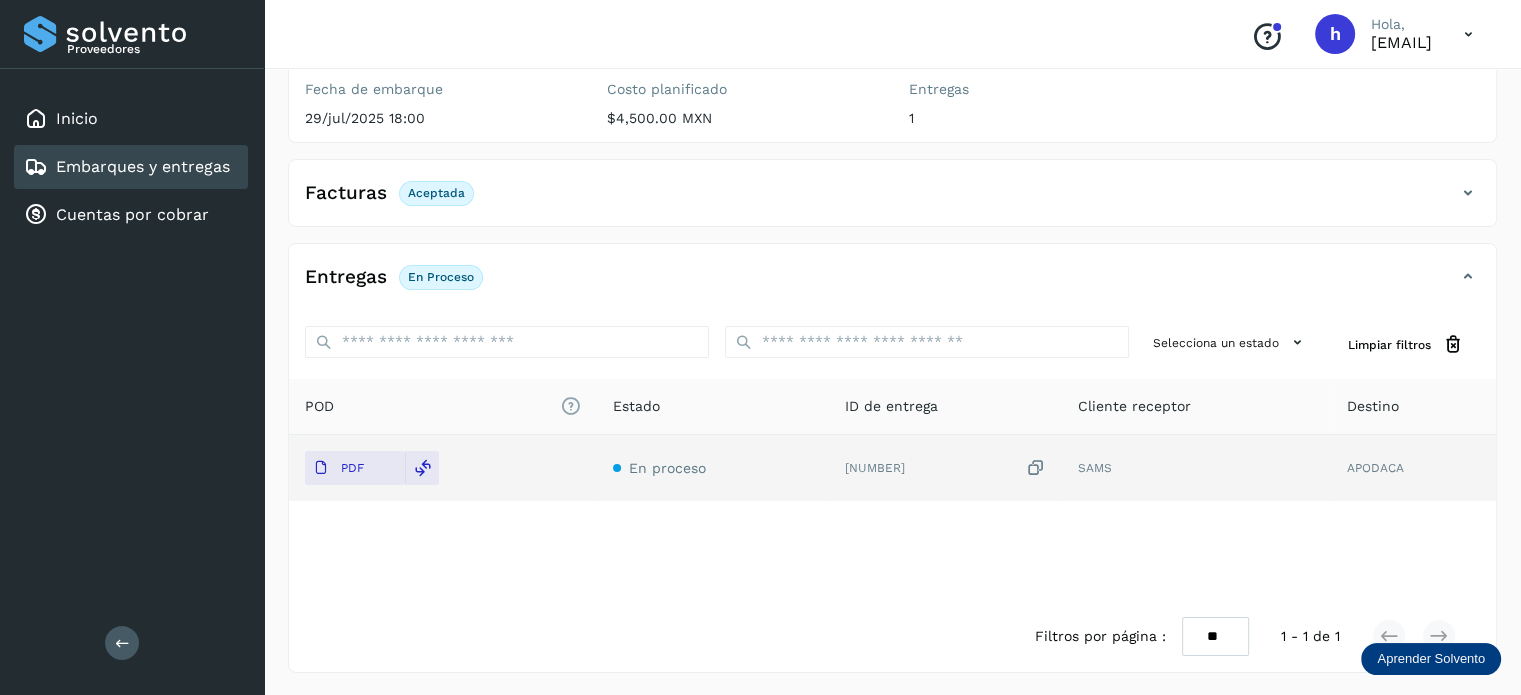 scroll, scrollTop: 0, scrollLeft: 0, axis: both 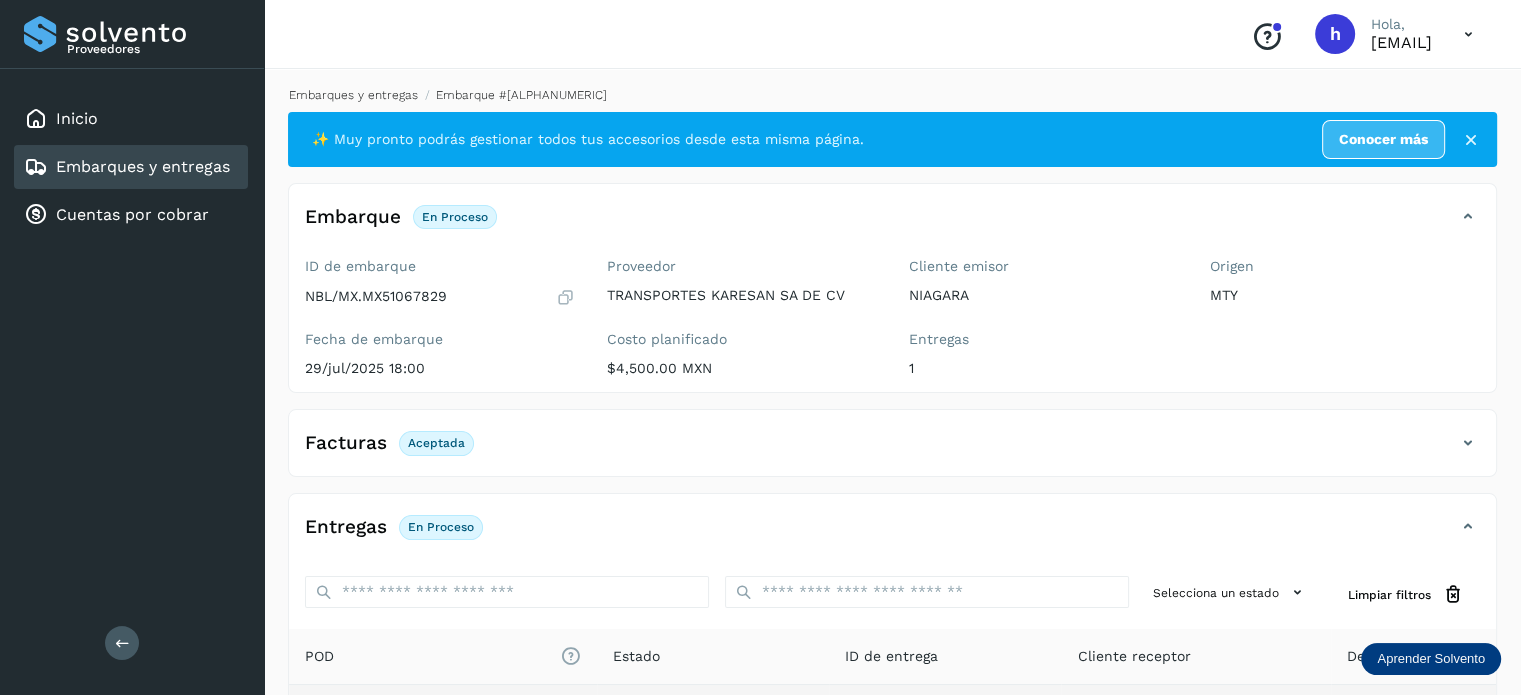 click on "Embarques y entregas" at bounding box center (353, 95) 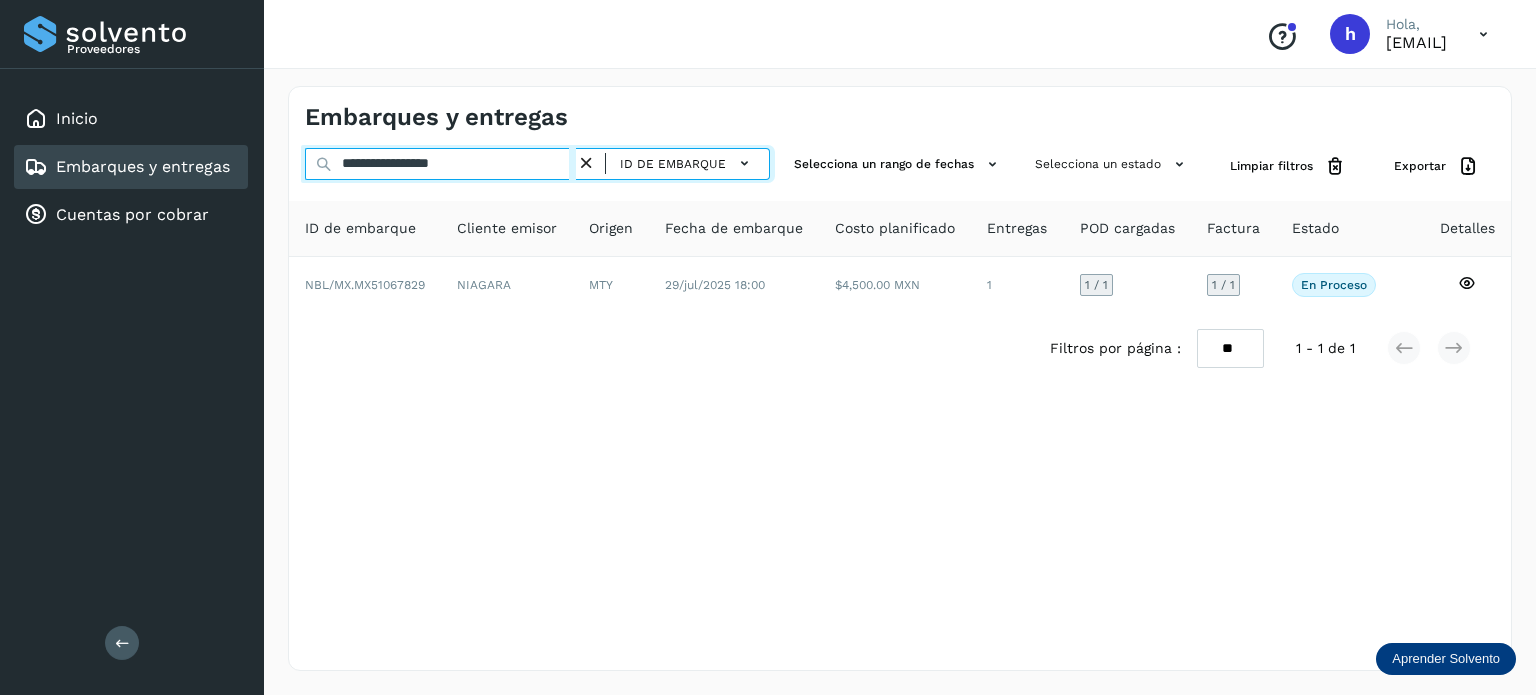 drag, startPoint x: 506, startPoint y: 163, endPoint x: 150, endPoint y: 171, distance: 356.08987 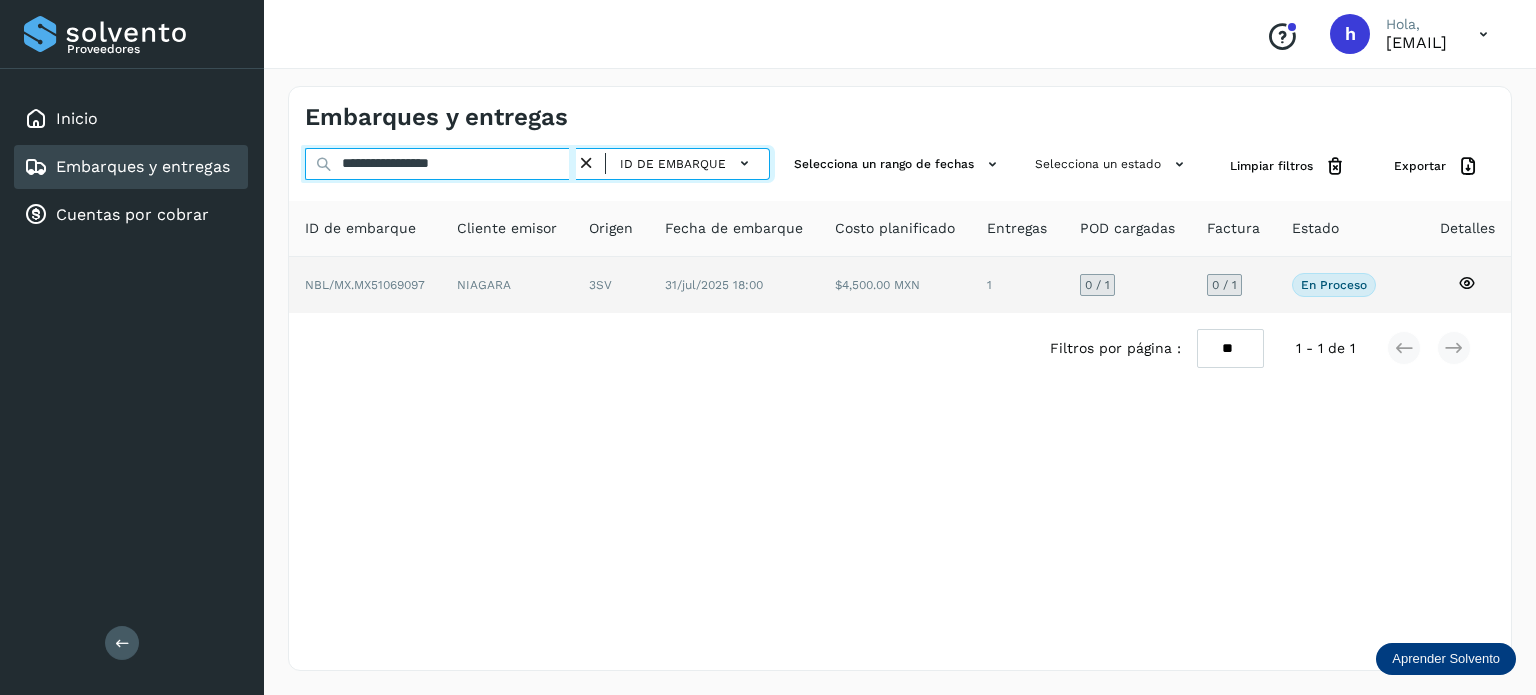 type on "**********" 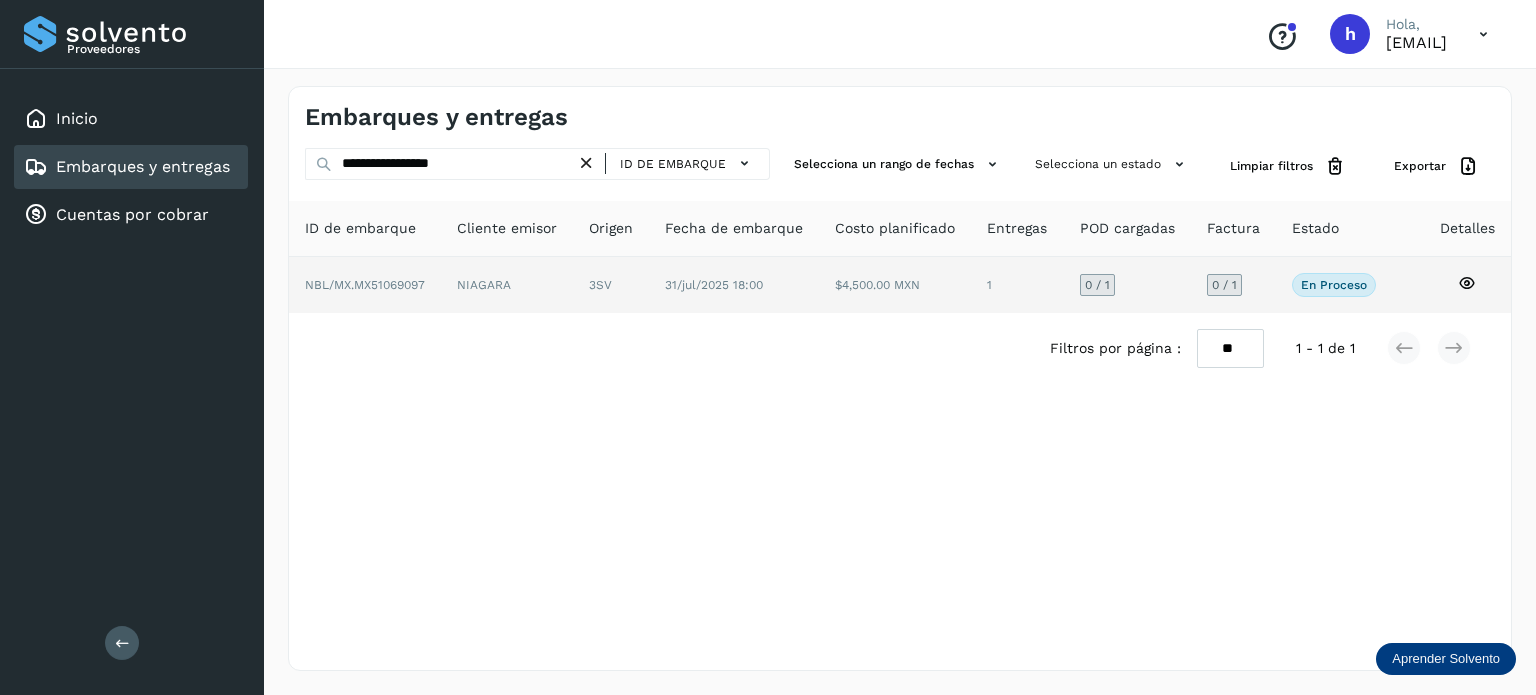 click on "NIAGARA" 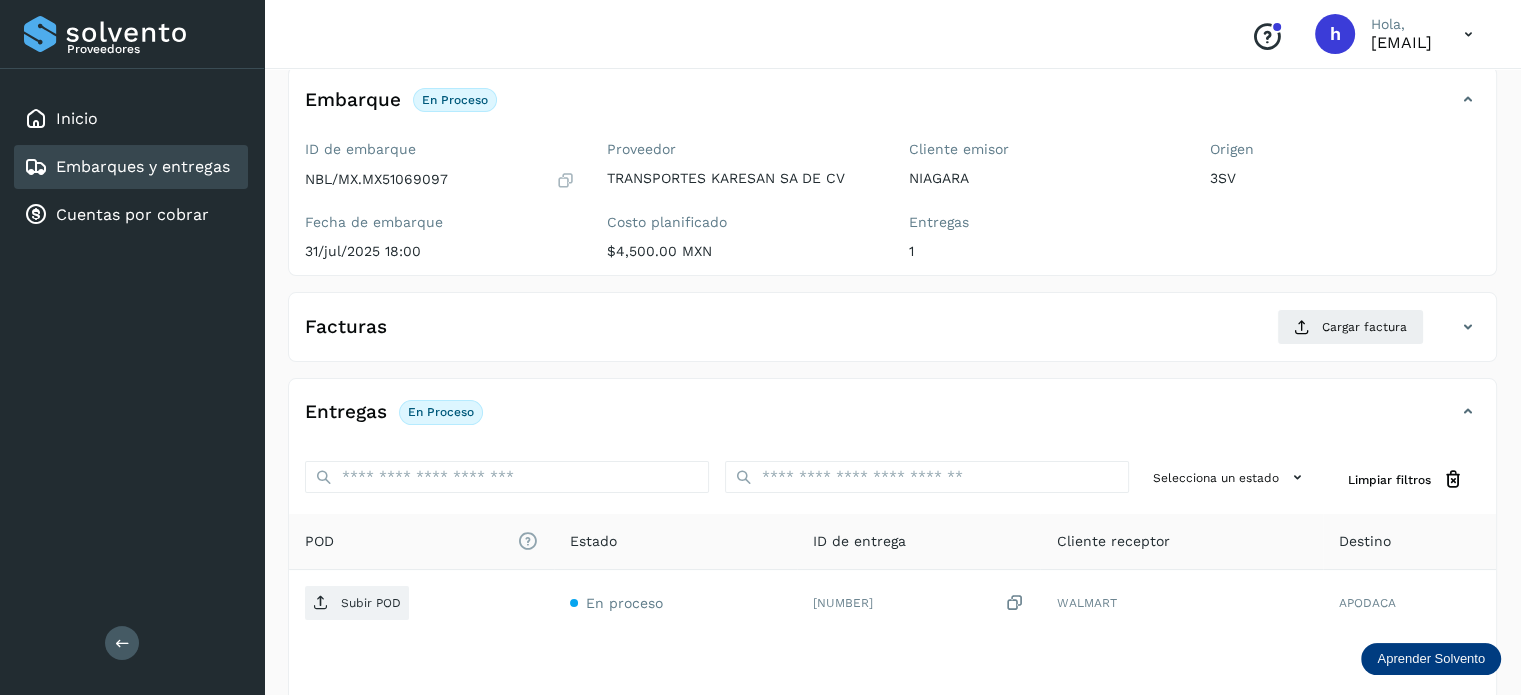 scroll, scrollTop: 122, scrollLeft: 0, axis: vertical 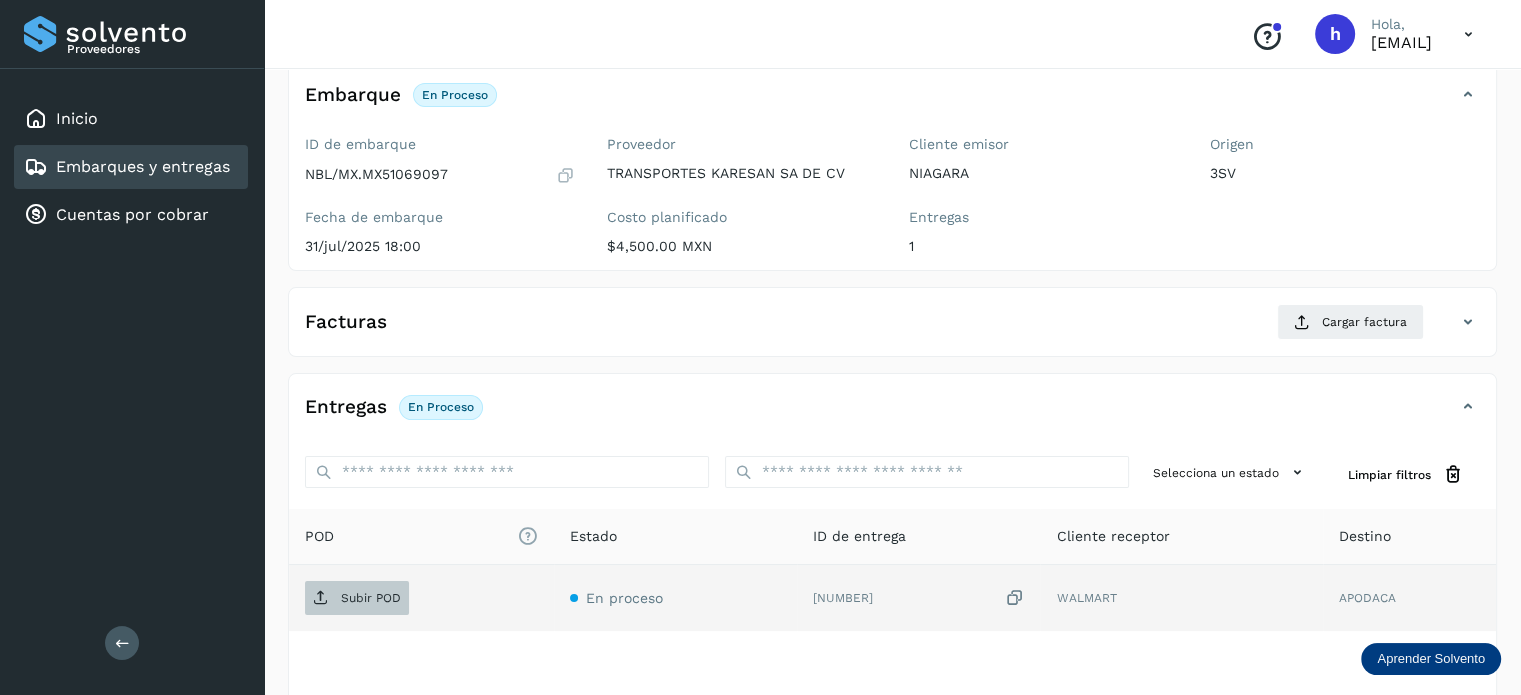 click on "Subir POD" at bounding box center (371, 598) 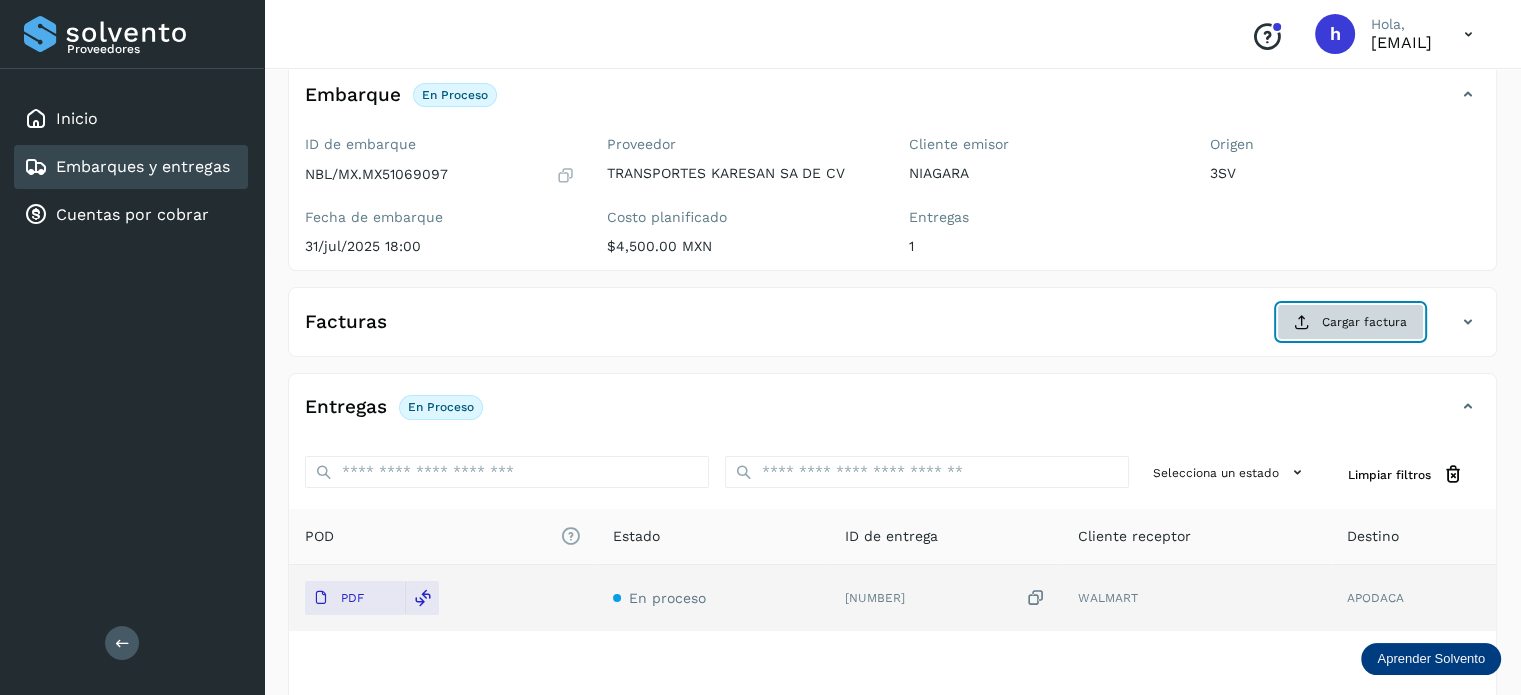 click on "Cargar factura" 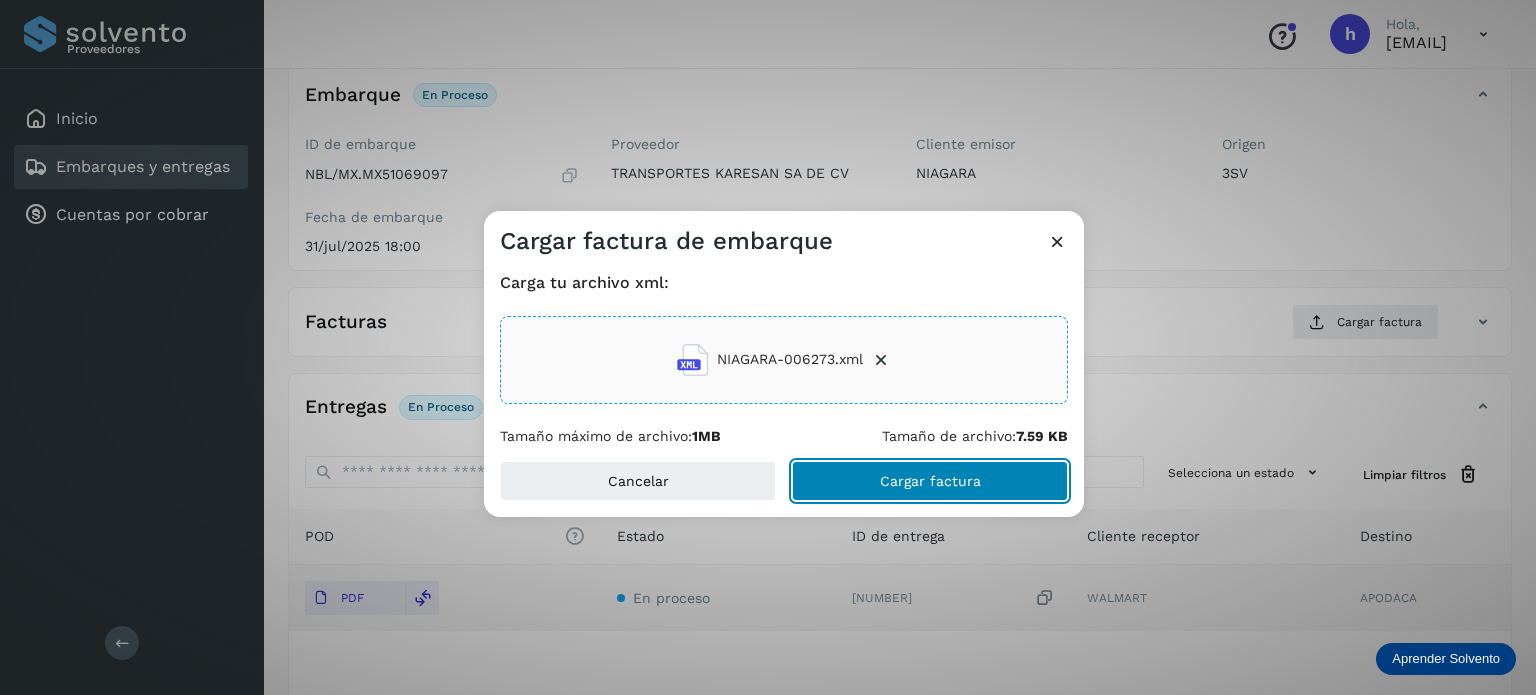 click on "Cargar factura" 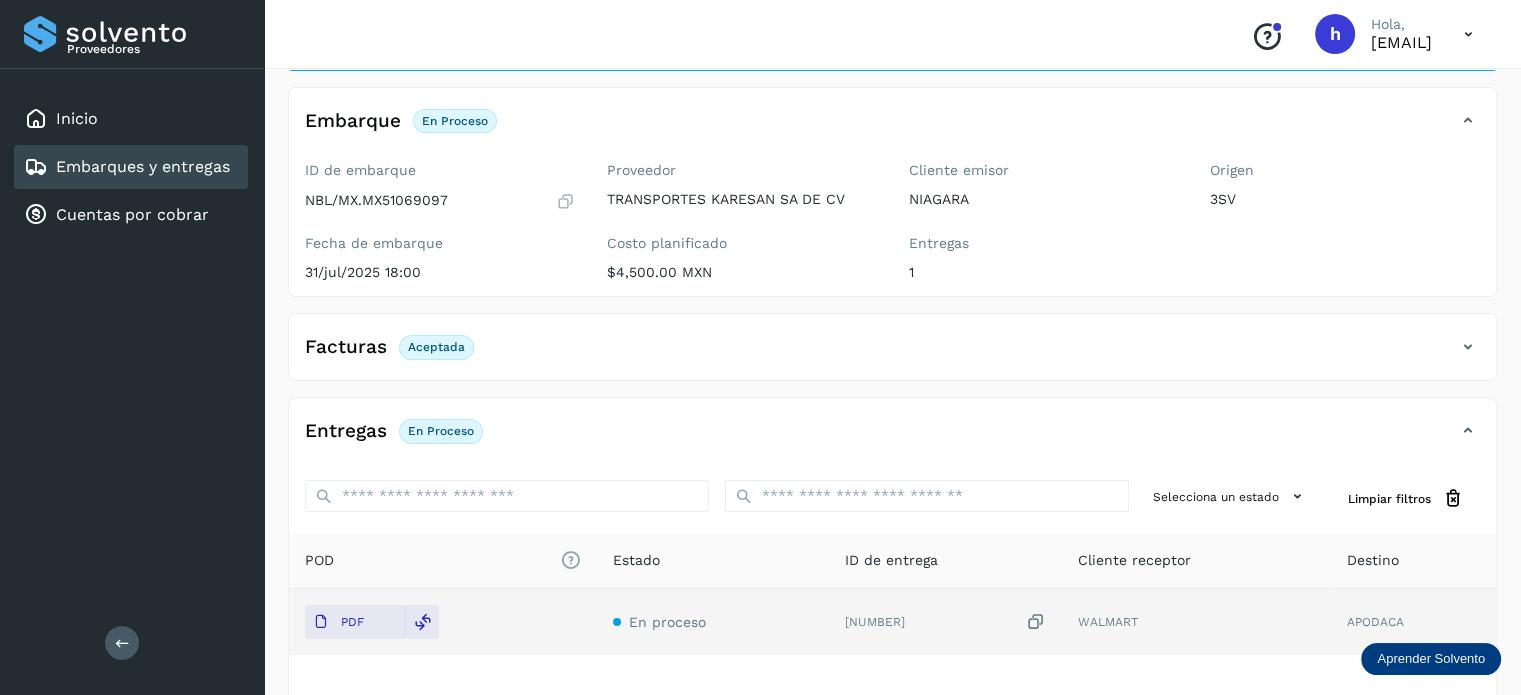scroll, scrollTop: 0, scrollLeft: 0, axis: both 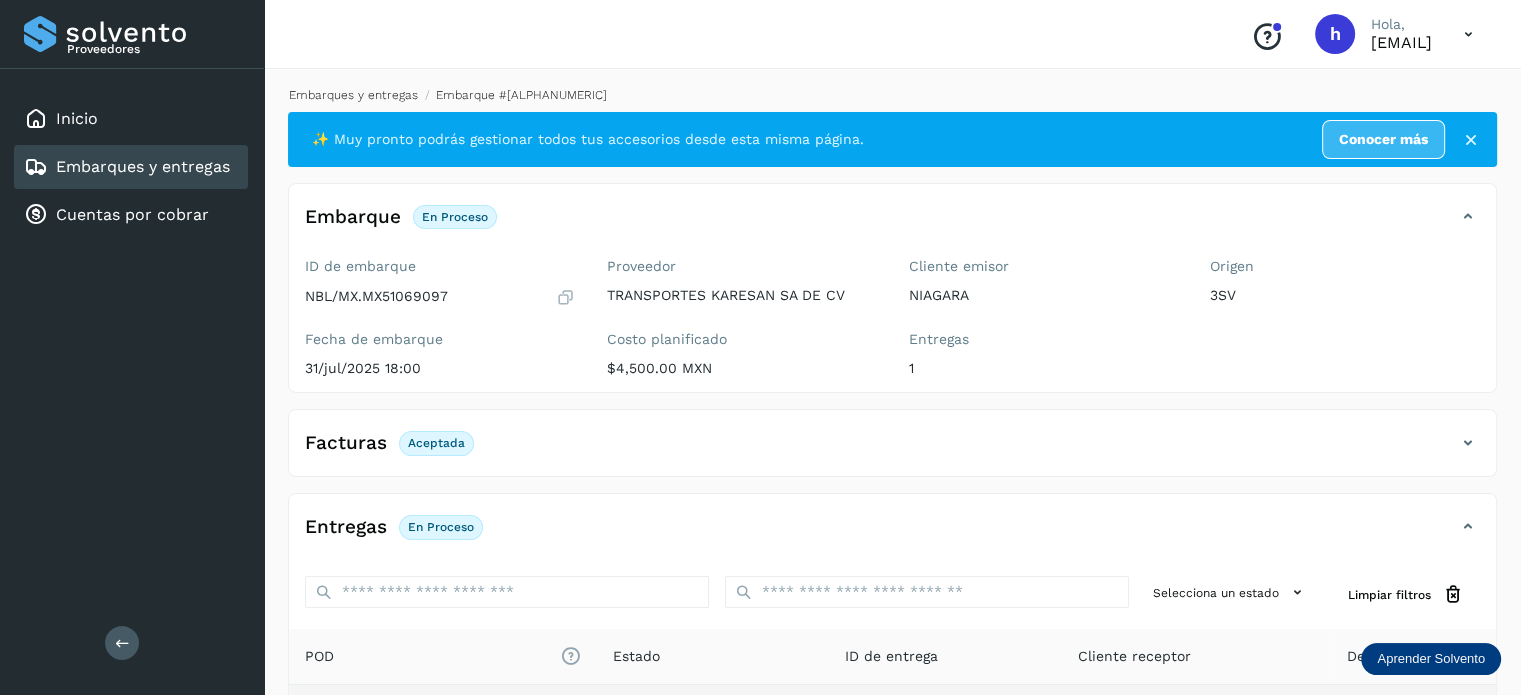 click on "Embarques y entregas" at bounding box center (353, 95) 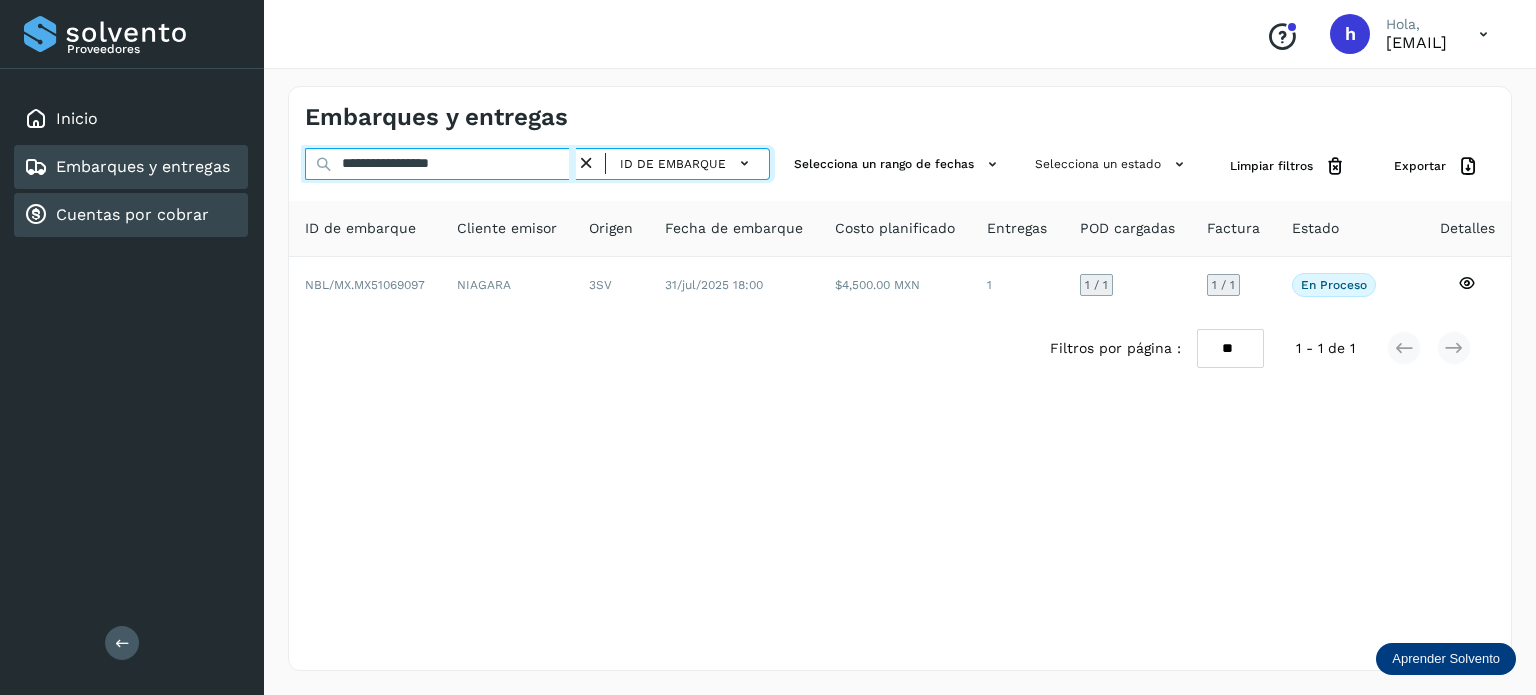 drag, startPoint x: 540, startPoint y: 167, endPoint x: 55, endPoint y: 199, distance: 486.05453 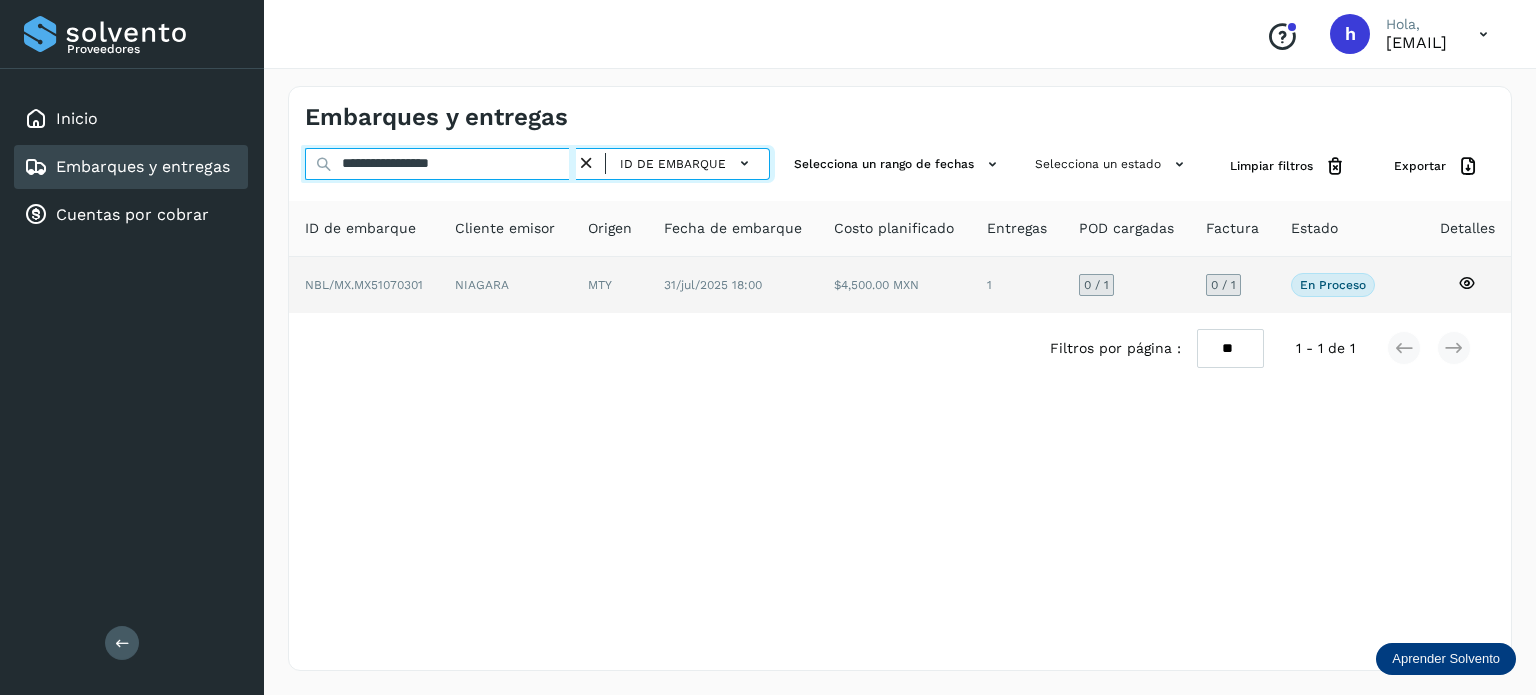 type on "**********" 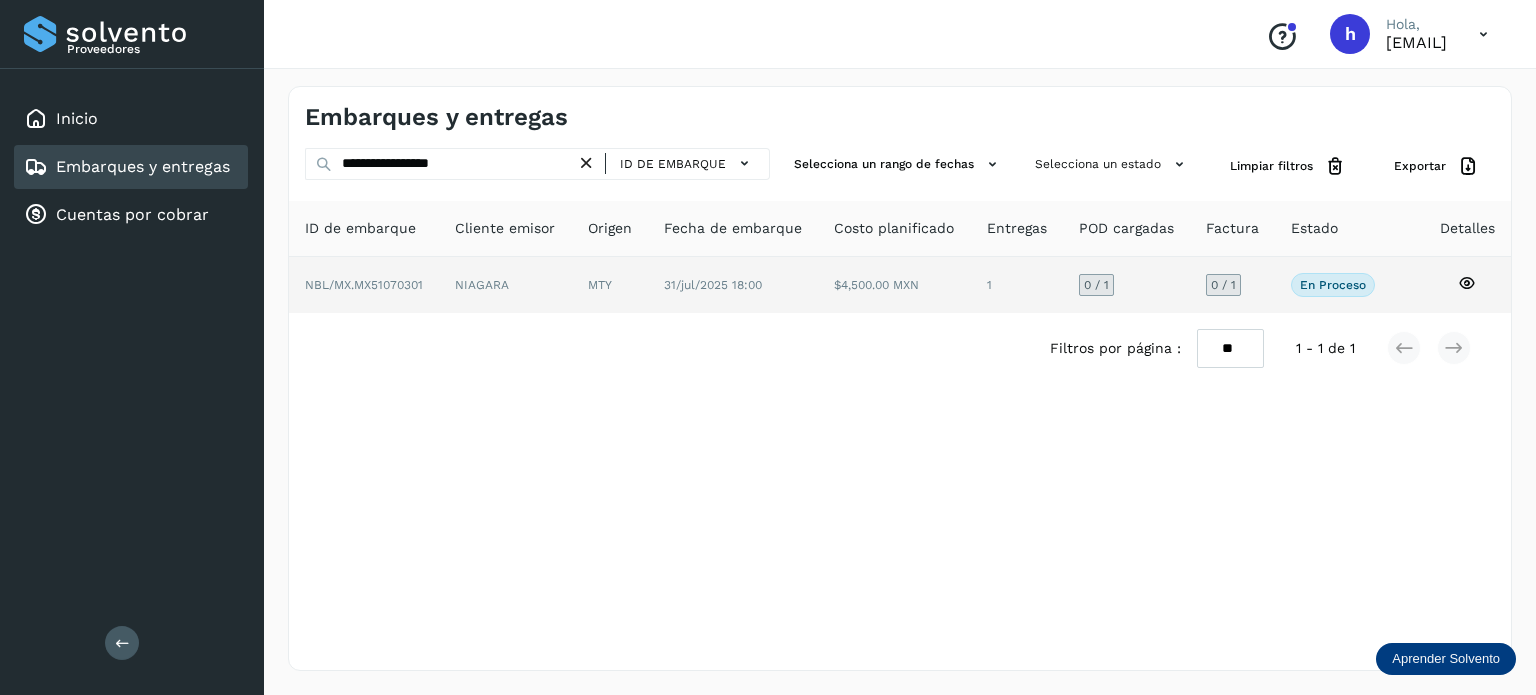 click on "NBL/MX.MX51070301" 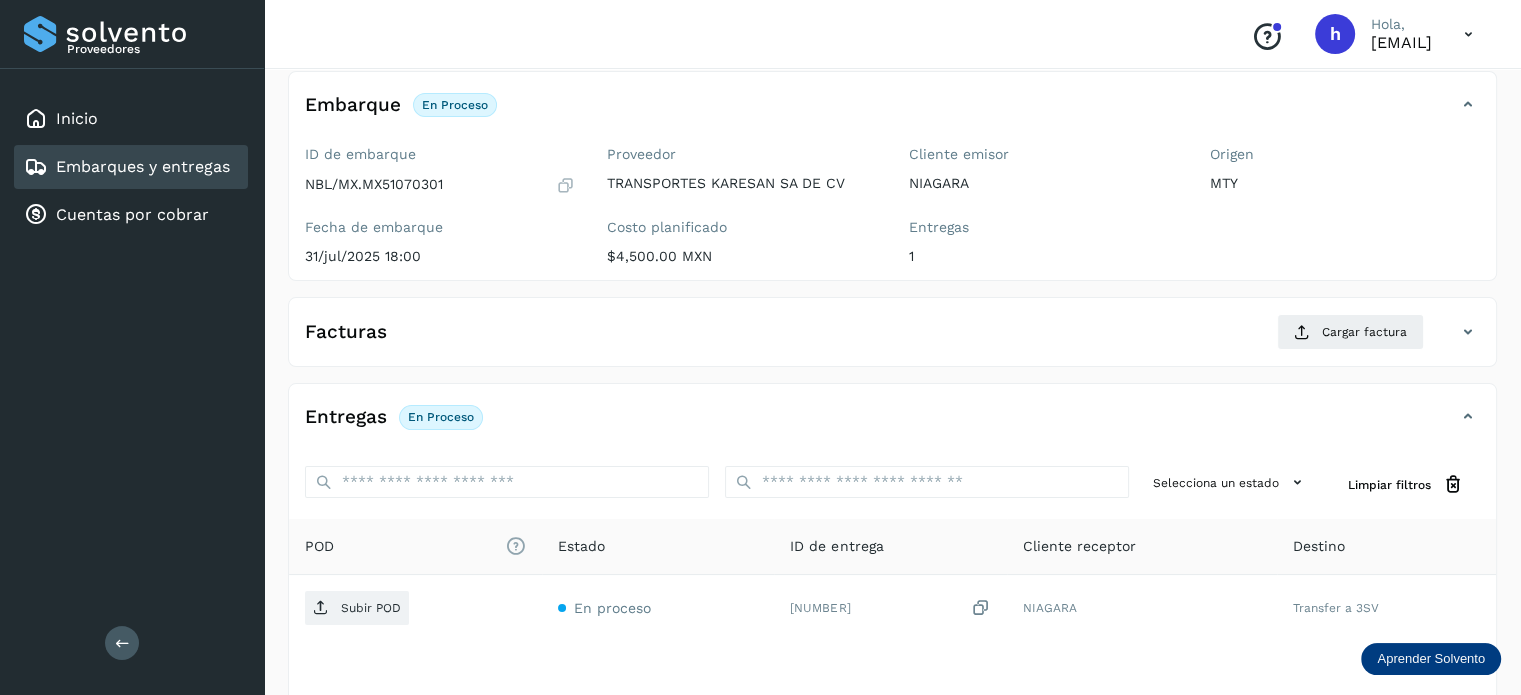scroll, scrollTop: 115, scrollLeft: 0, axis: vertical 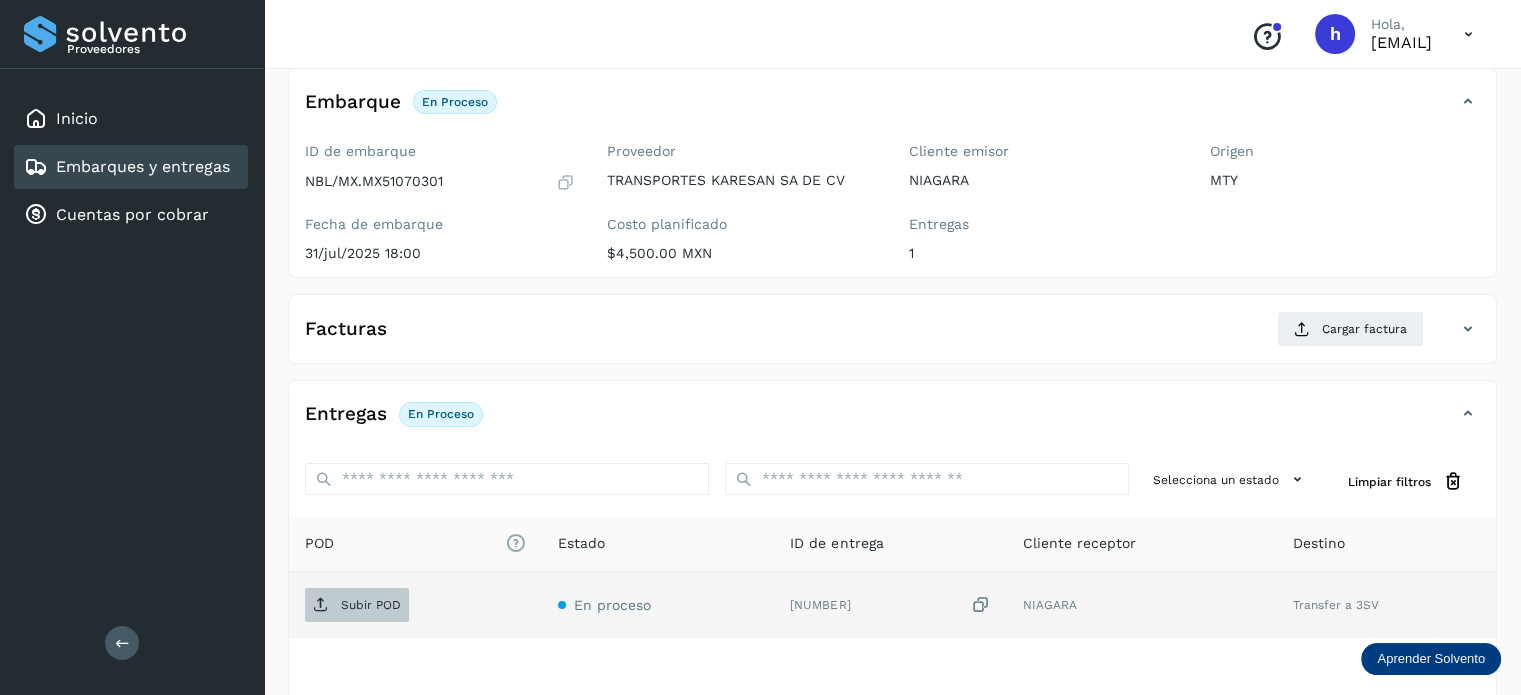 click on "Subir POD" at bounding box center (371, 605) 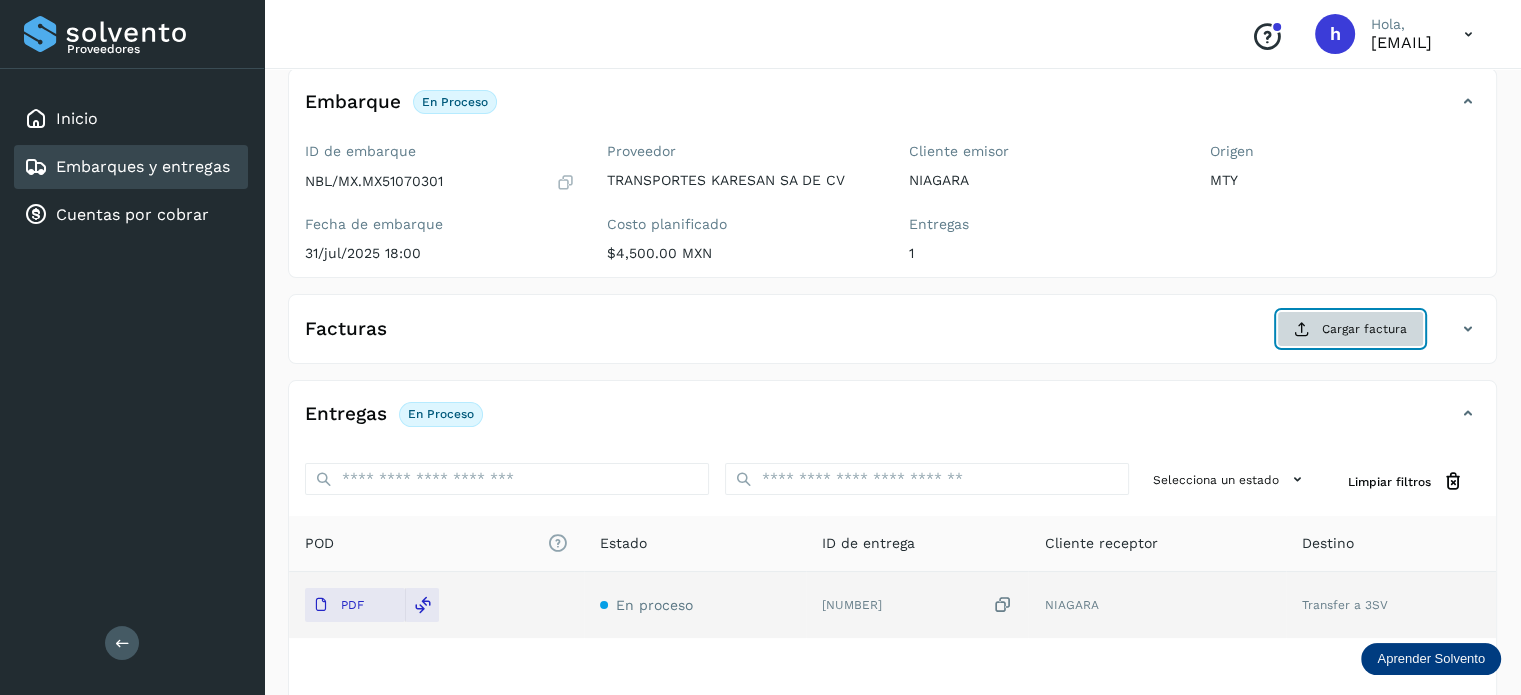click on "Cargar factura" 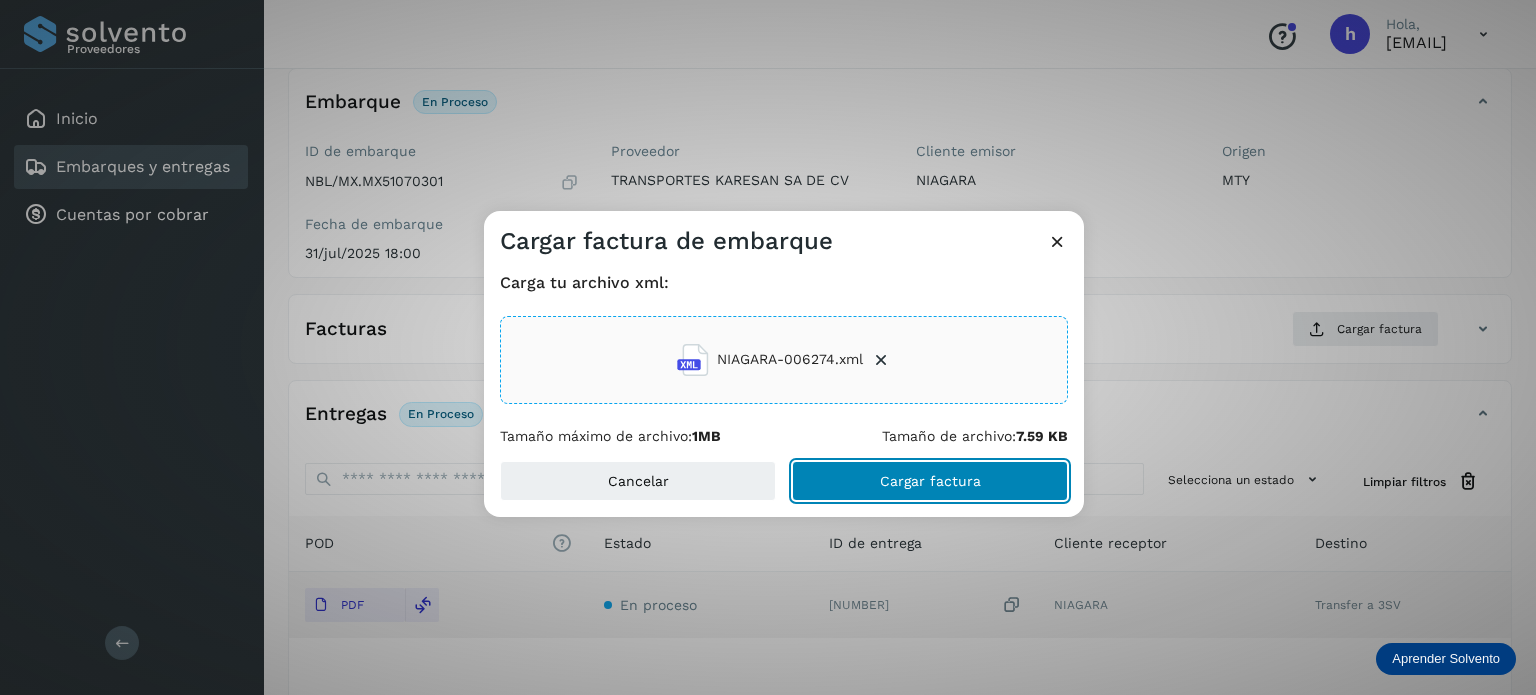 click on "Cargar factura" 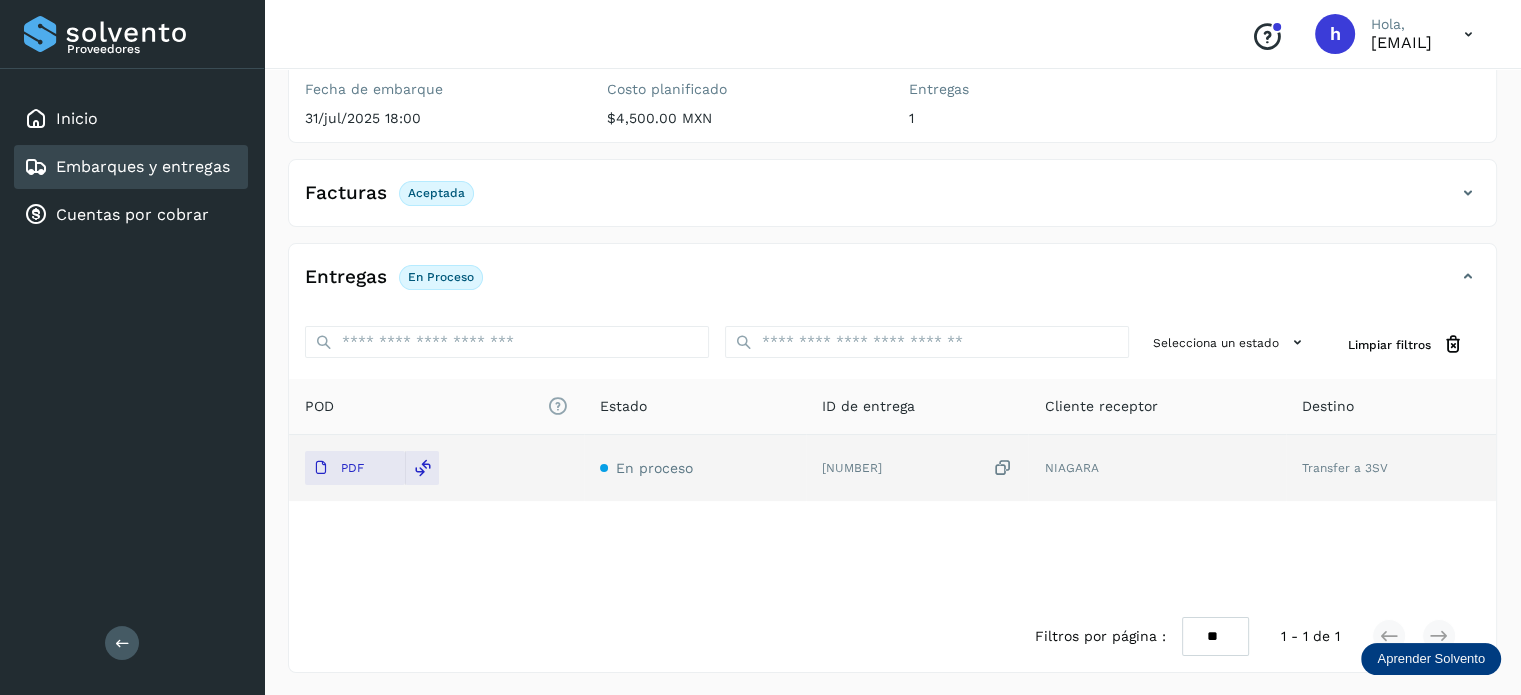 scroll, scrollTop: 0, scrollLeft: 0, axis: both 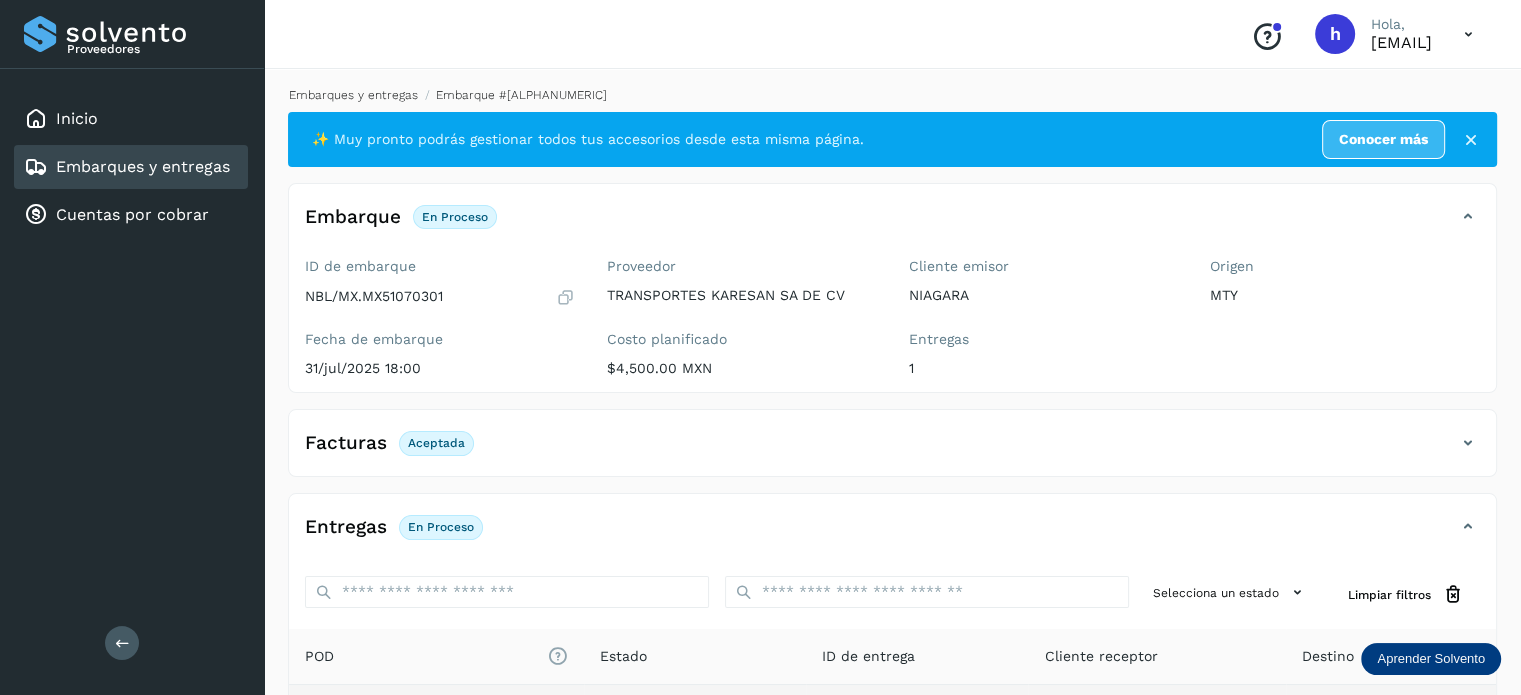 click on "Embarques y entregas" at bounding box center [353, 95] 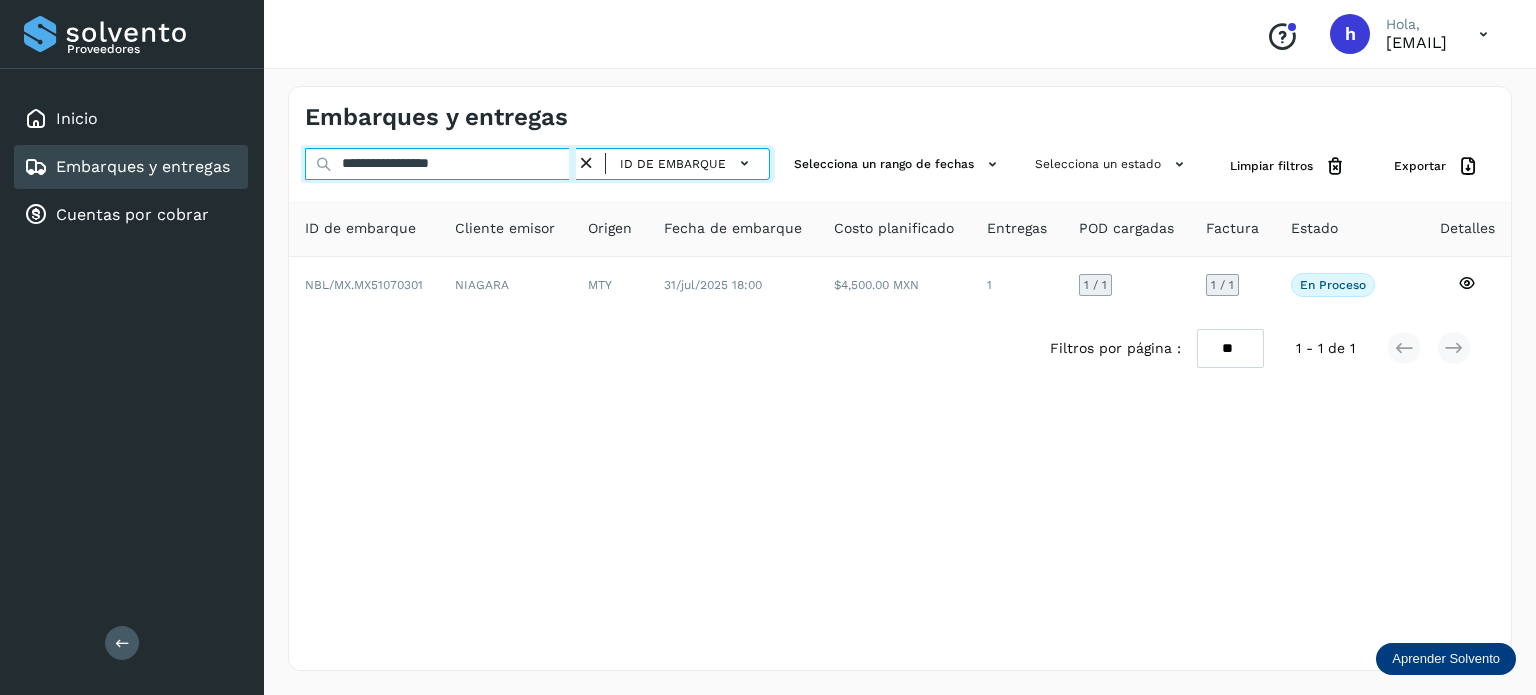 drag, startPoint x: 507, startPoint y: 170, endPoint x: 112, endPoint y: 187, distance: 395.36566 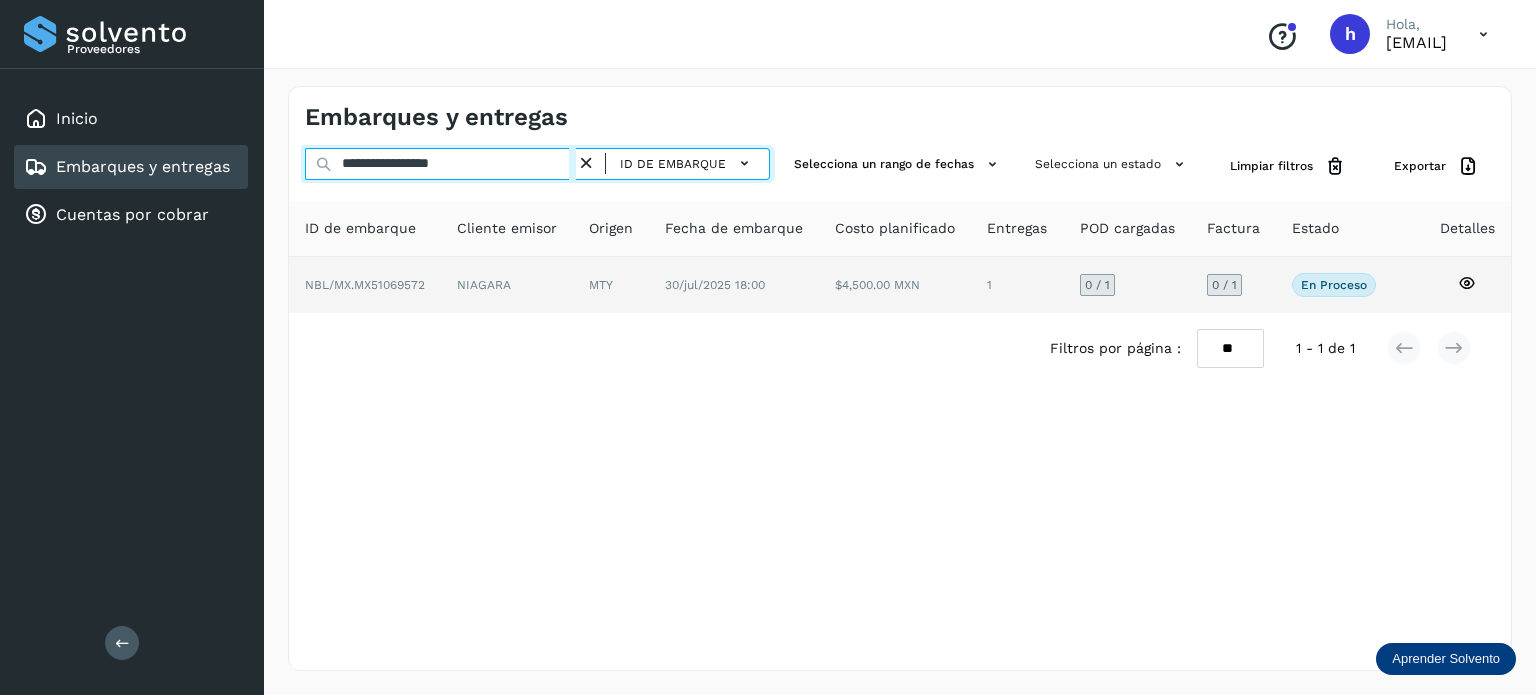 type on "**********" 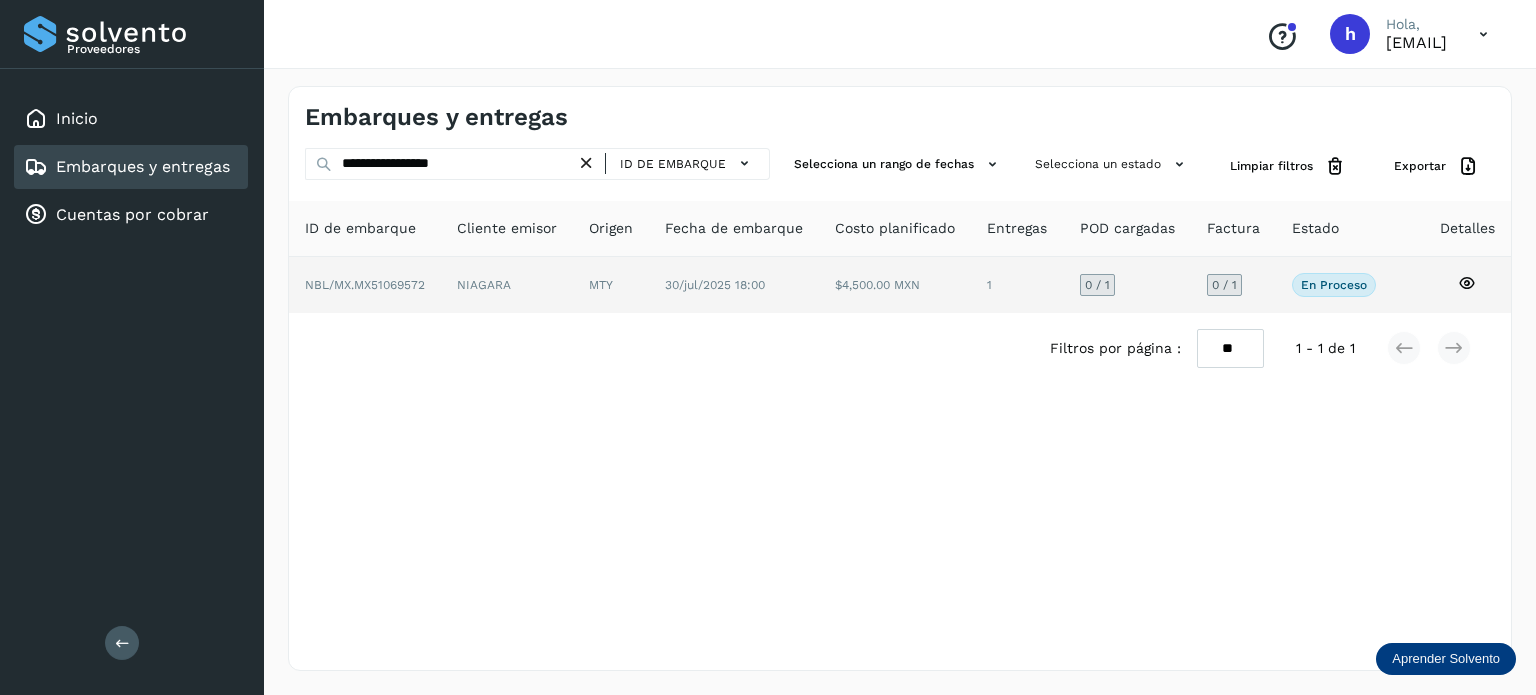 click on "NBL/MX.MX51069572" 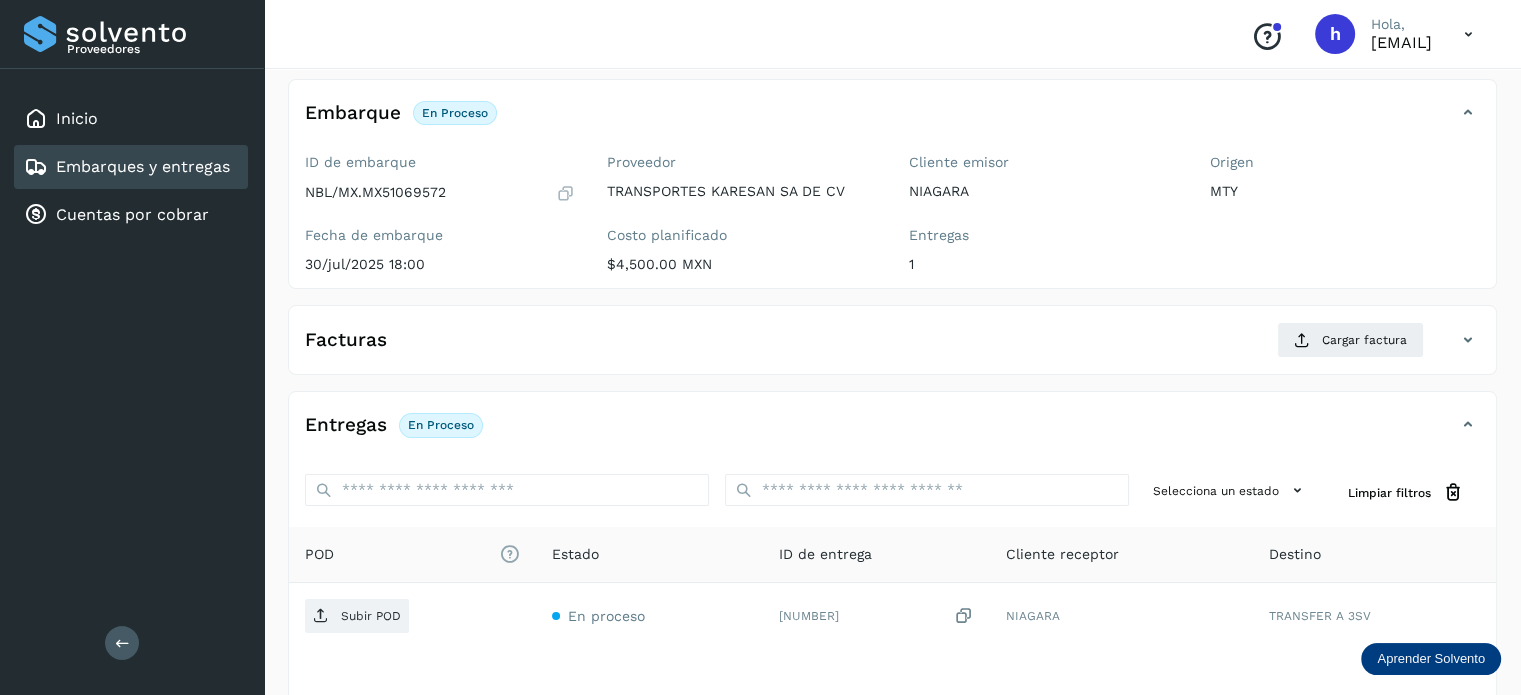 scroll, scrollTop: 117, scrollLeft: 0, axis: vertical 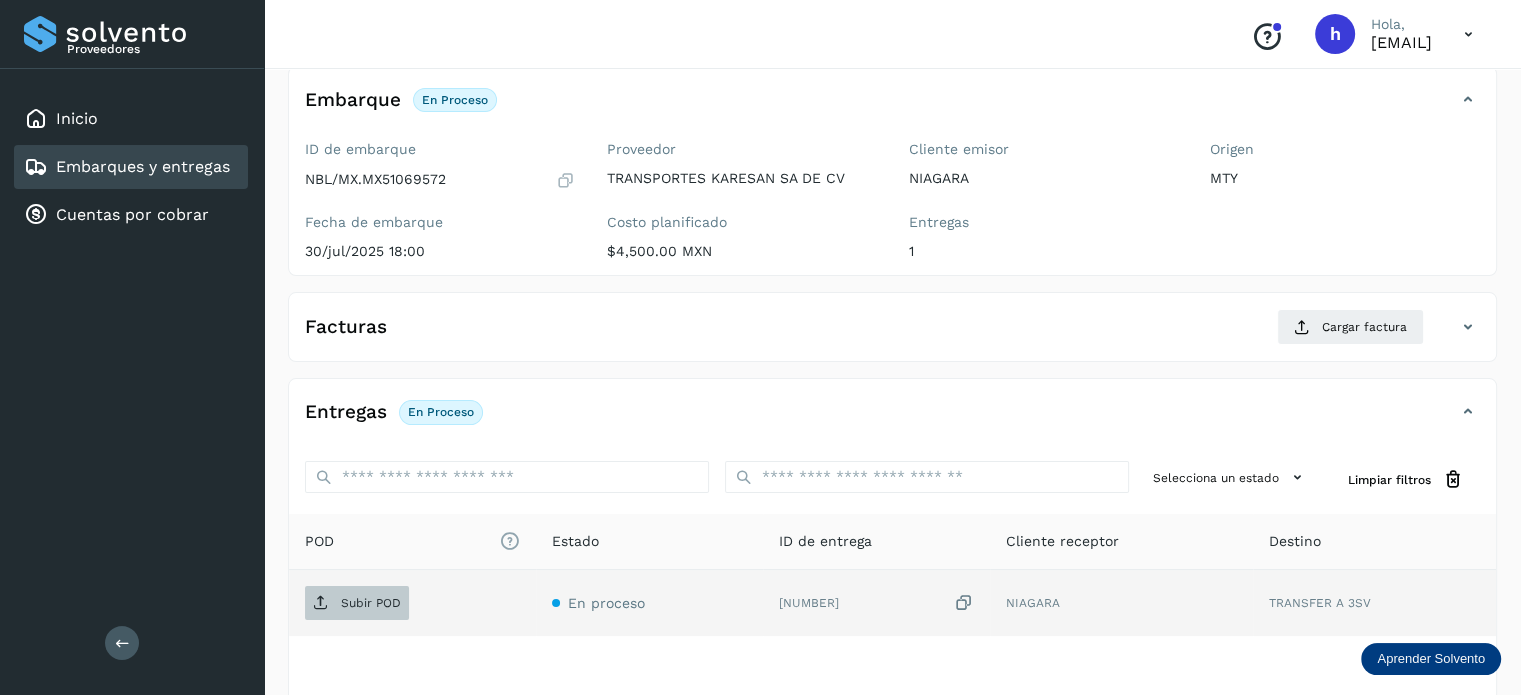 click on "Subir POD" at bounding box center (357, 603) 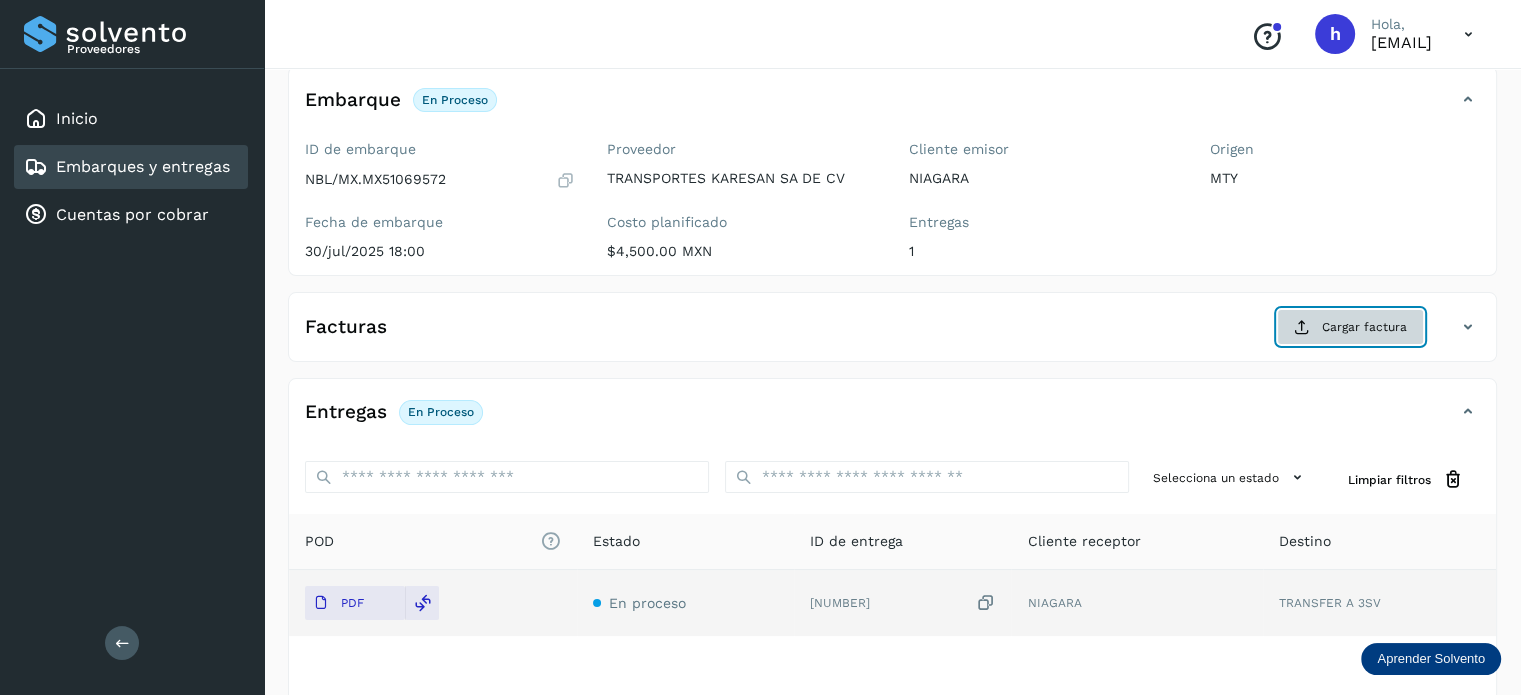 click on "Cargar factura" 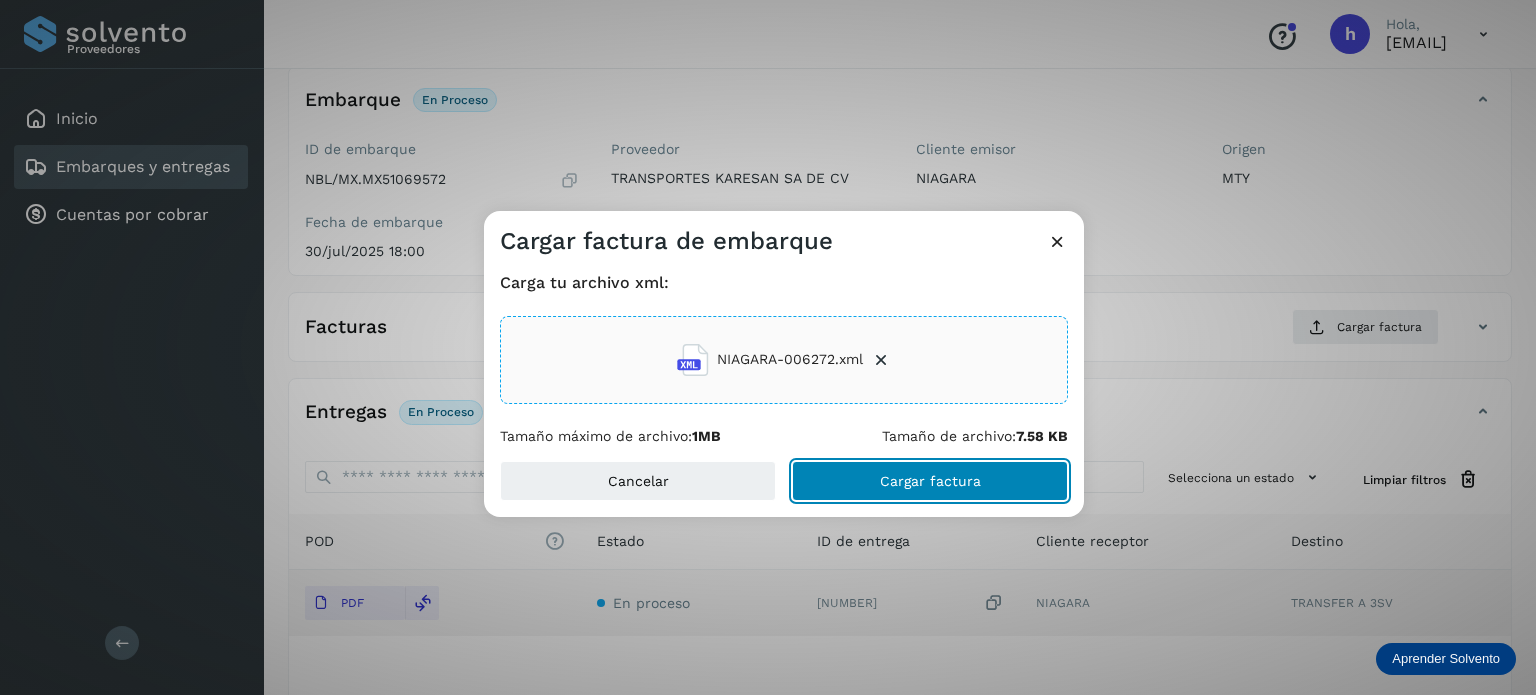 click on "Cargar factura" 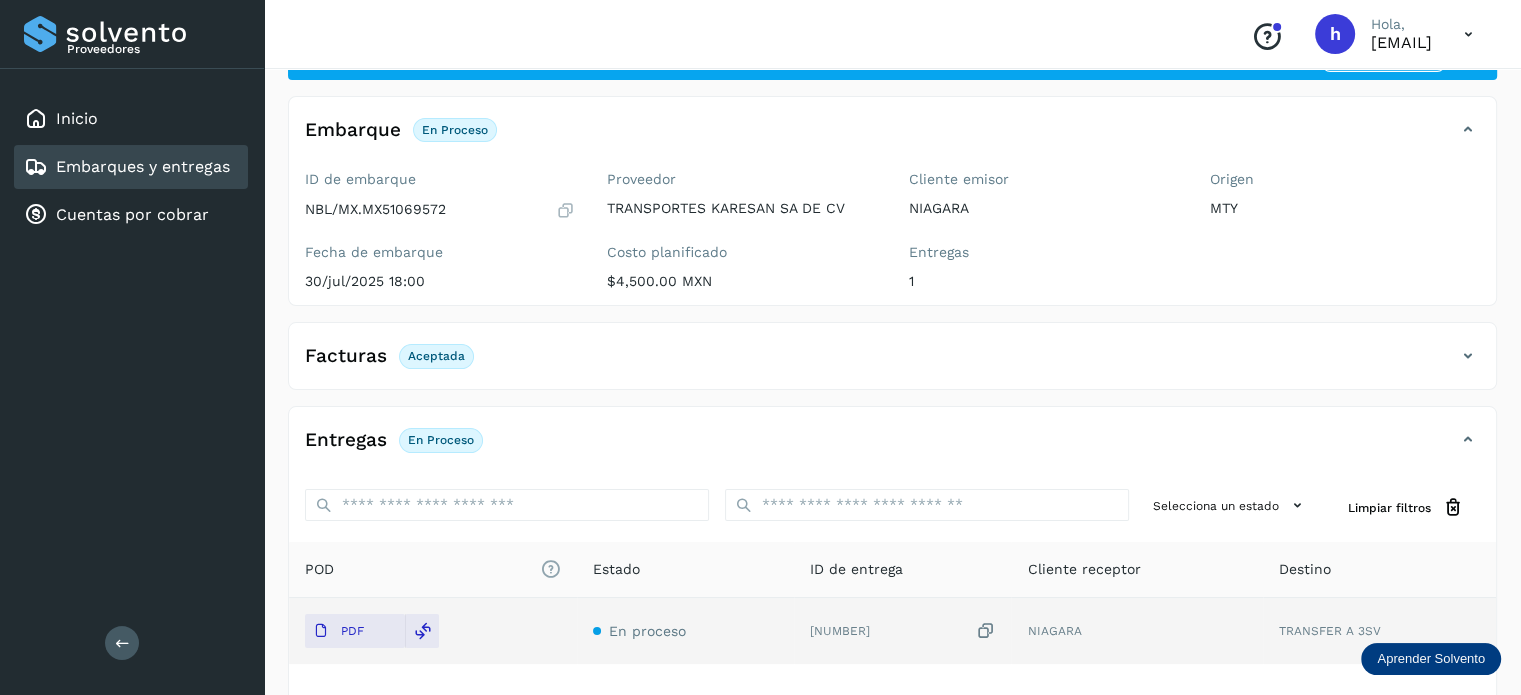 scroll, scrollTop: 0, scrollLeft: 0, axis: both 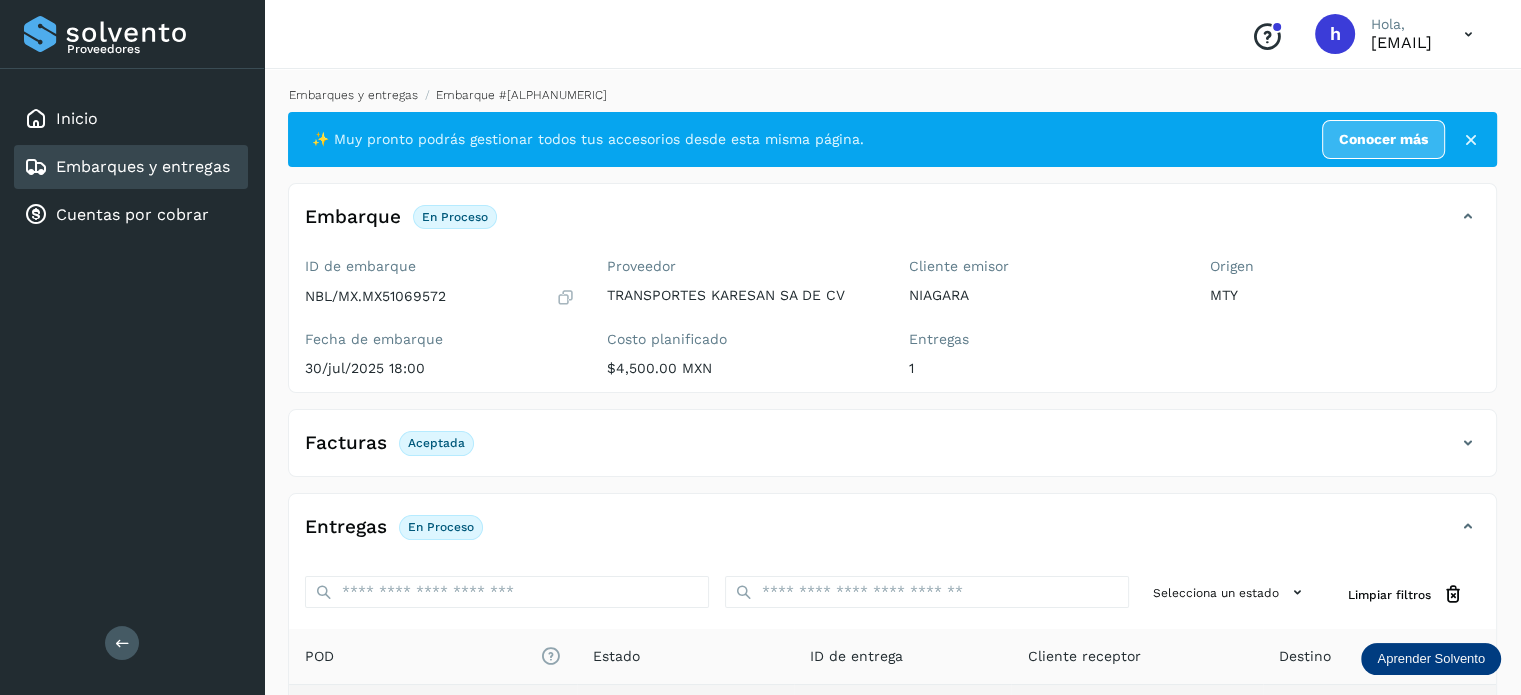 click on "Embarques y entregas" at bounding box center (353, 95) 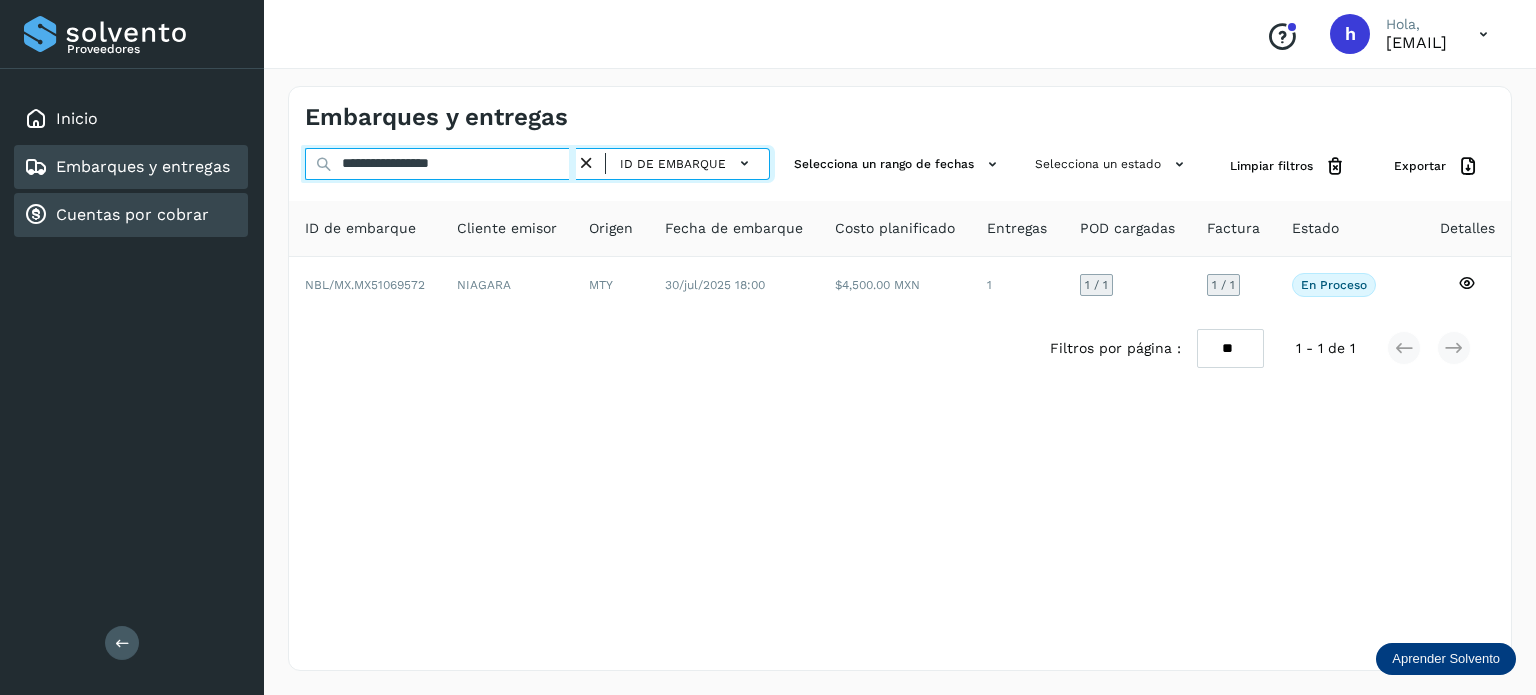 drag, startPoint x: 513, startPoint y: 160, endPoint x: 111, endPoint y: 203, distance: 404.2932 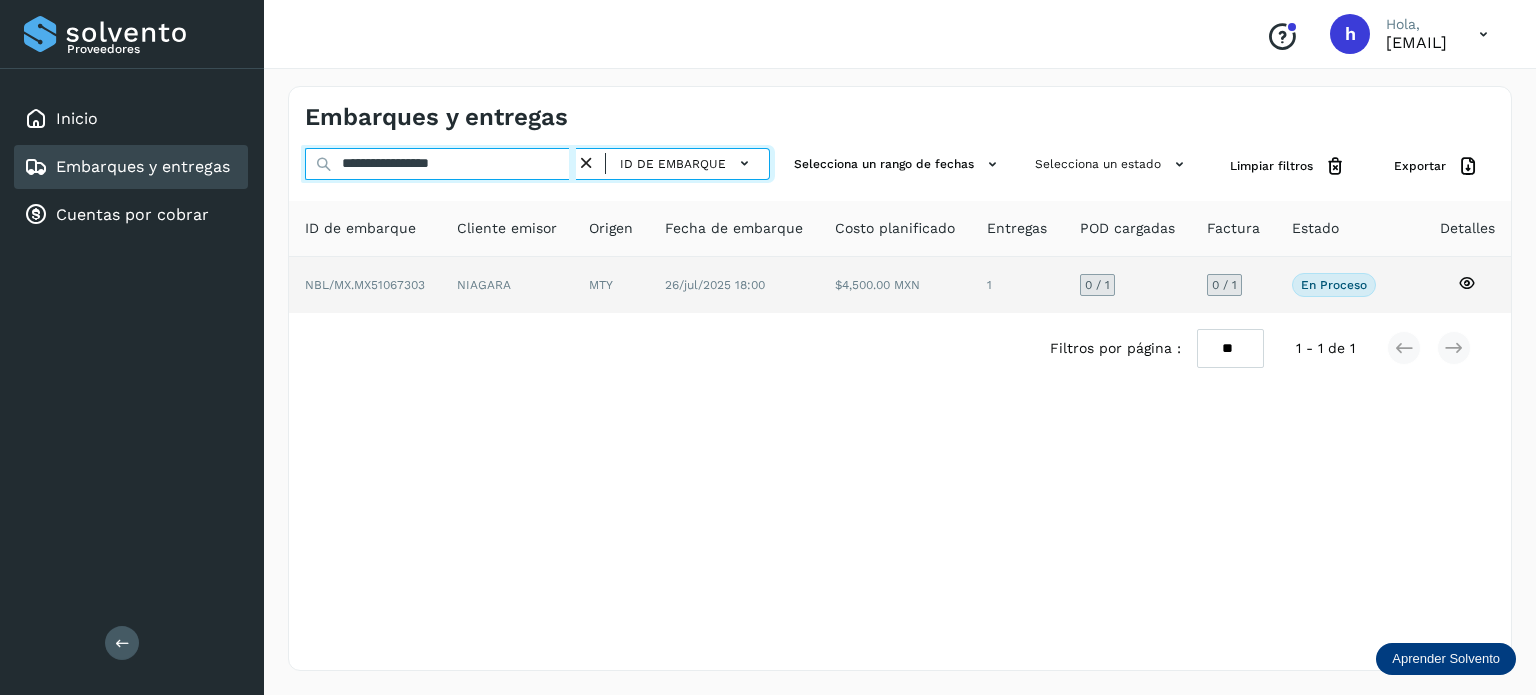 type on "**********" 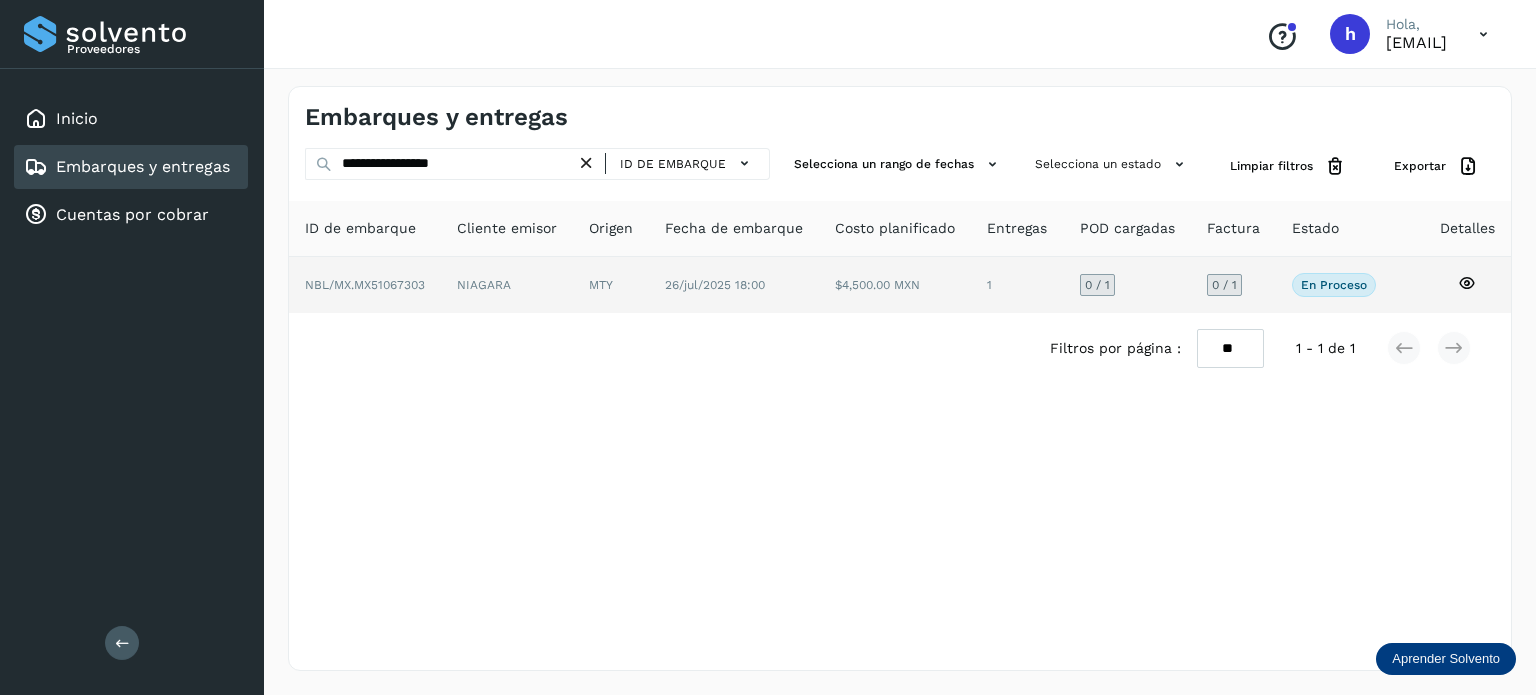 click on "NBL/MX.MX51067303" 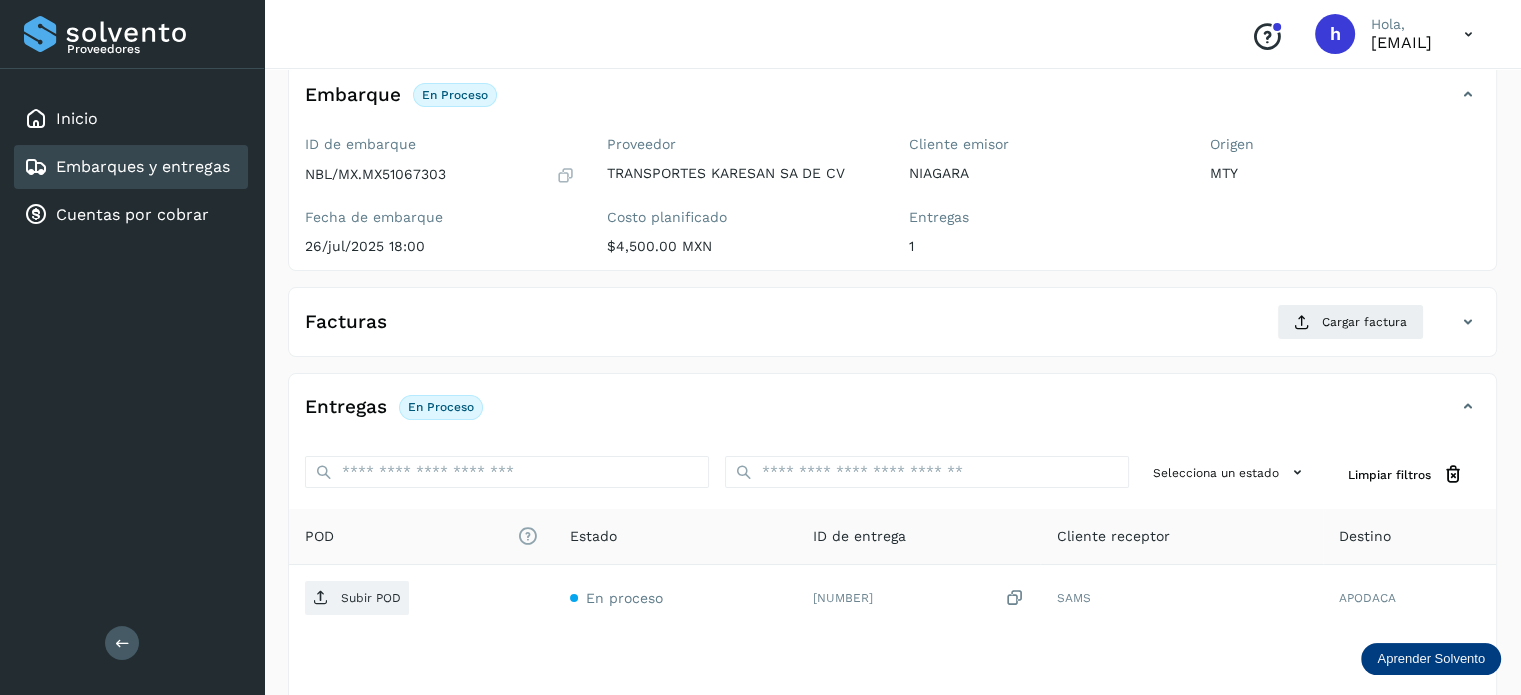 scroll, scrollTop: 123, scrollLeft: 0, axis: vertical 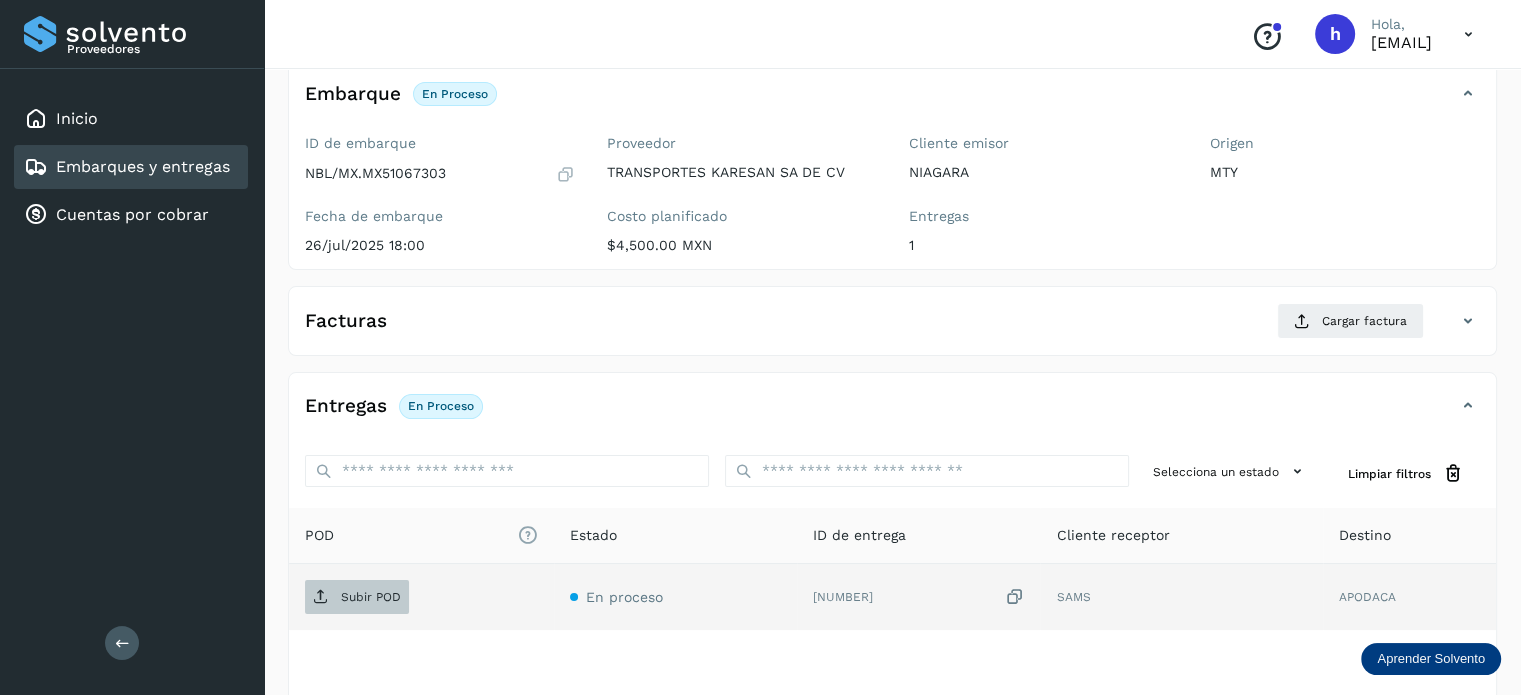click on "Subir POD" at bounding box center [357, 597] 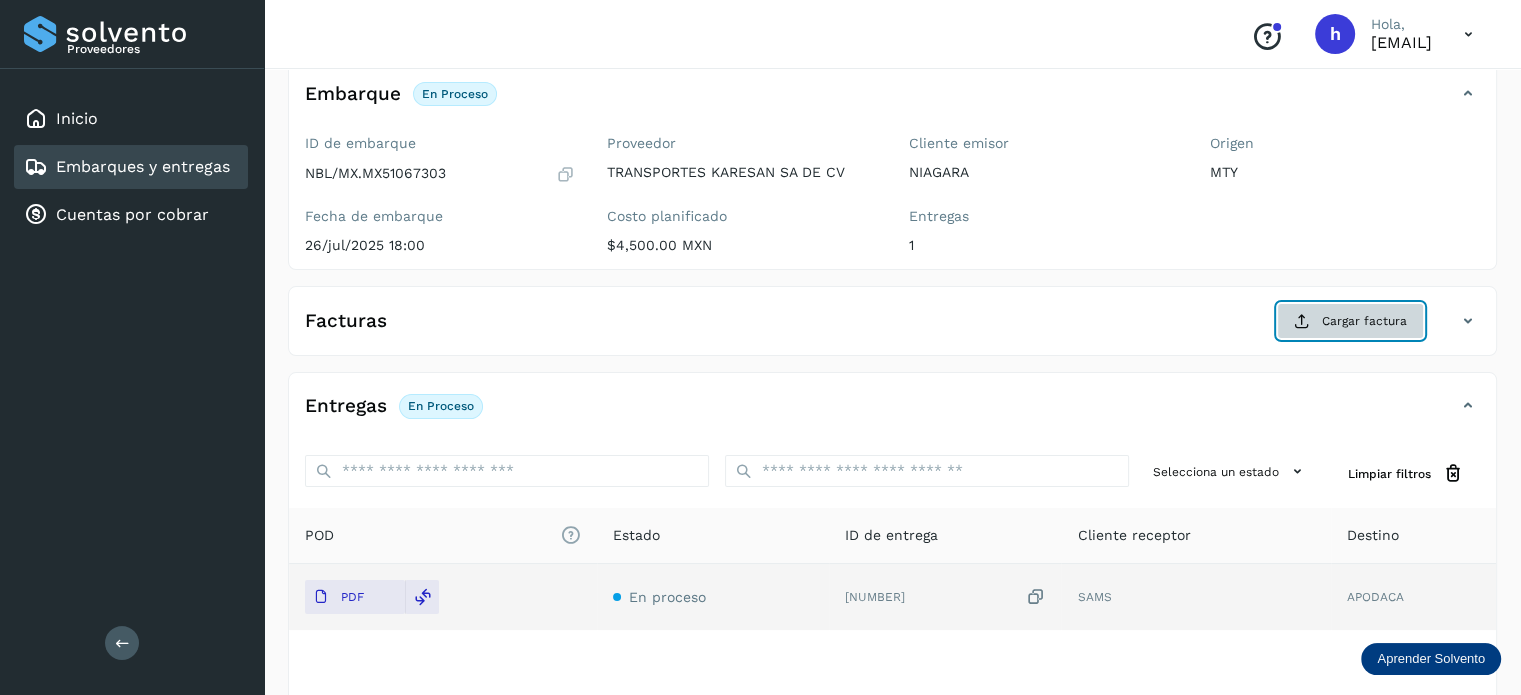 click on "Cargar factura" 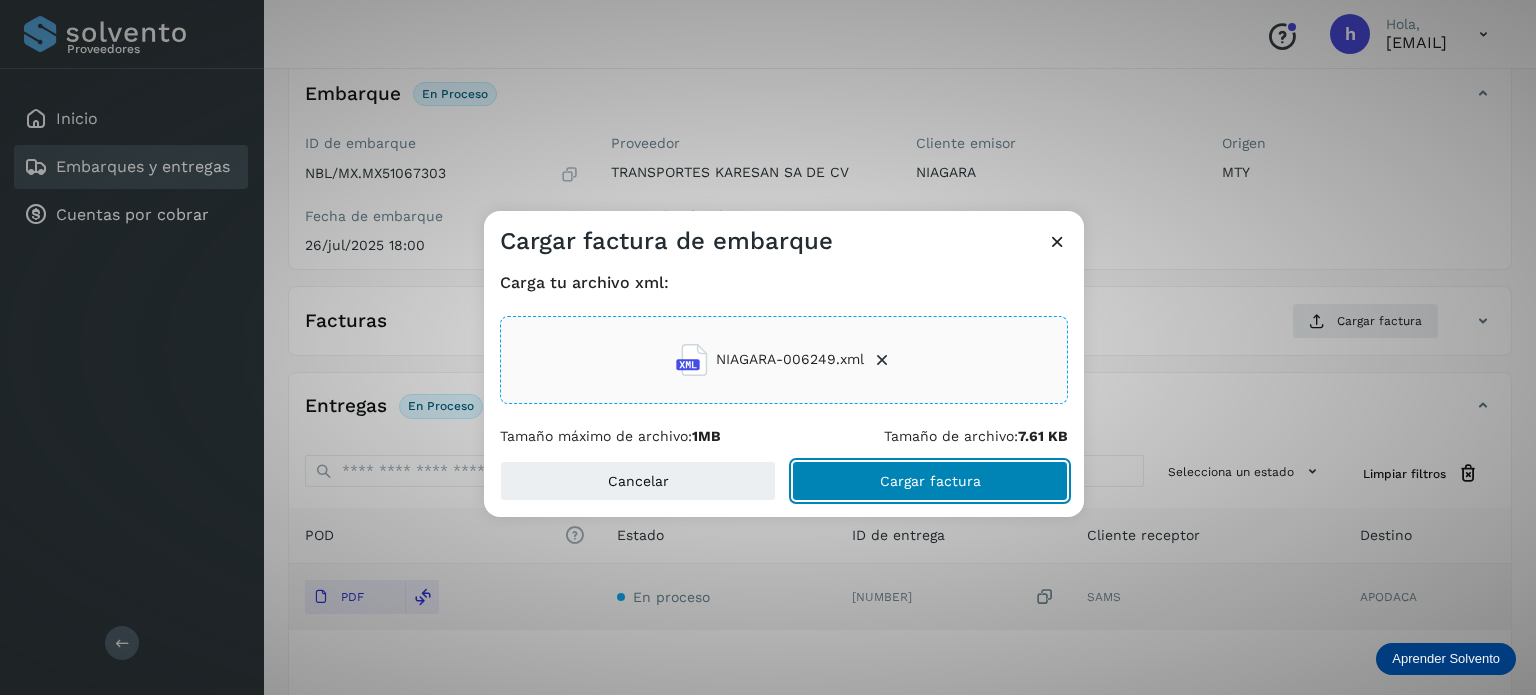click on "Cargar factura" 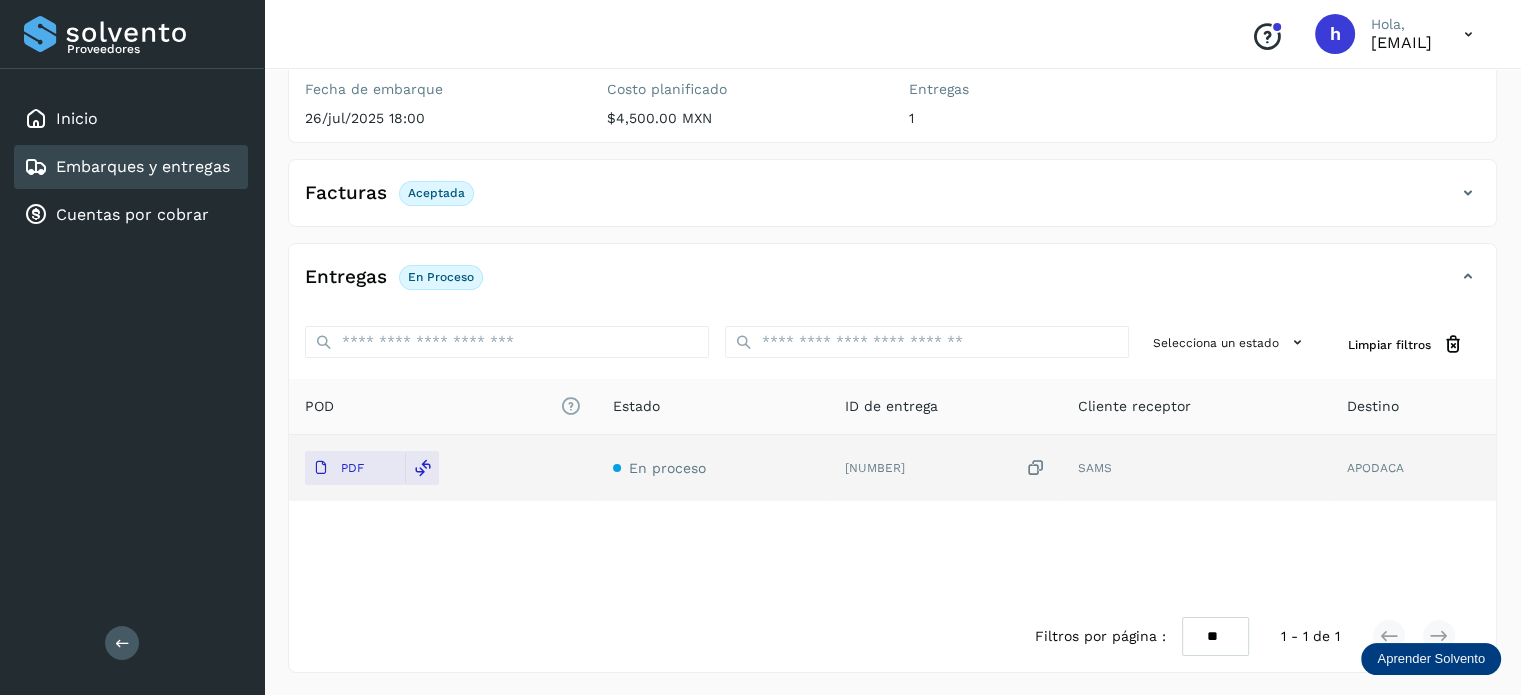 scroll, scrollTop: 0, scrollLeft: 0, axis: both 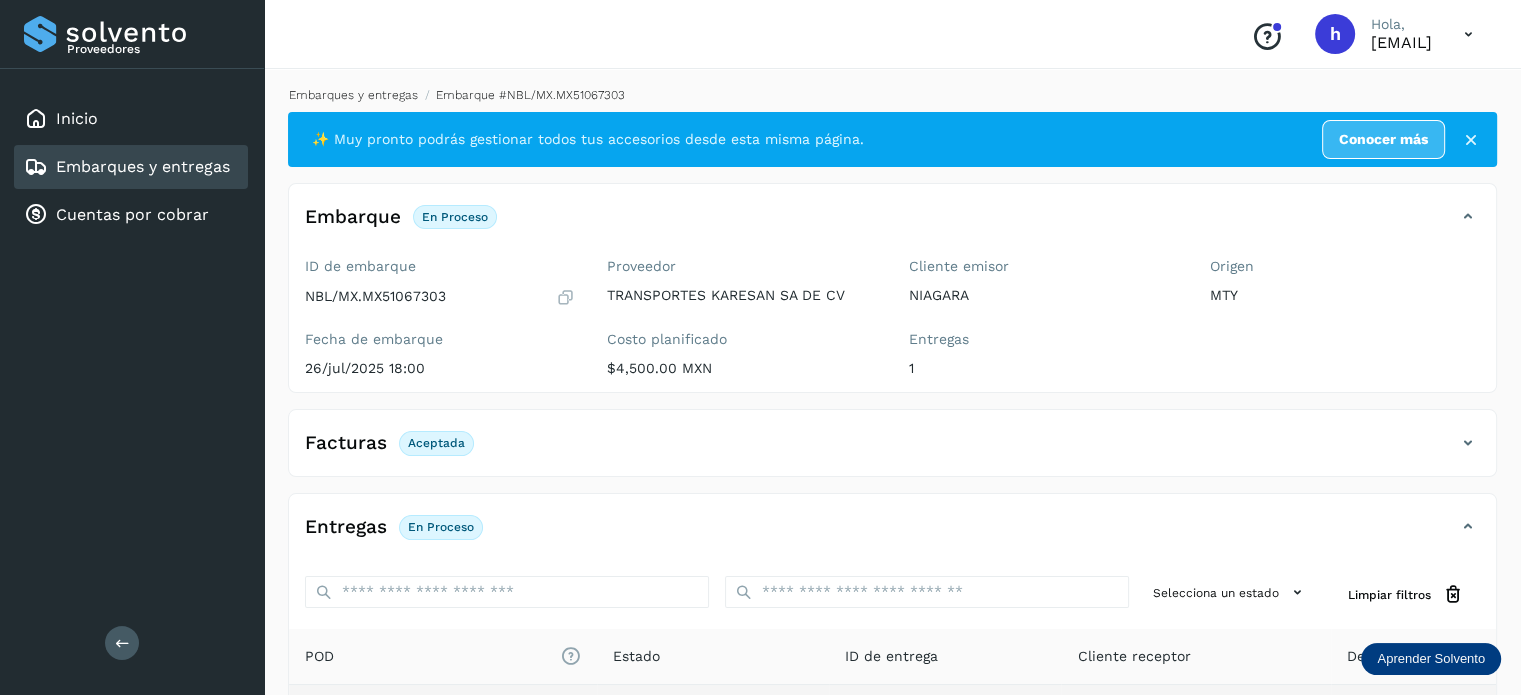 click on "Embarques y entregas" at bounding box center [353, 95] 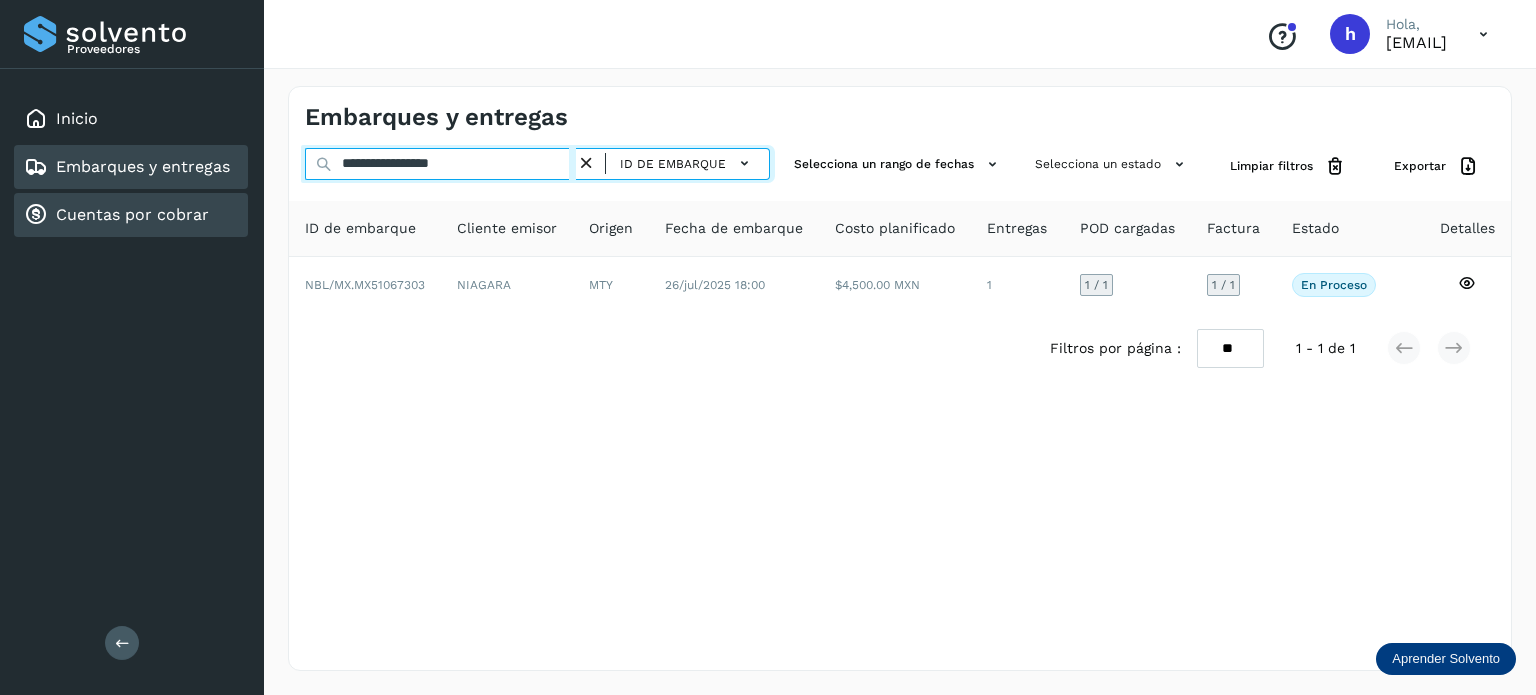 drag, startPoint x: 562, startPoint y: 159, endPoint x: 61, endPoint y: 209, distance: 503.48883 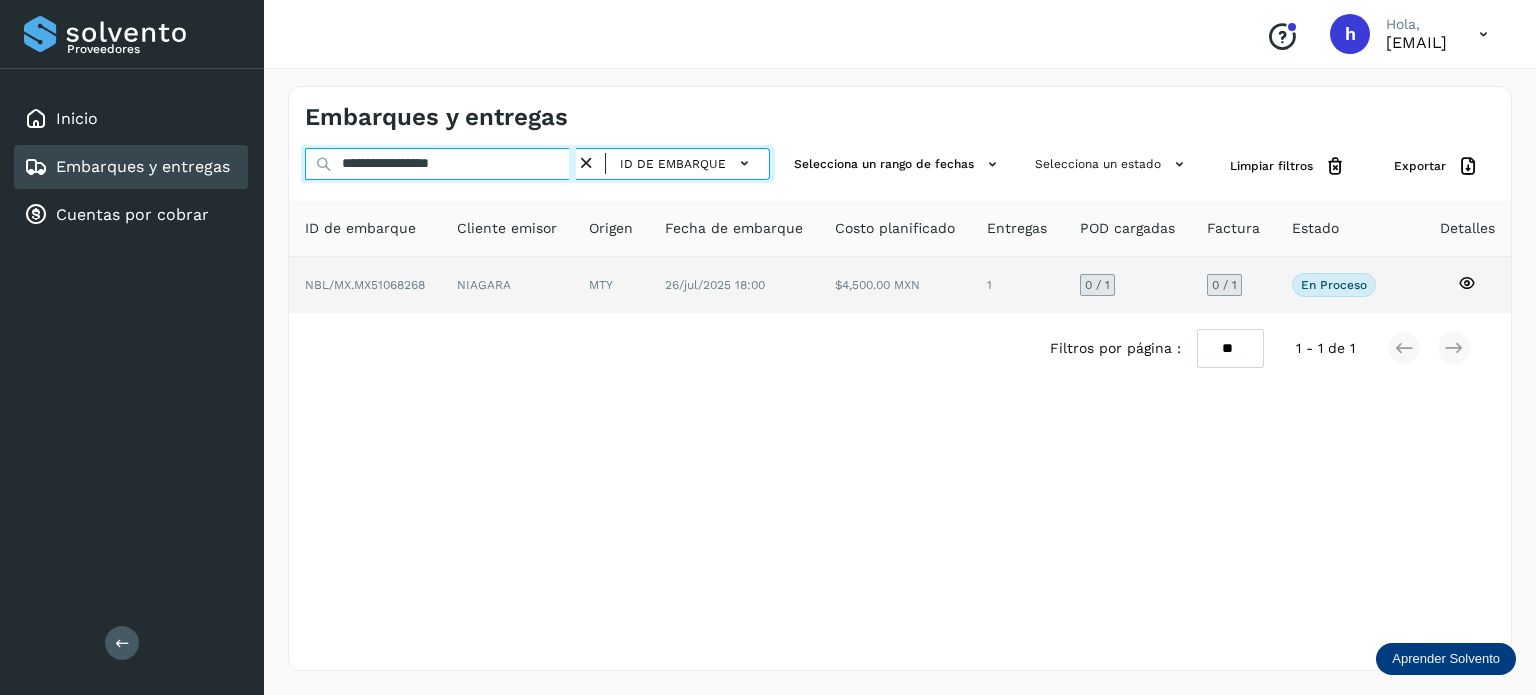 type on "**********" 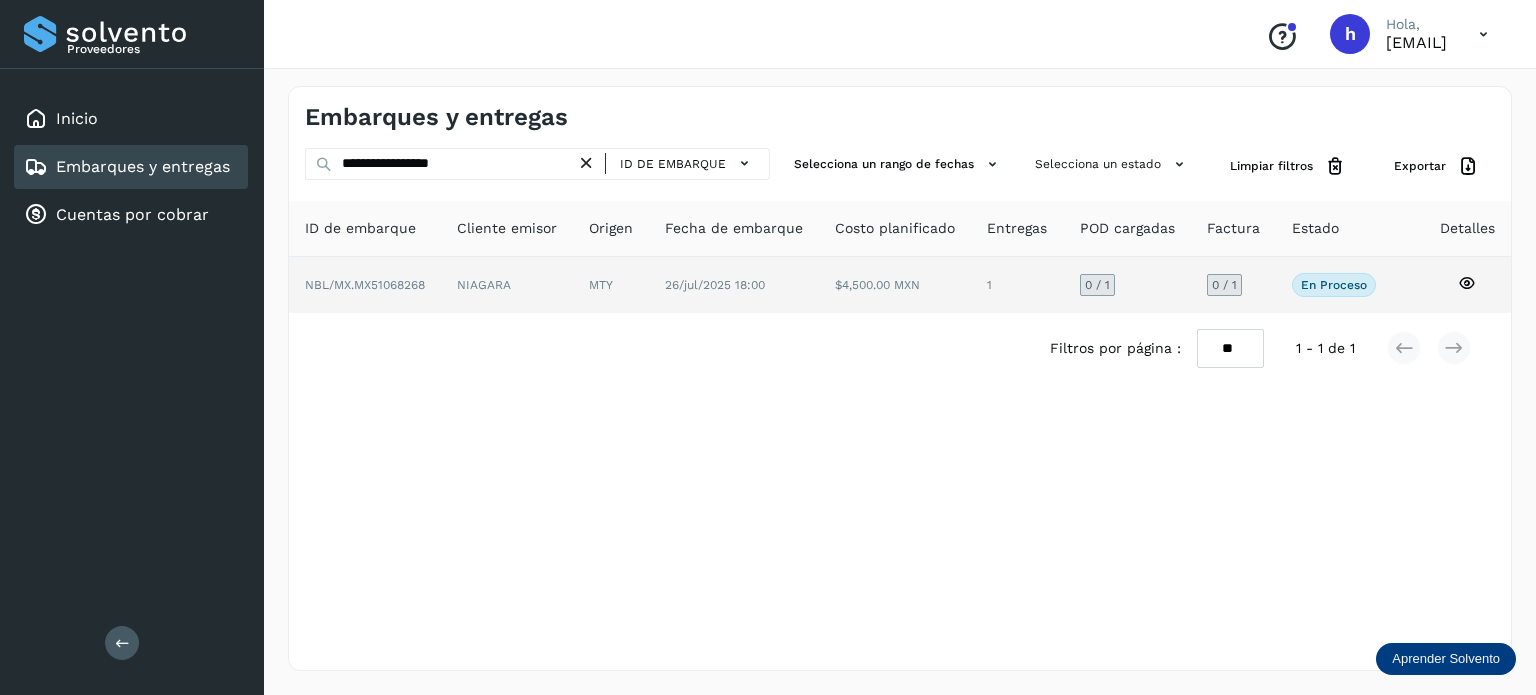 click on "NBL/MX.MX51068268" 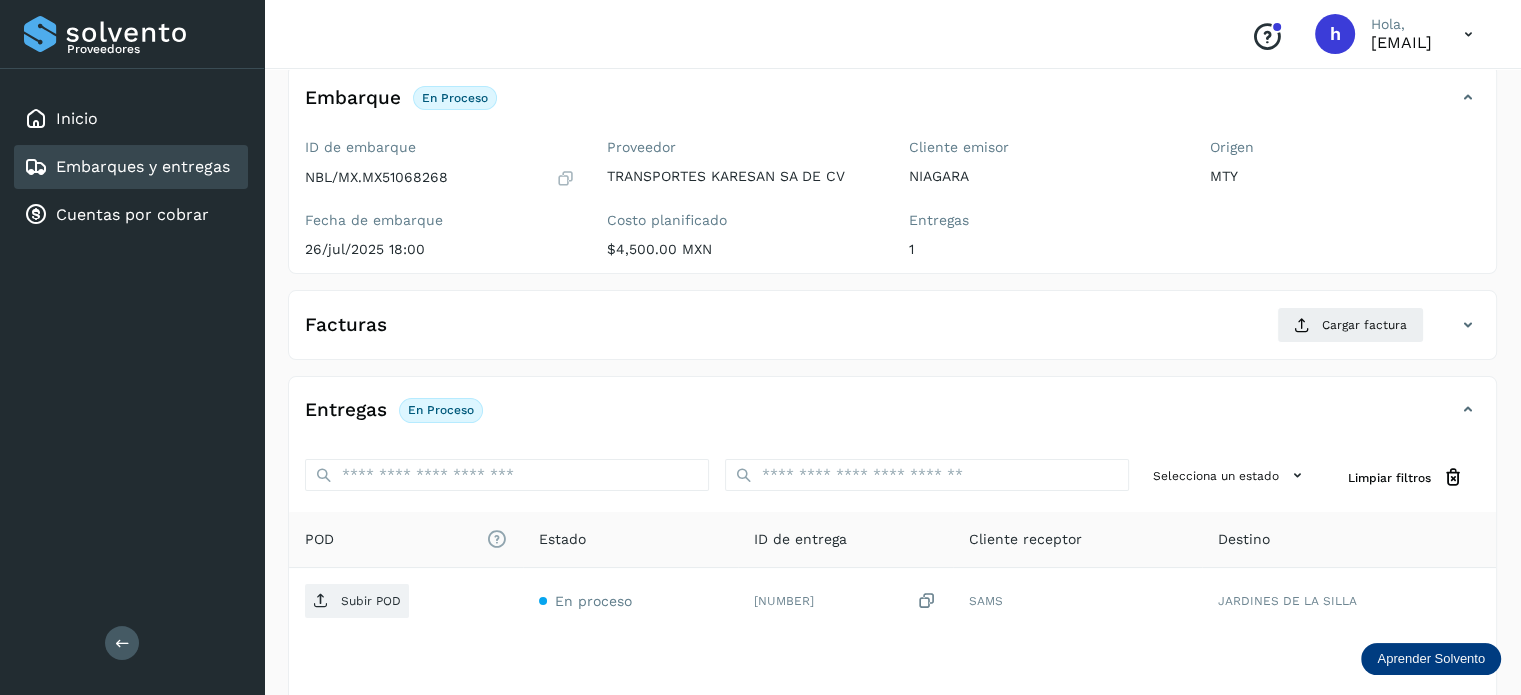 scroll, scrollTop: 120, scrollLeft: 0, axis: vertical 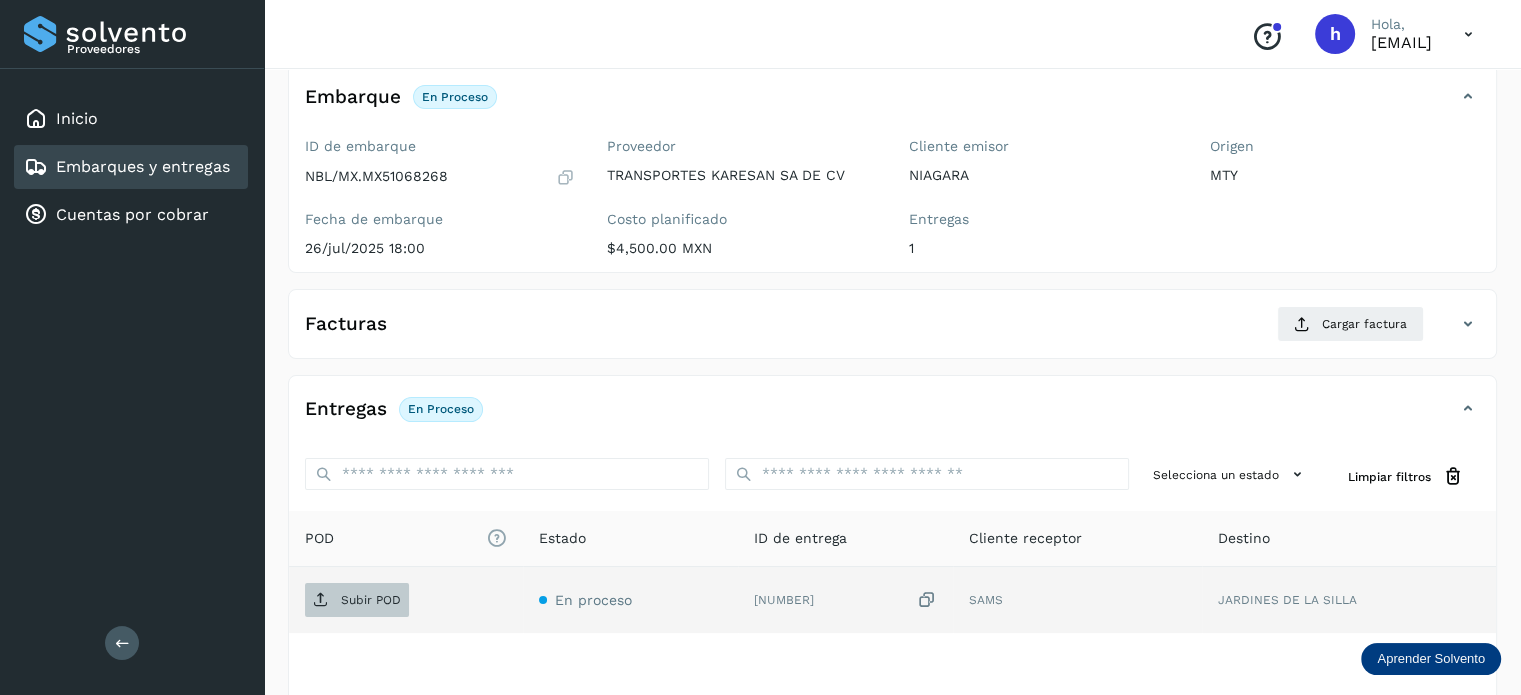 click on "Subir POD" at bounding box center [371, 600] 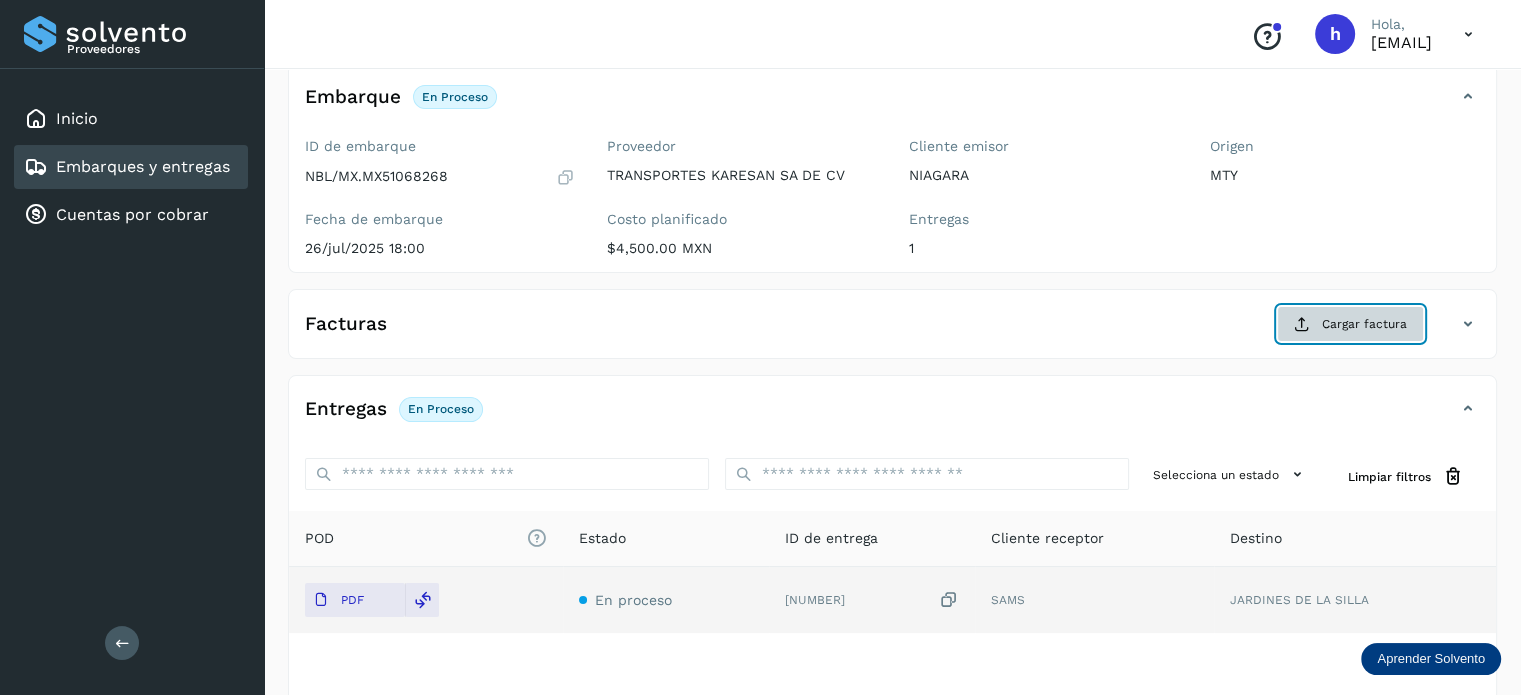 click on "Cargar factura" 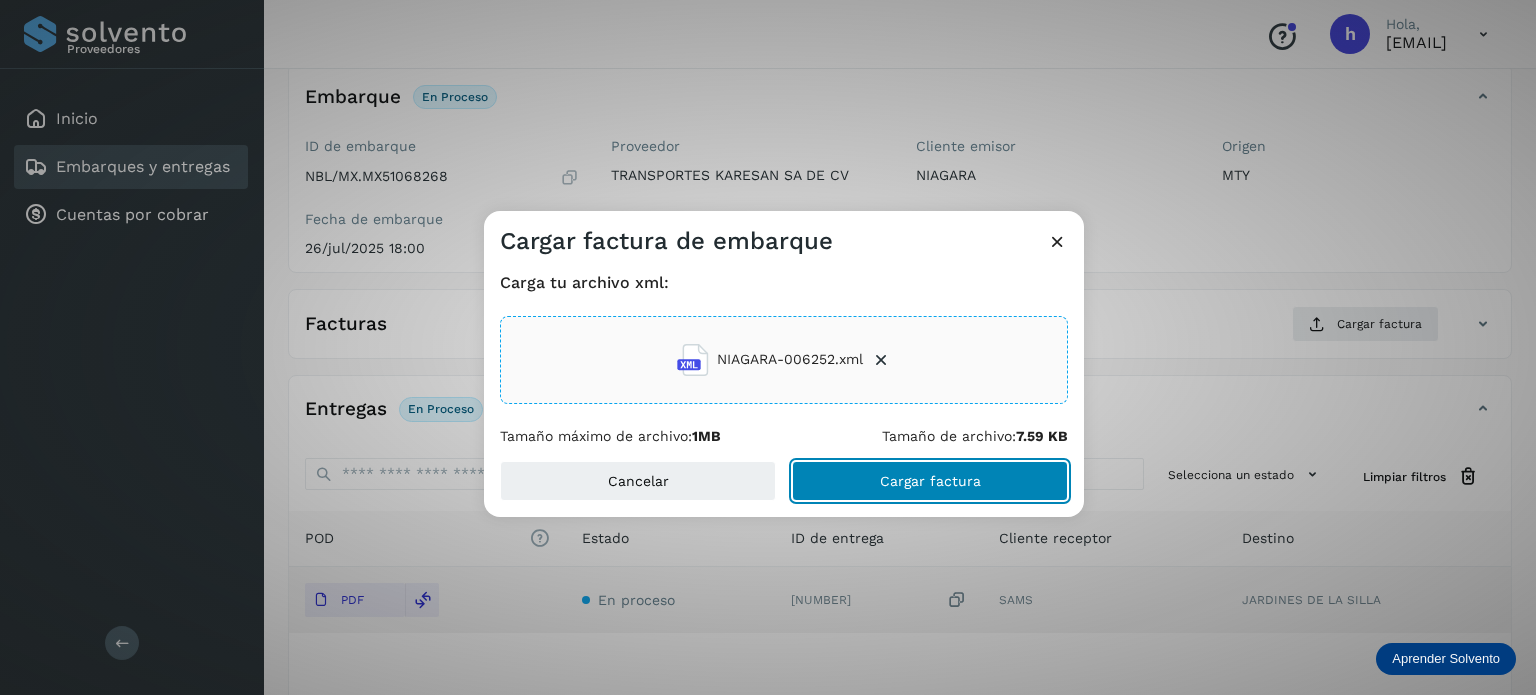 click on "Cargar factura" 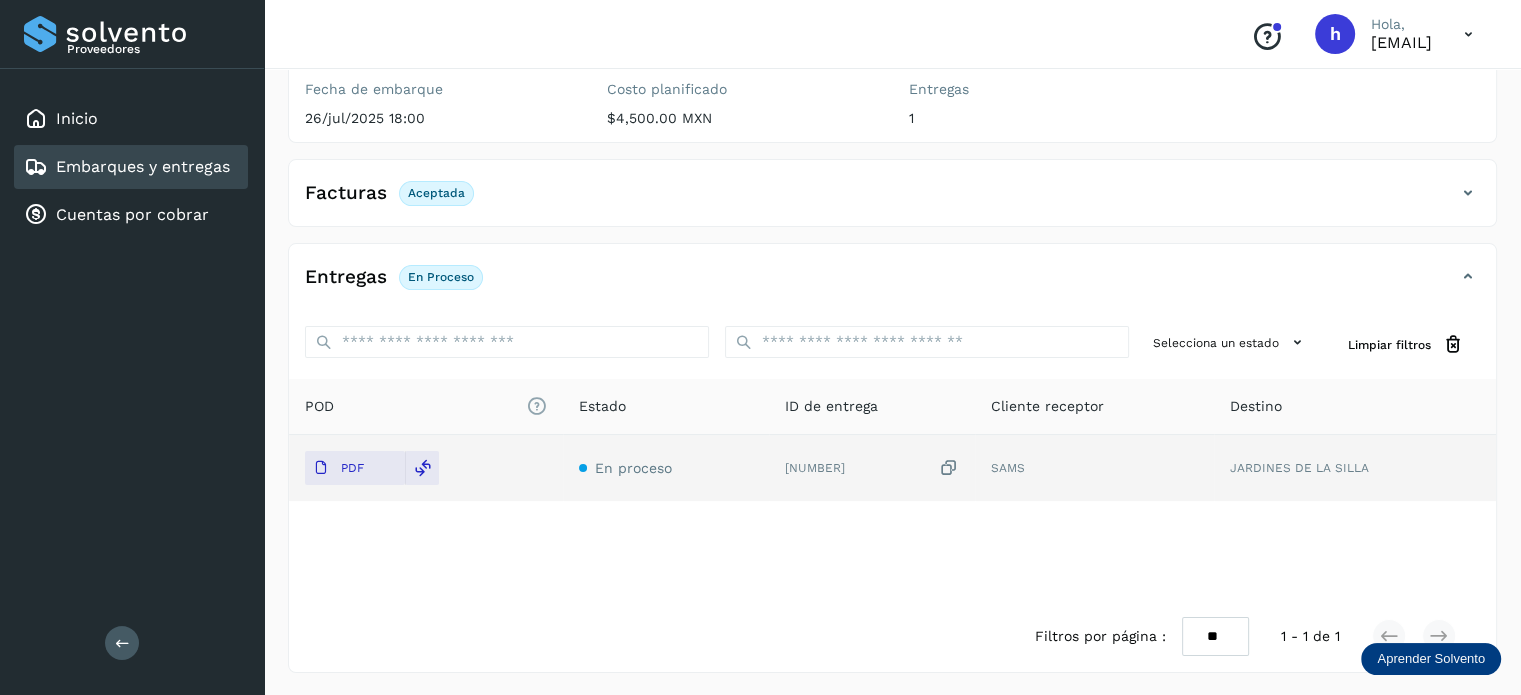 scroll, scrollTop: 0, scrollLeft: 0, axis: both 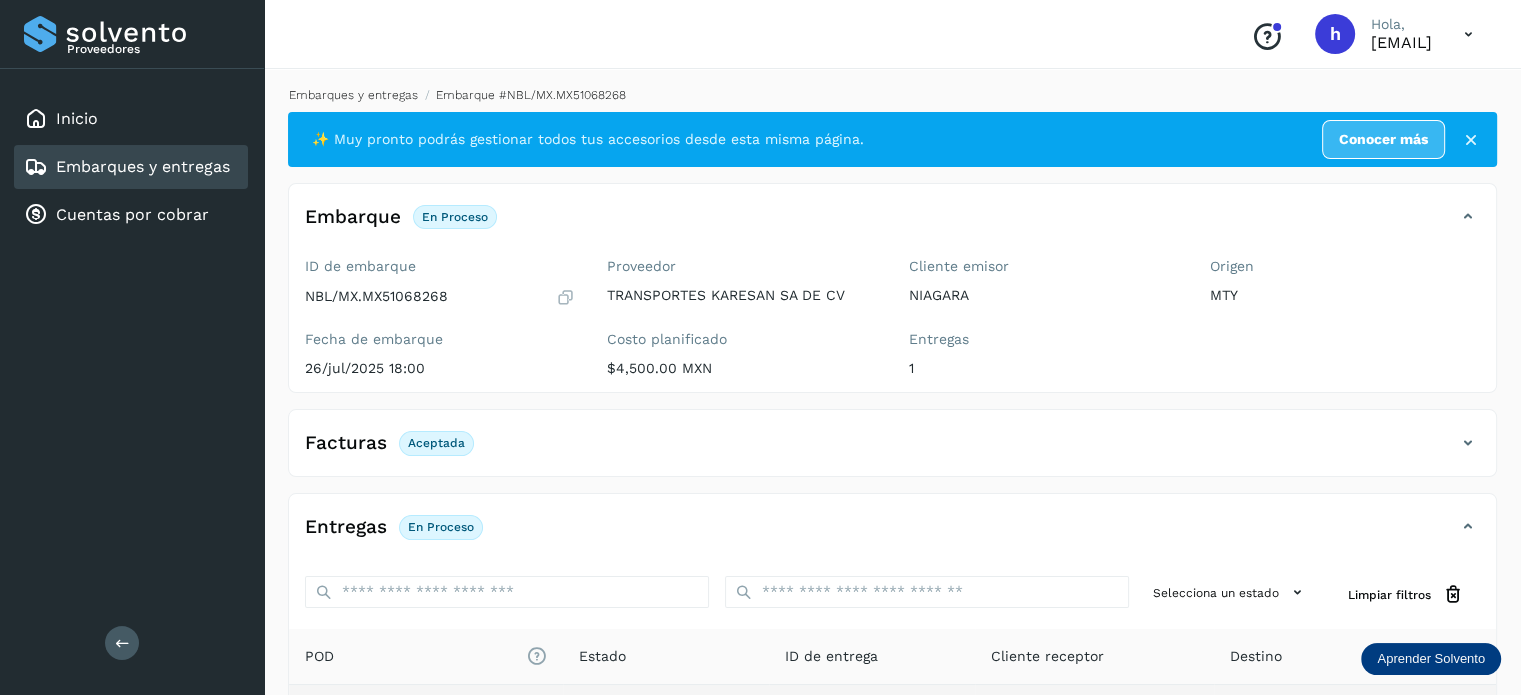 click on "Embarques y entregas" at bounding box center (353, 95) 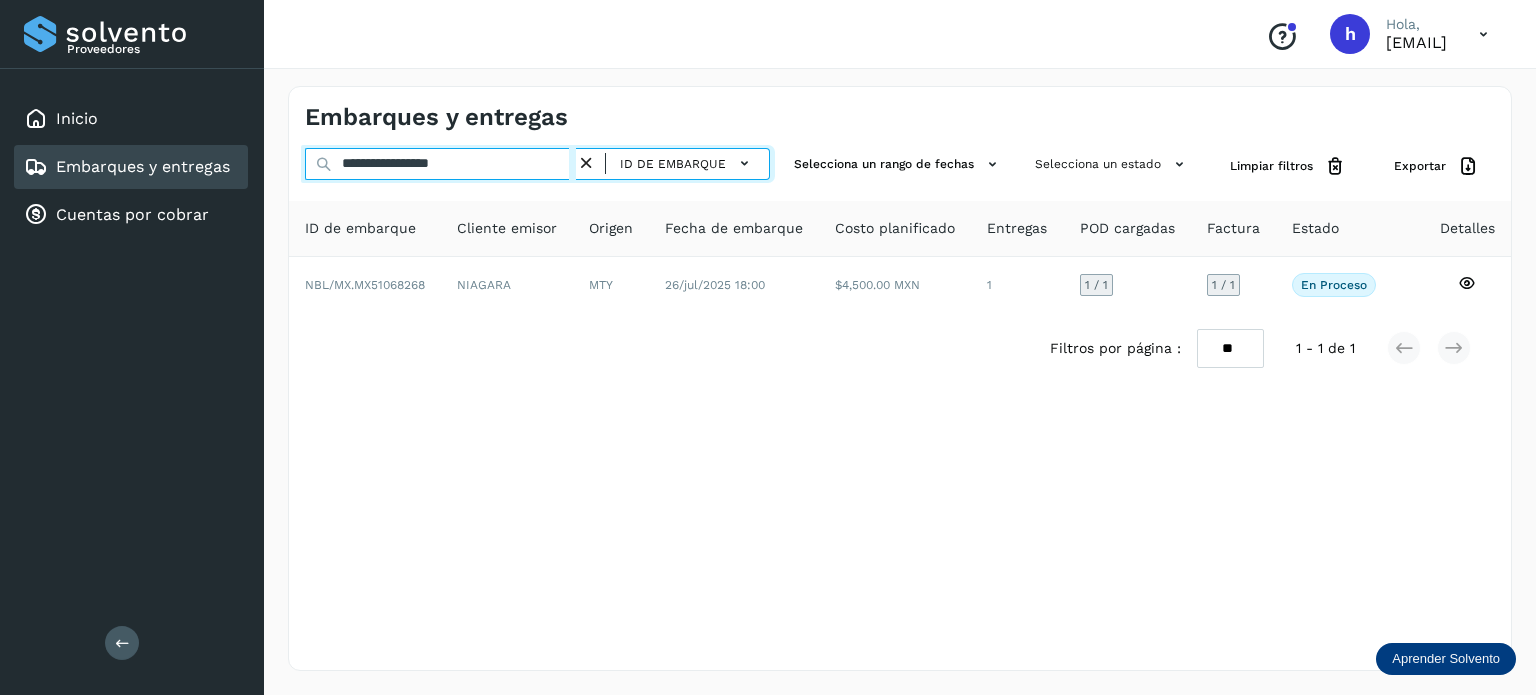 drag, startPoint x: 520, startPoint y: 156, endPoint x: 120, endPoint y: 153, distance: 400.01126 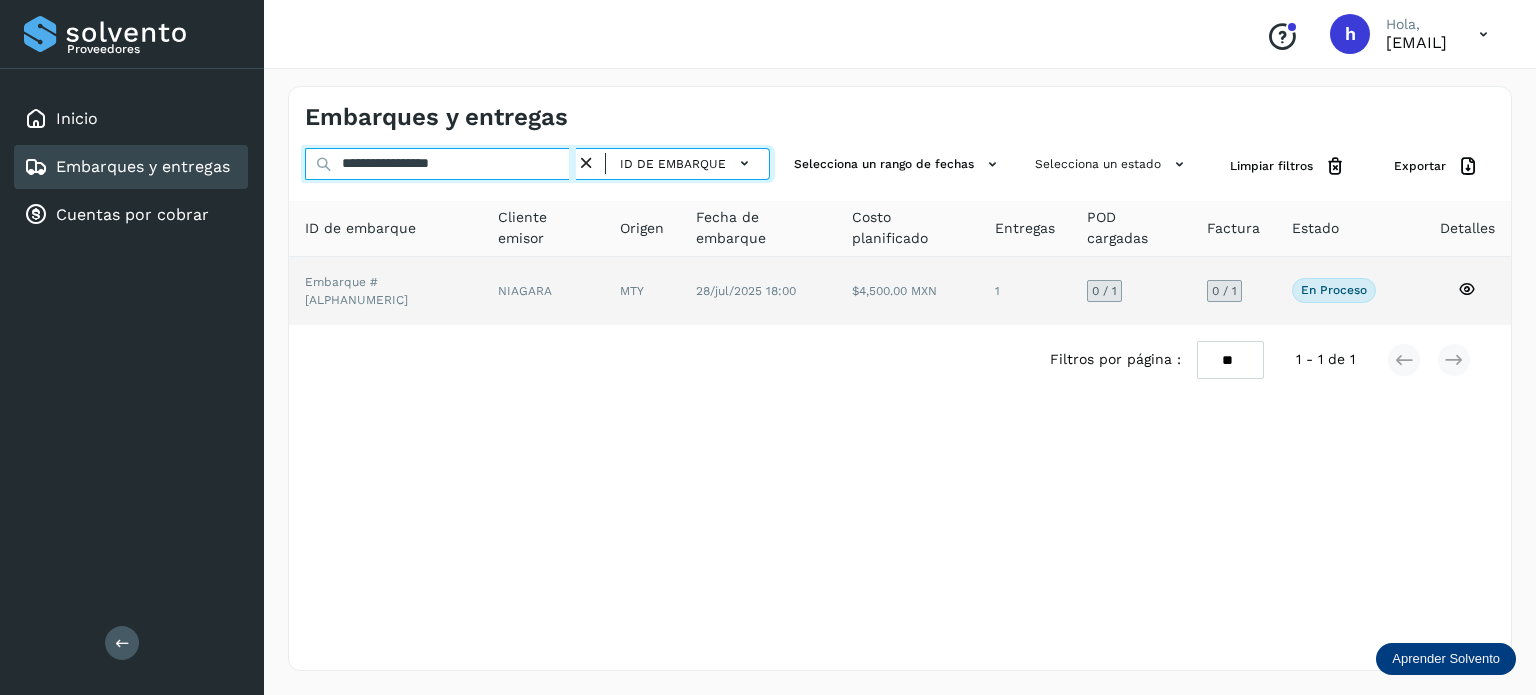 type on "**********" 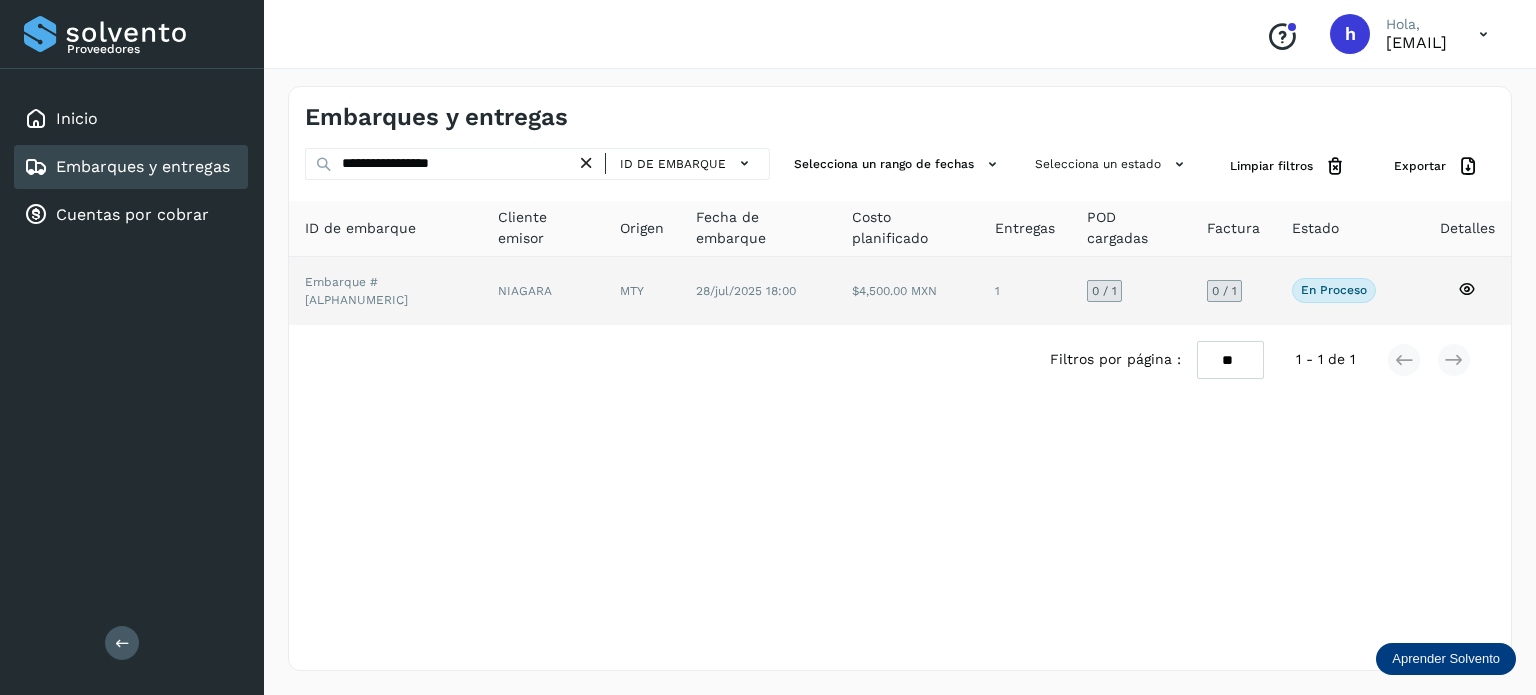 click on "NIAGARA" 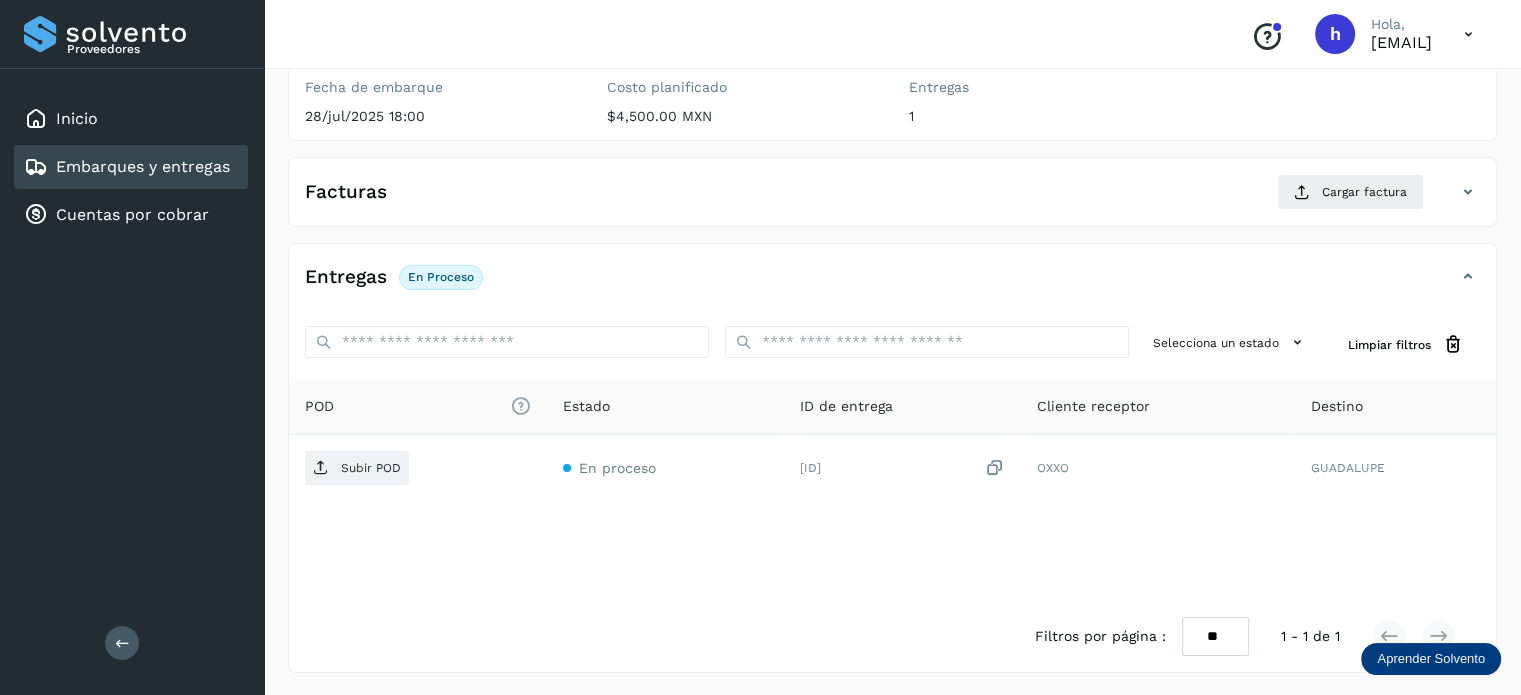 scroll, scrollTop: 0, scrollLeft: 0, axis: both 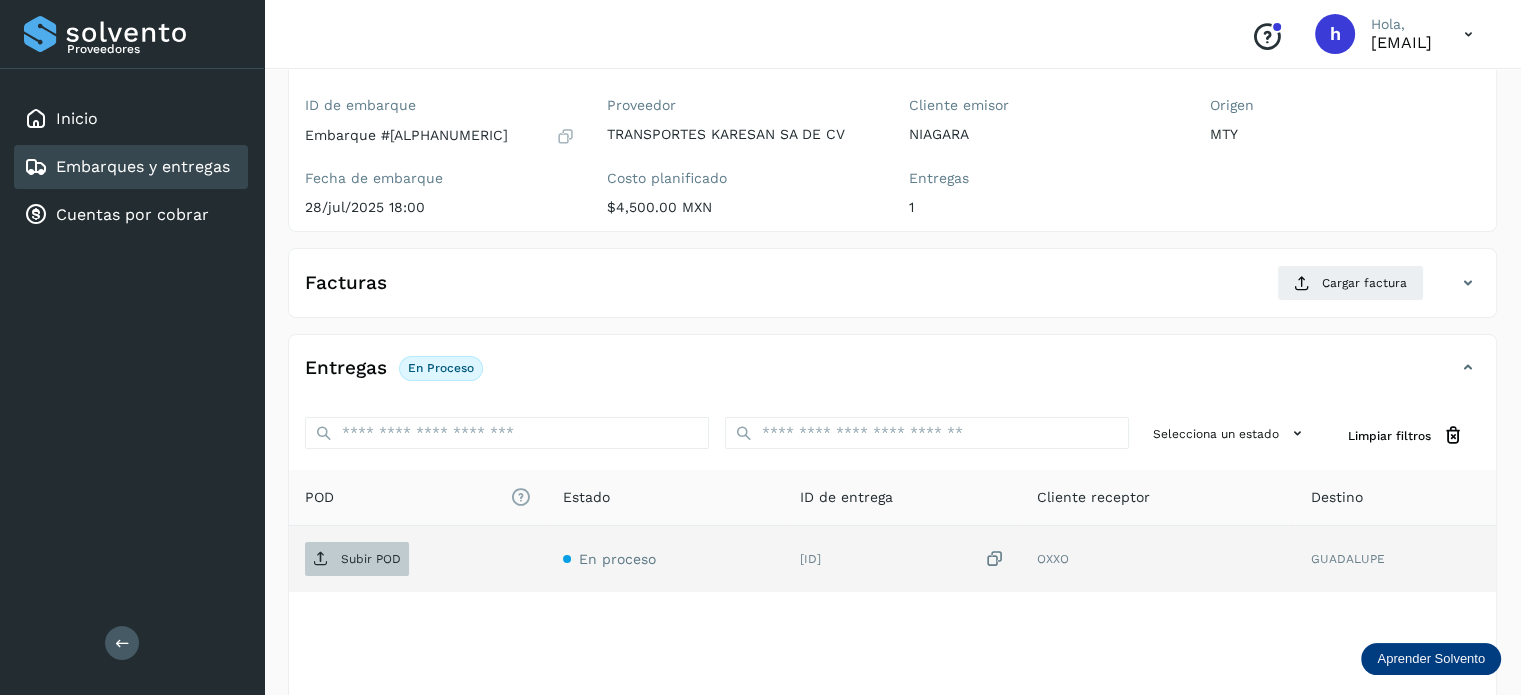click on "Subir POD" at bounding box center [371, 559] 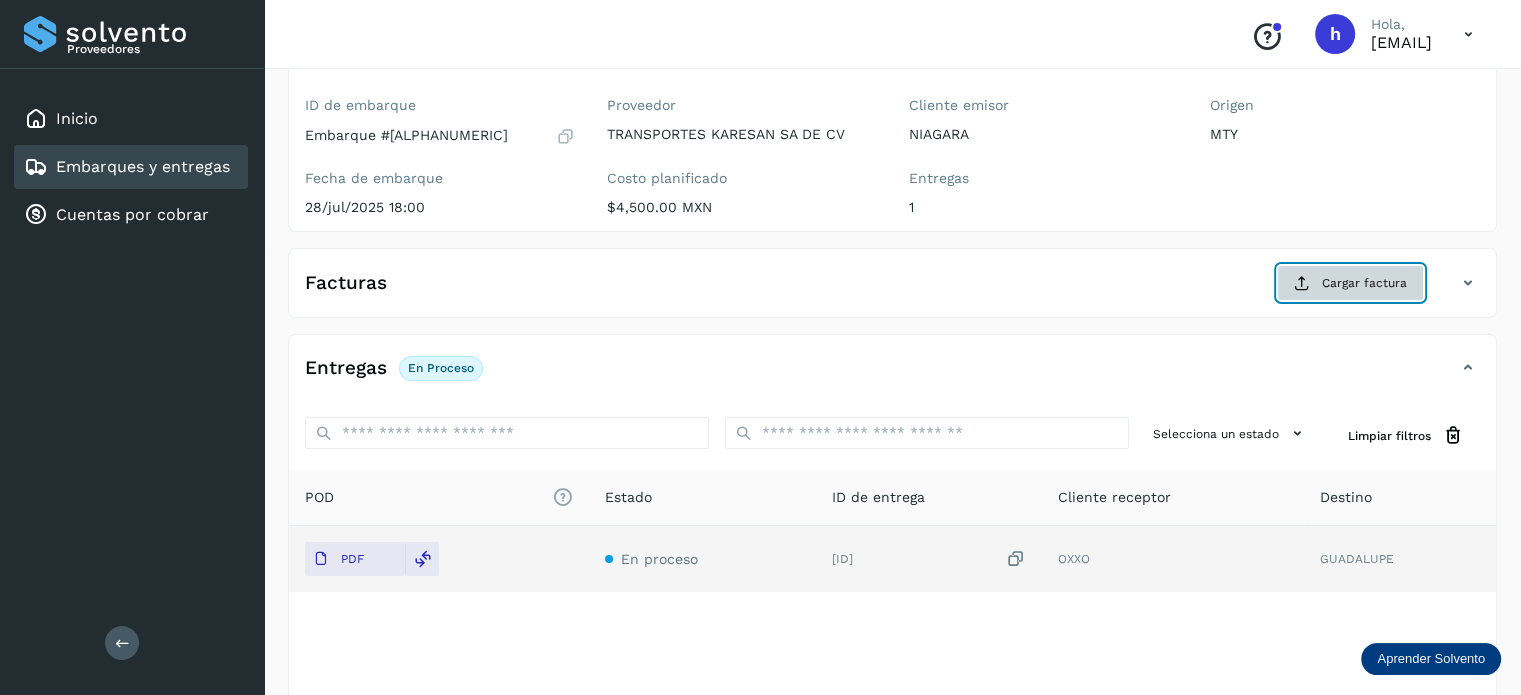 click on "Cargar factura" 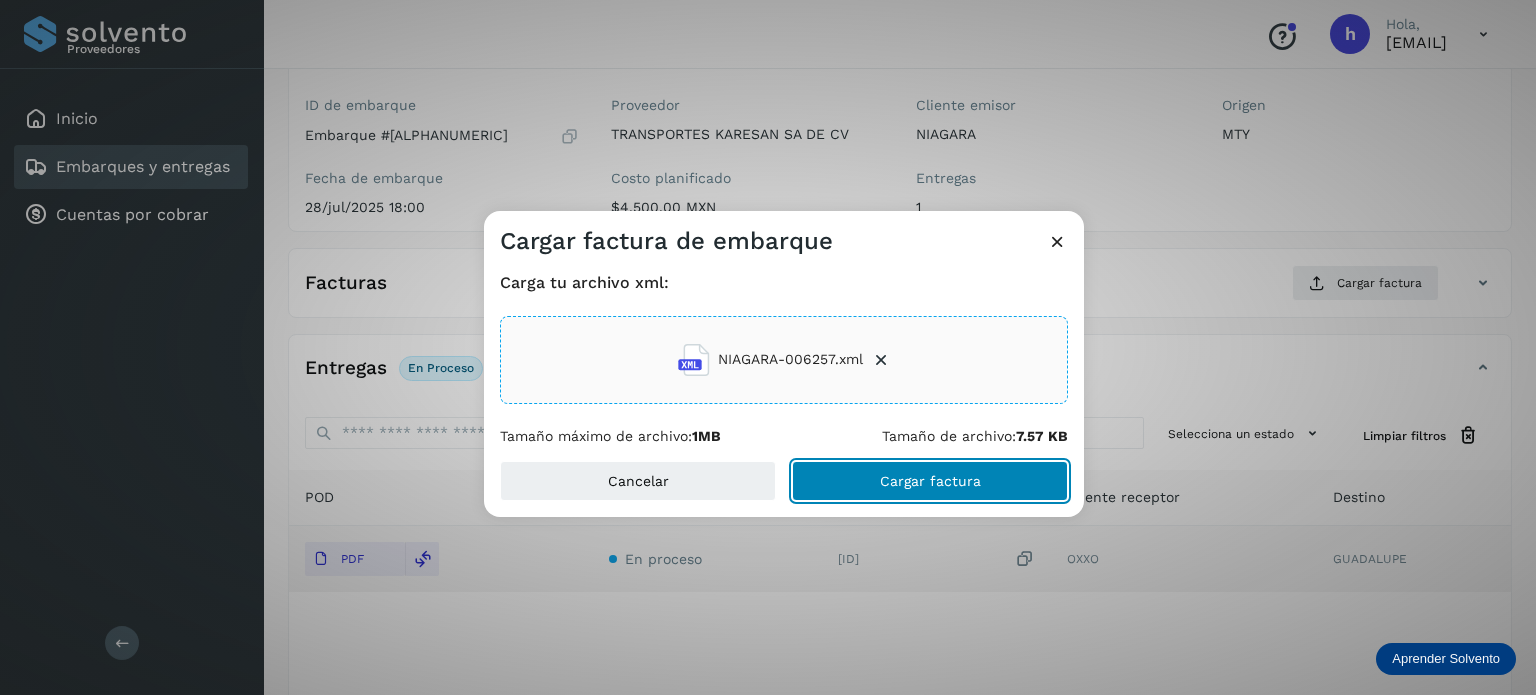 click on "Cargar factura" 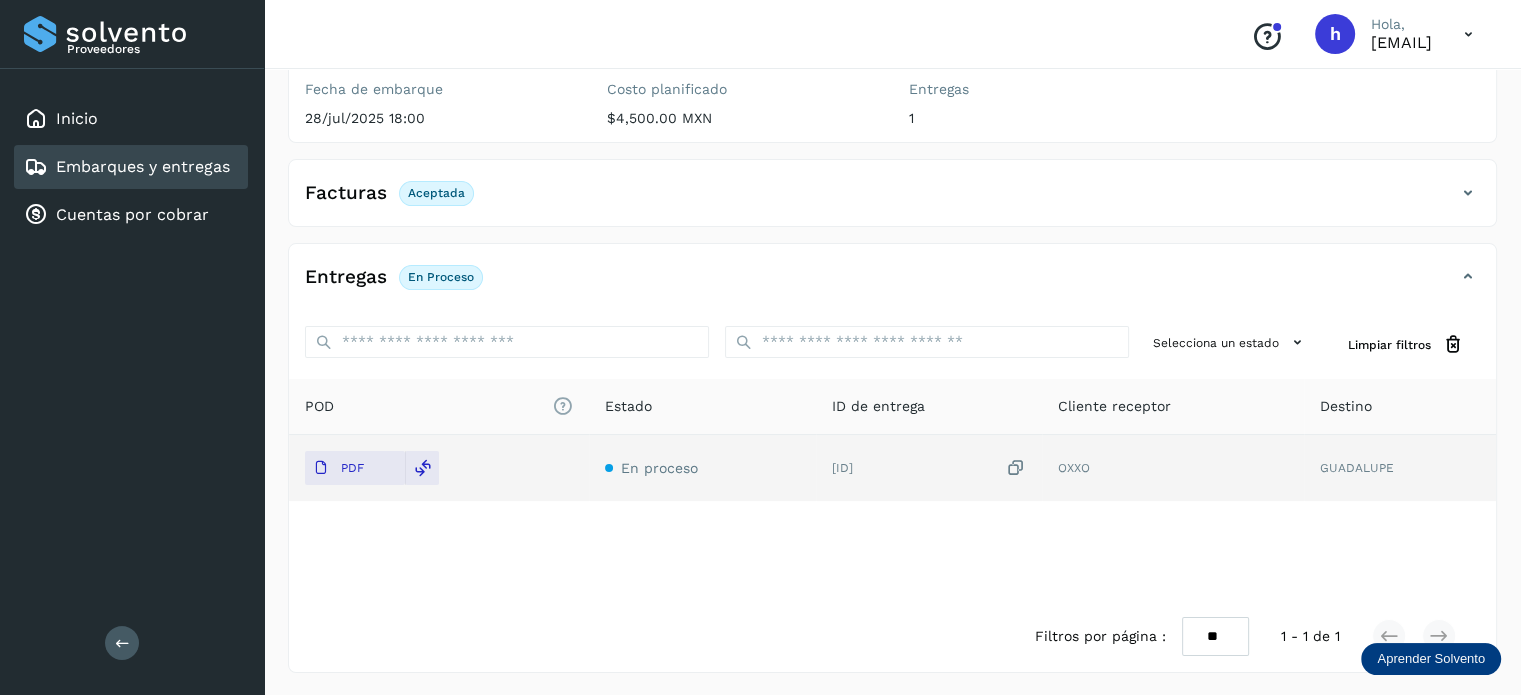 scroll, scrollTop: 0, scrollLeft: 0, axis: both 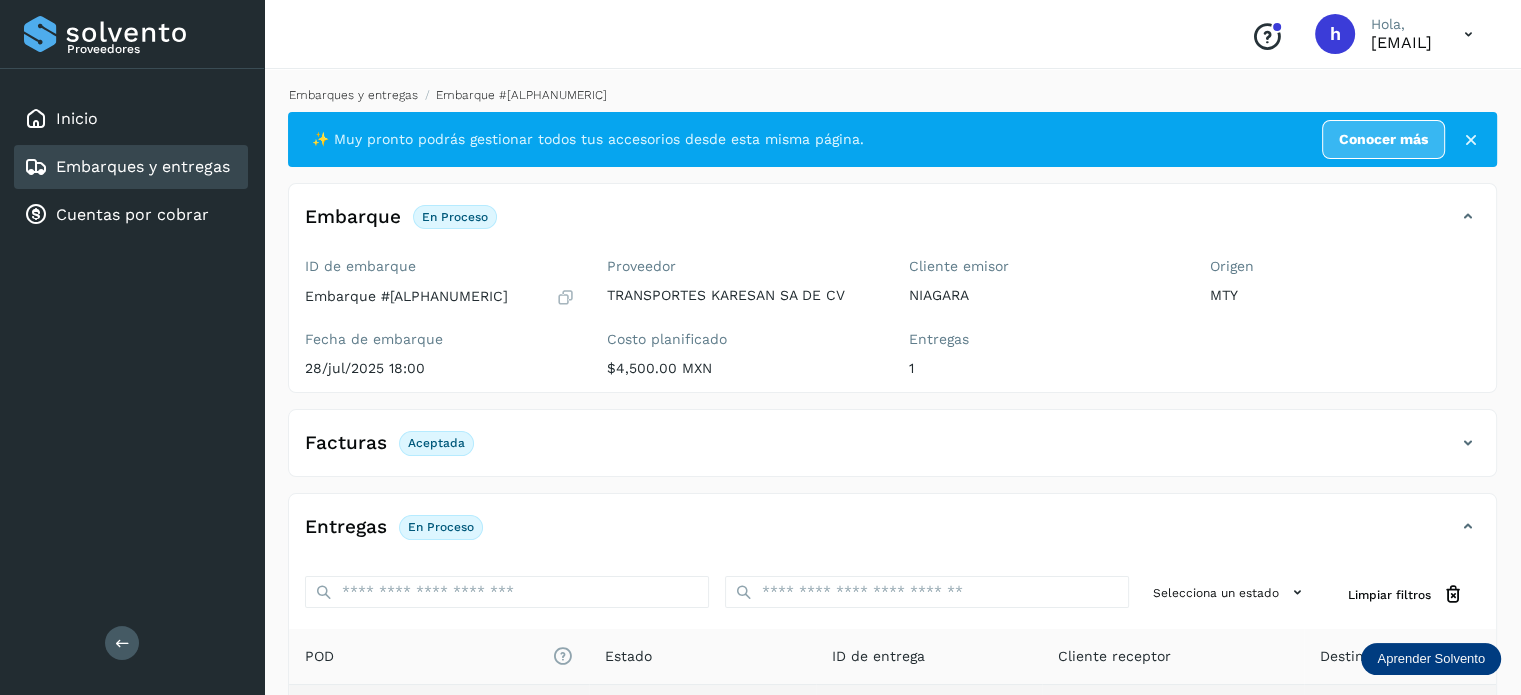click on "Embarques y entregas" at bounding box center (353, 95) 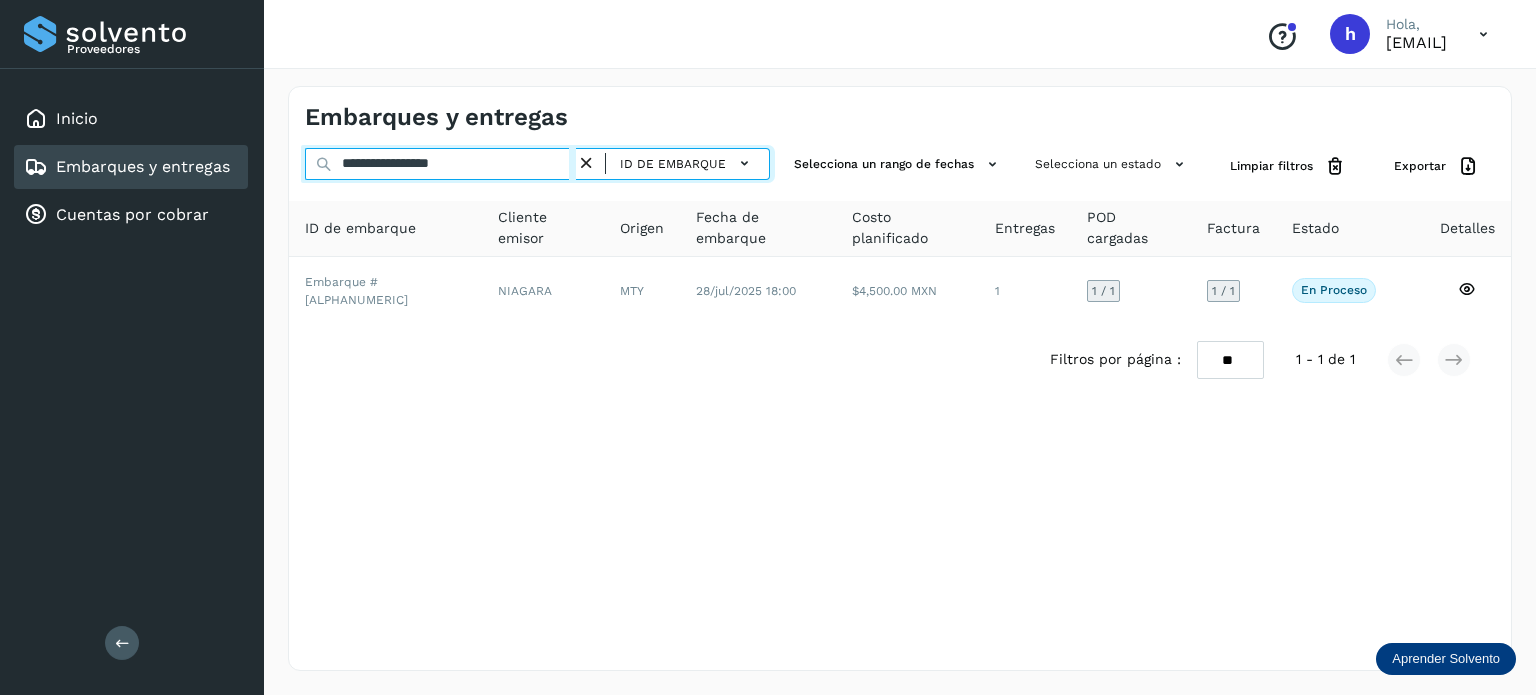 drag, startPoint x: 513, startPoint y: 171, endPoint x: 6, endPoint y: 224, distance: 509.7627 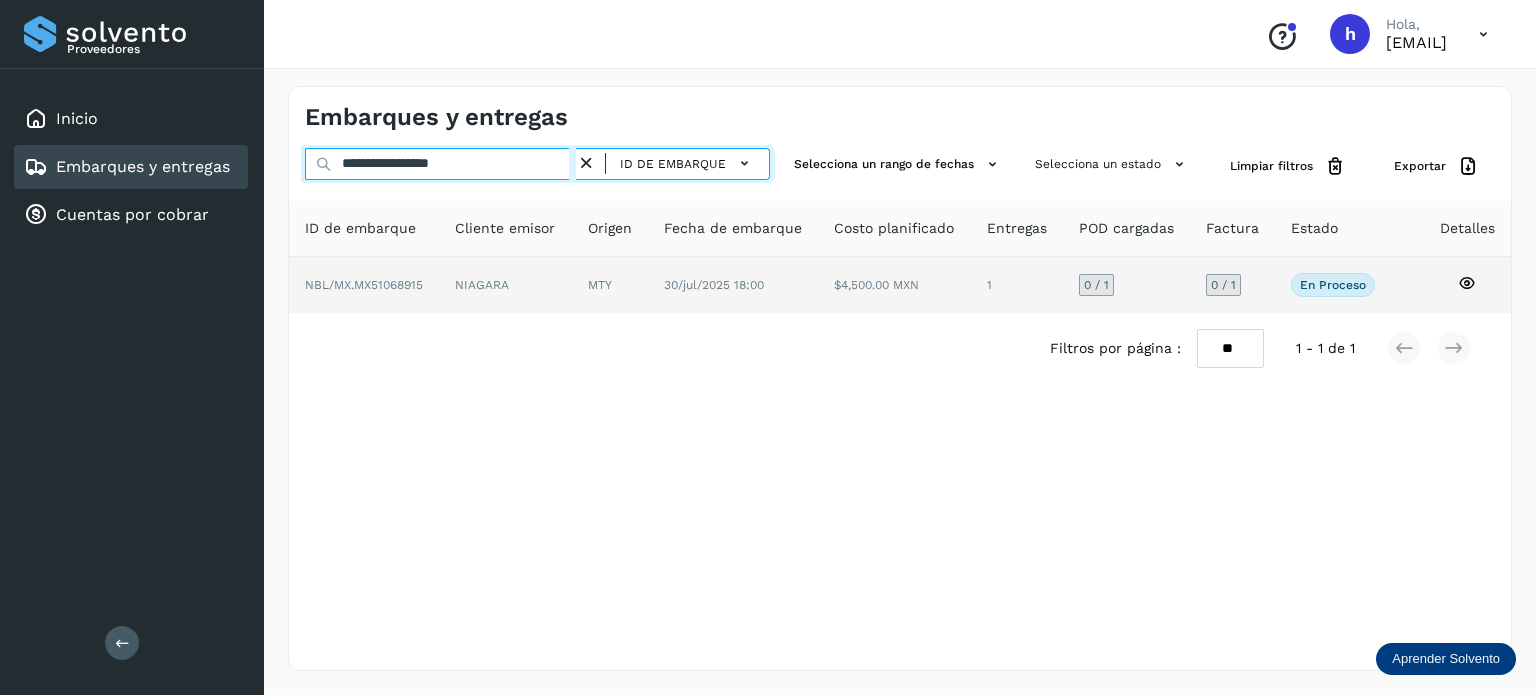 type on "**********" 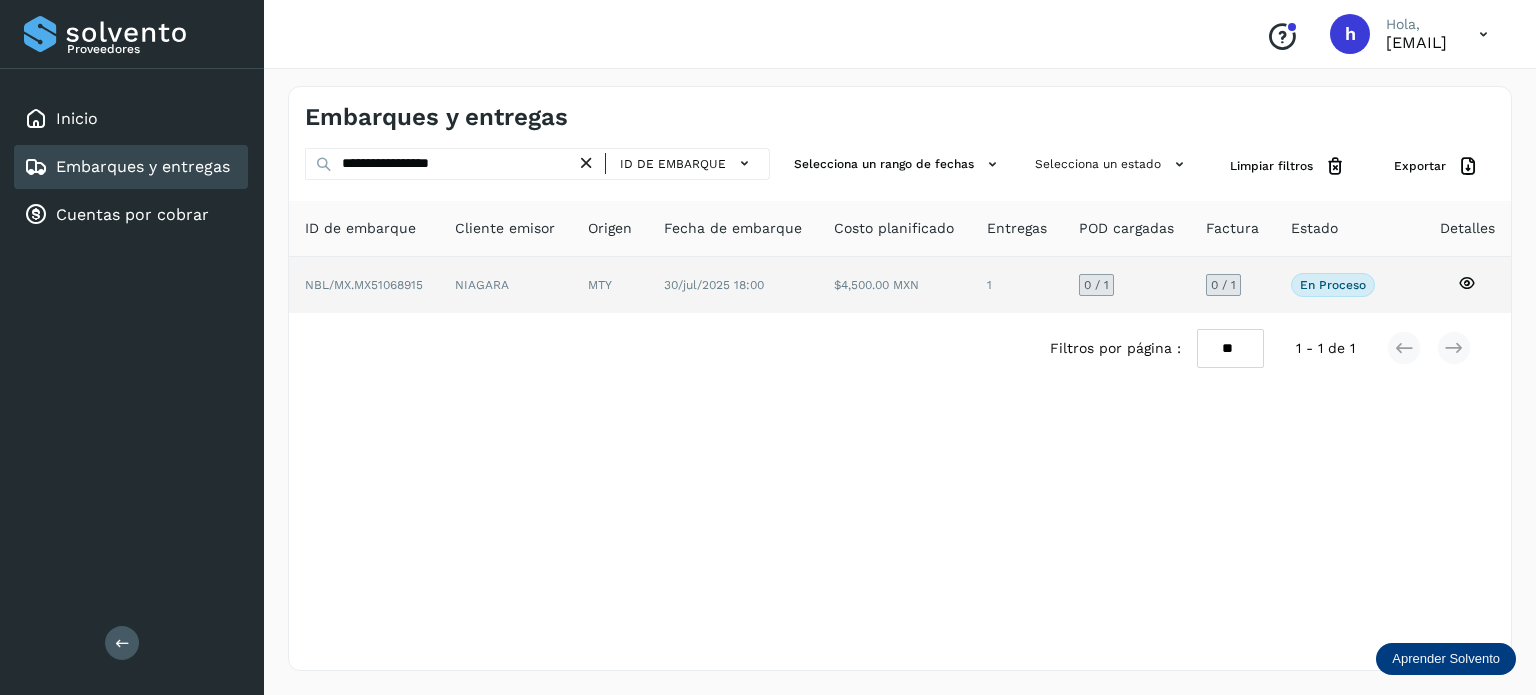 click on "NBL/MX.MX51068915" 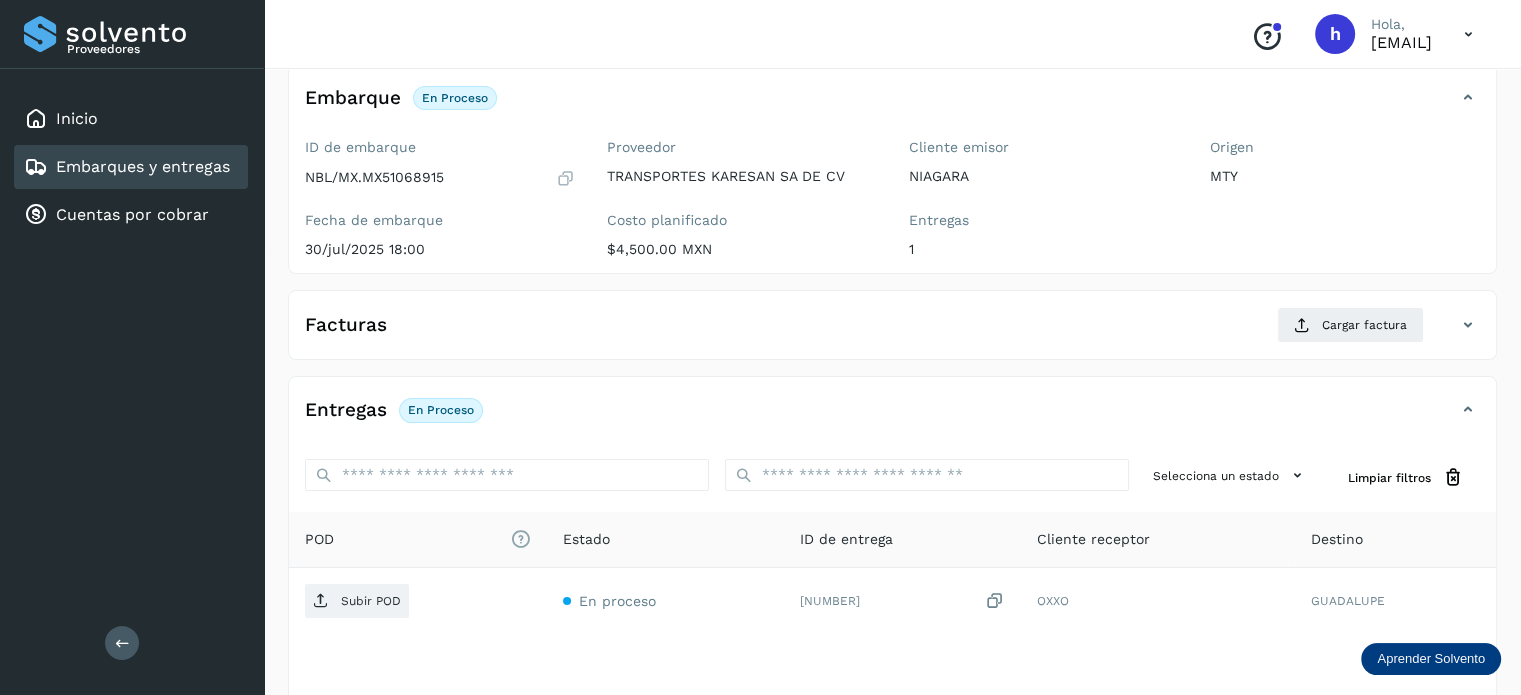 scroll, scrollTop: 122, scrollLeft: 0, axis: vertical 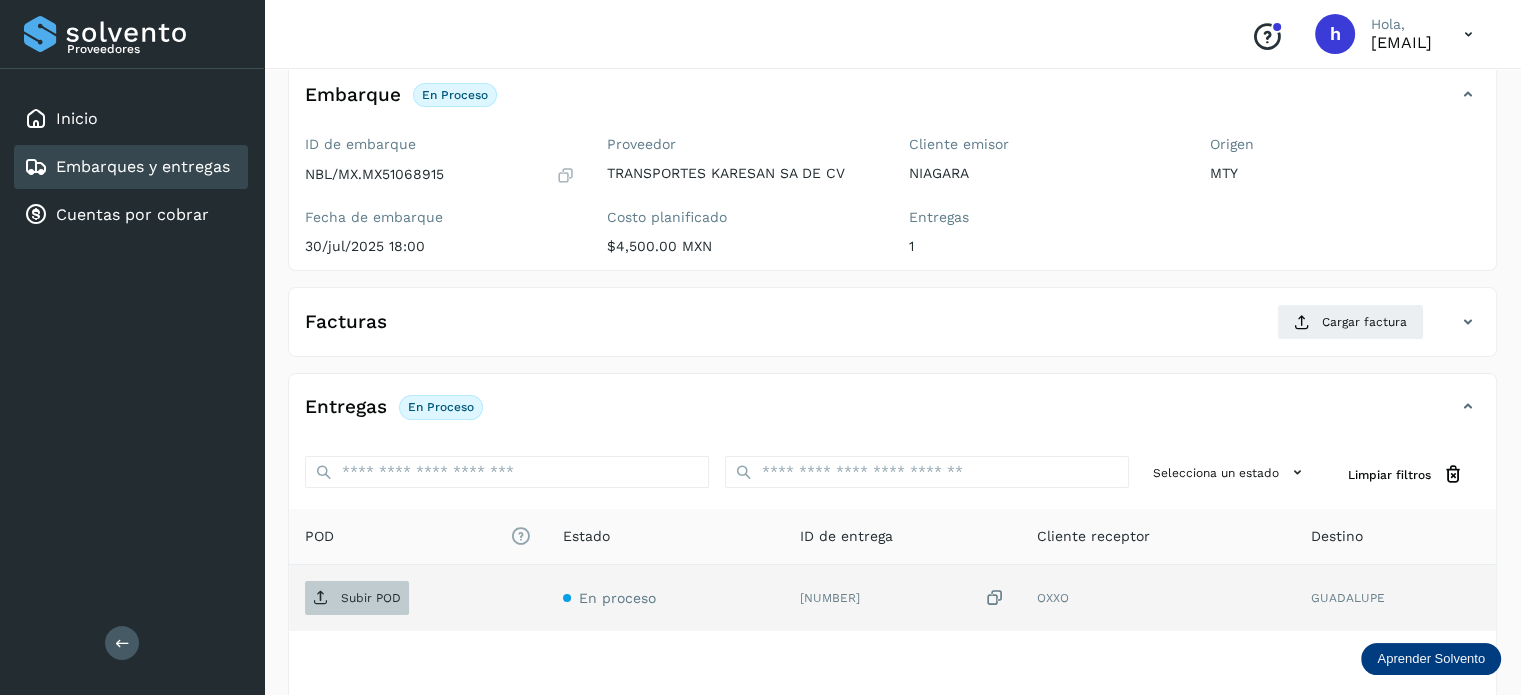 click on "Subir POD" at bounding box center [357, 598] 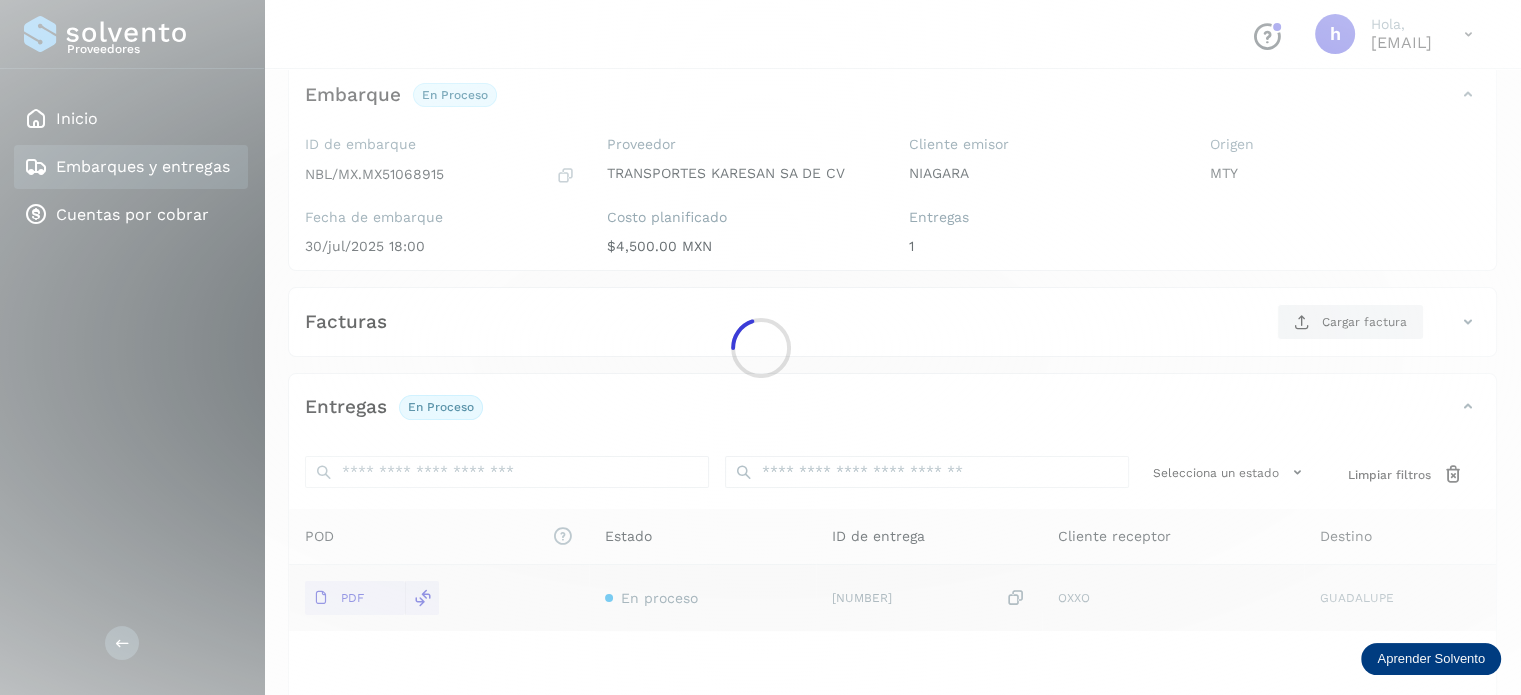 click 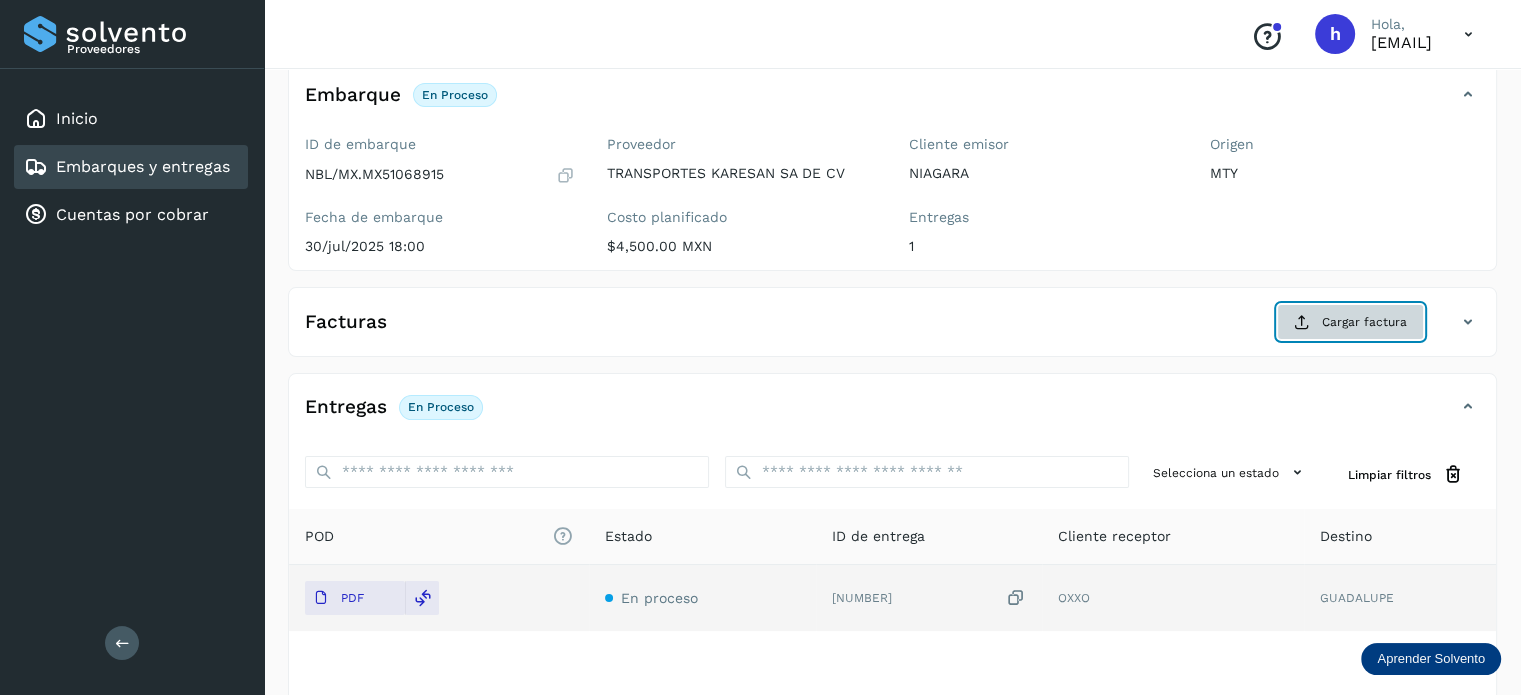 click on "Cargar factura" 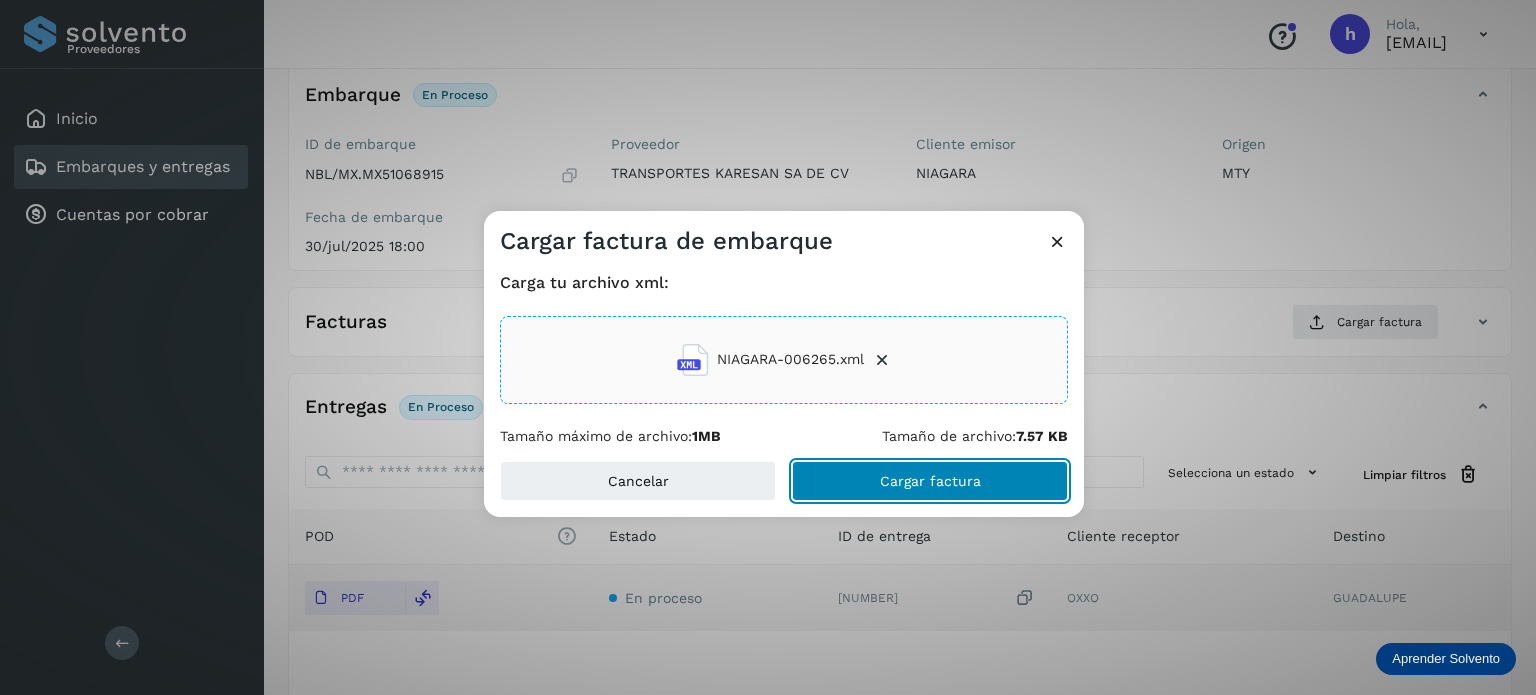 click on "Cargar factura" 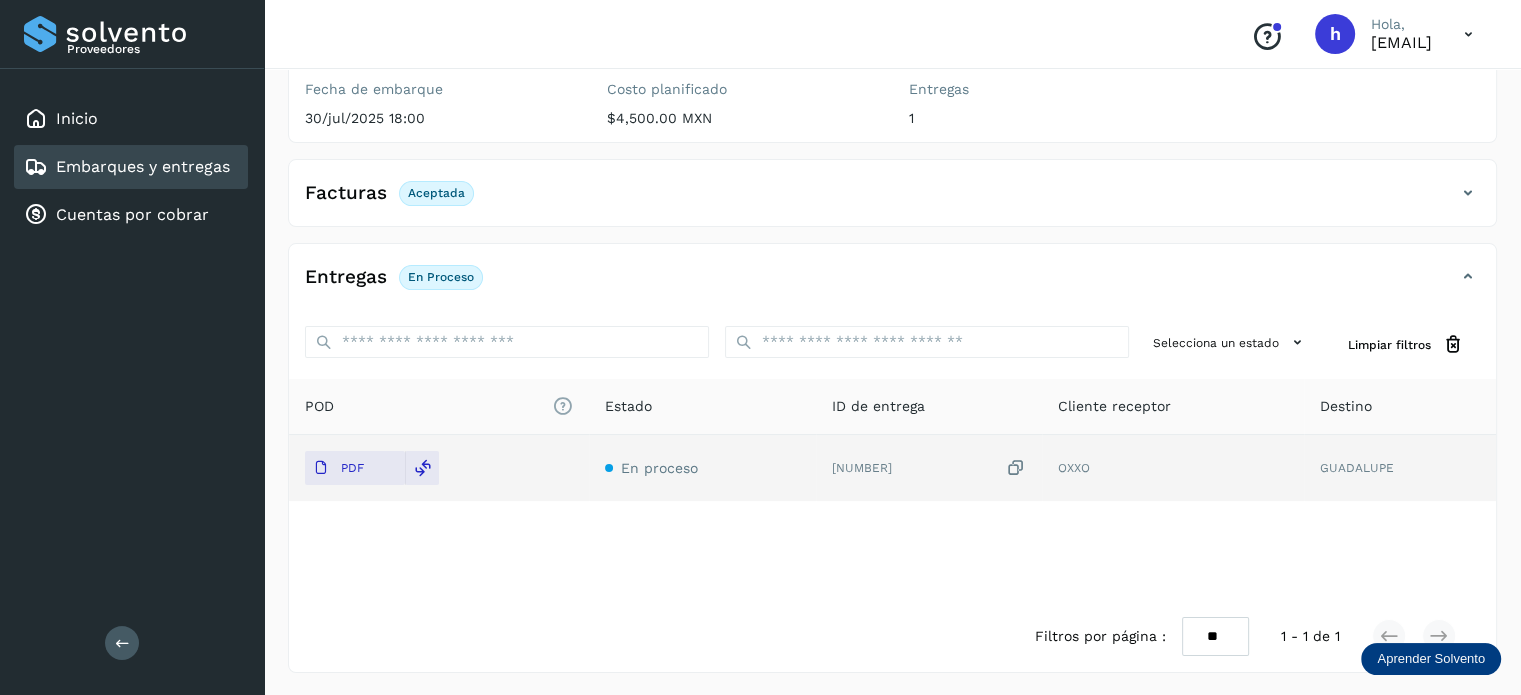 scroll, scrollTop: 0, scrollLeft: 0, axis: both 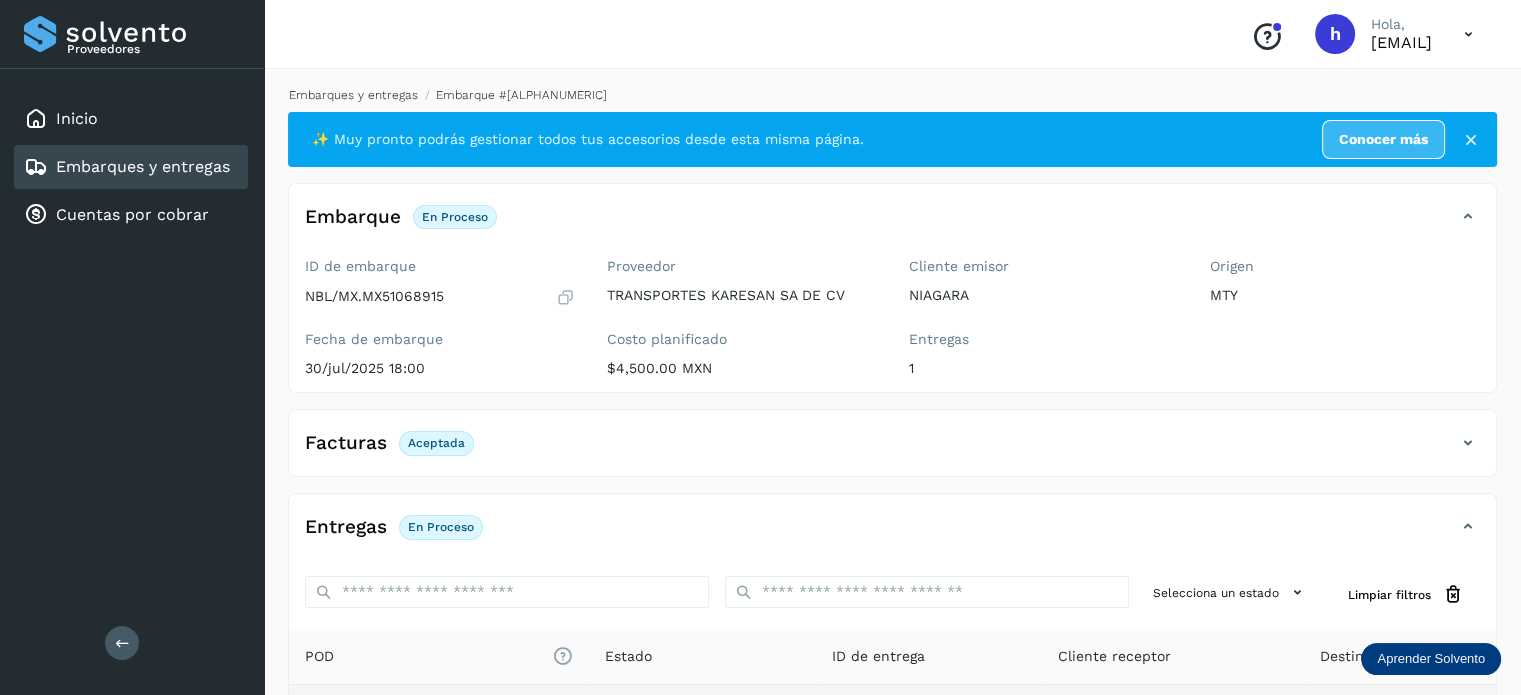 click on "Embarques y entregas" at bounding box center (353, 95) 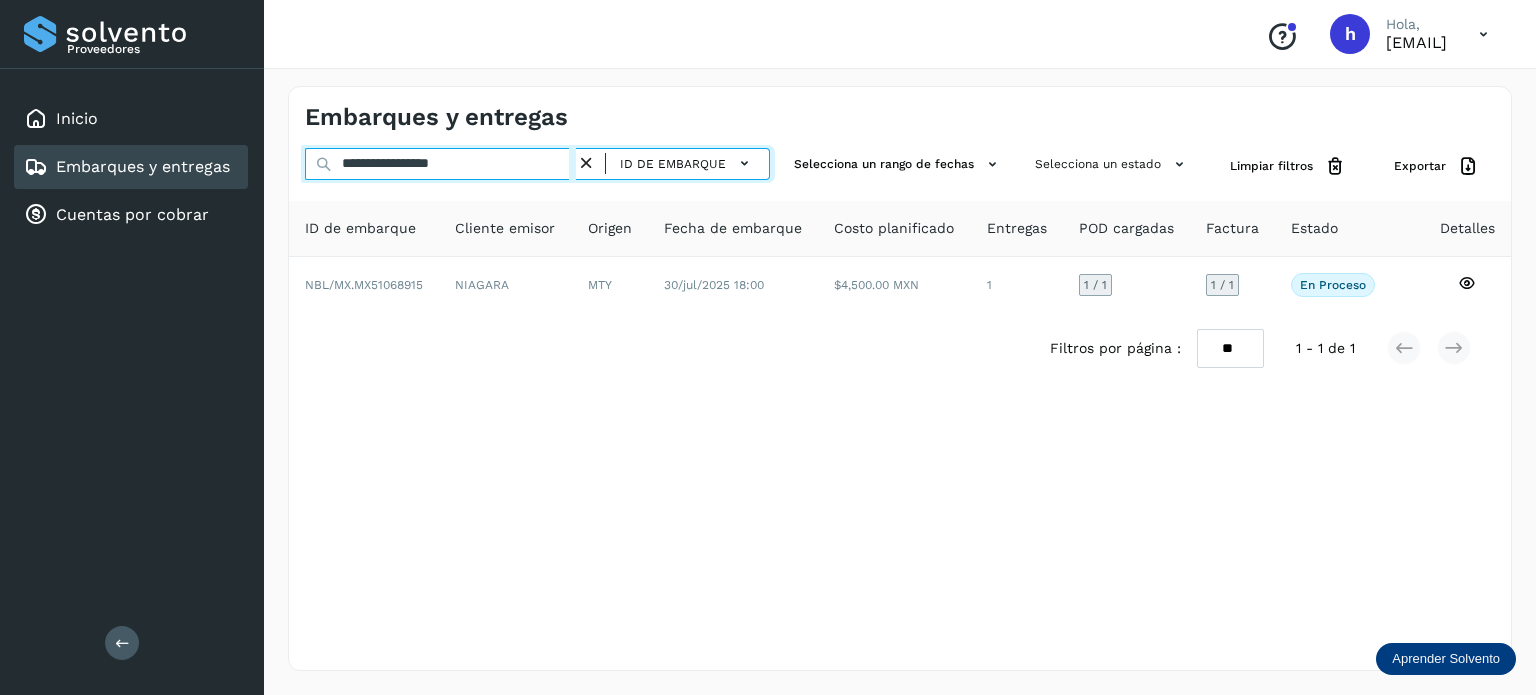 drag, startPoint x: 512, startPoint y: 153, endPoint x: 96, endPoint y: 175, distance: 416.58133 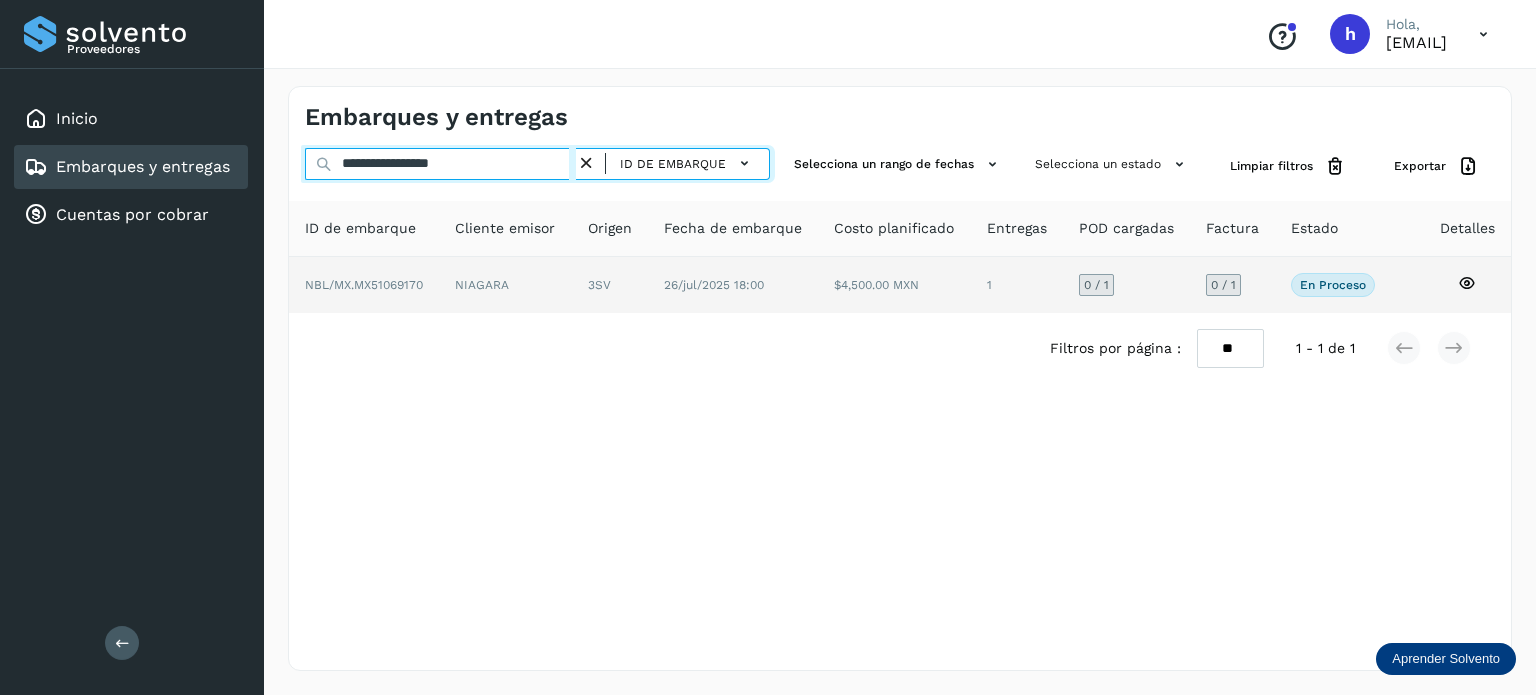 type on "**********" 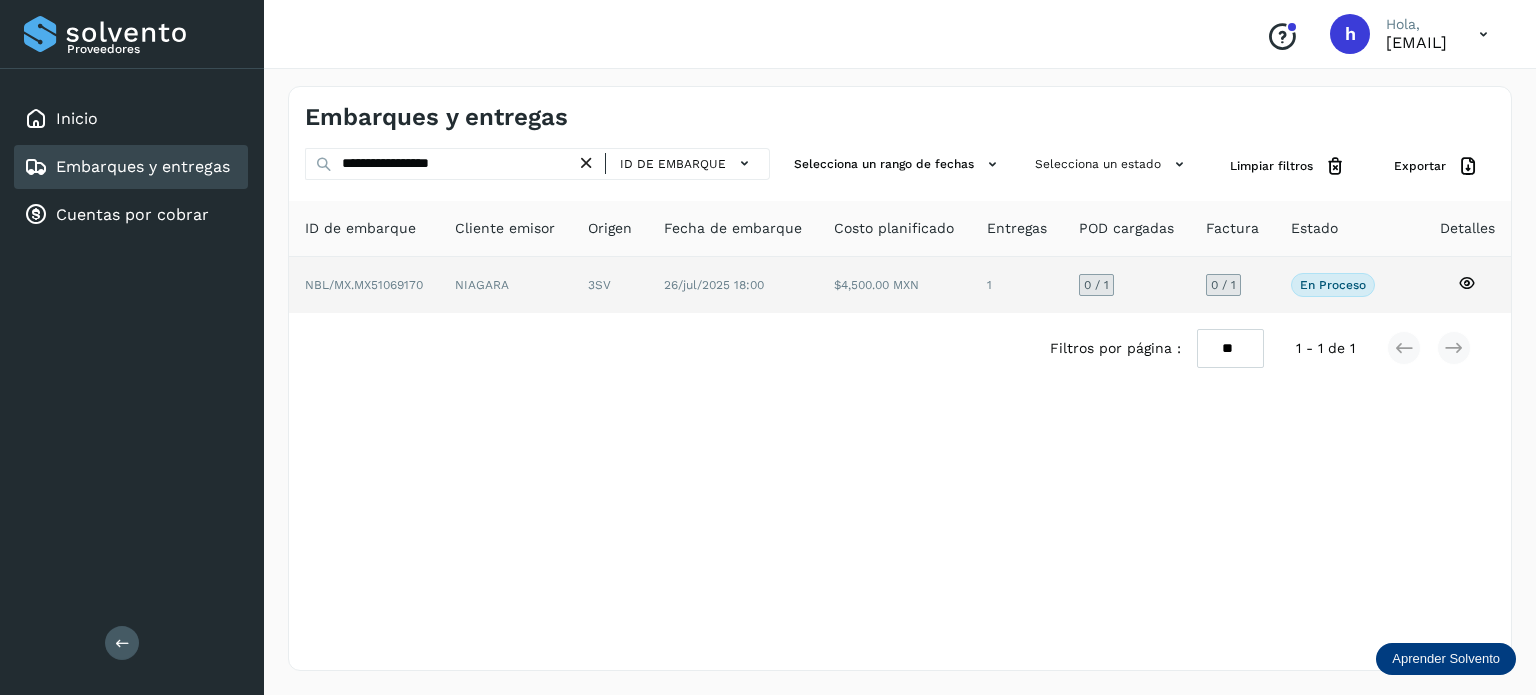 click on "NIAGARA" 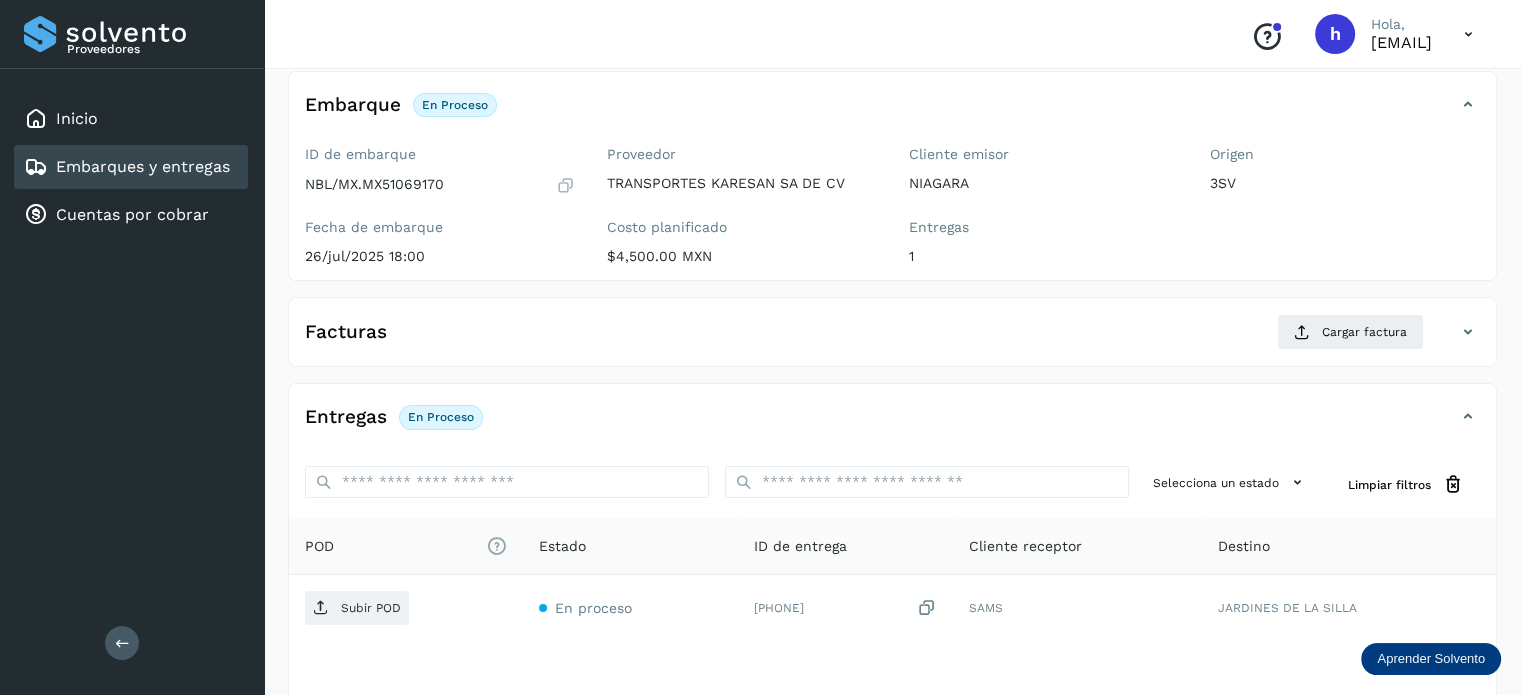 scroll, scrollTop: 117, scrollLeft: 0, axis: vertical 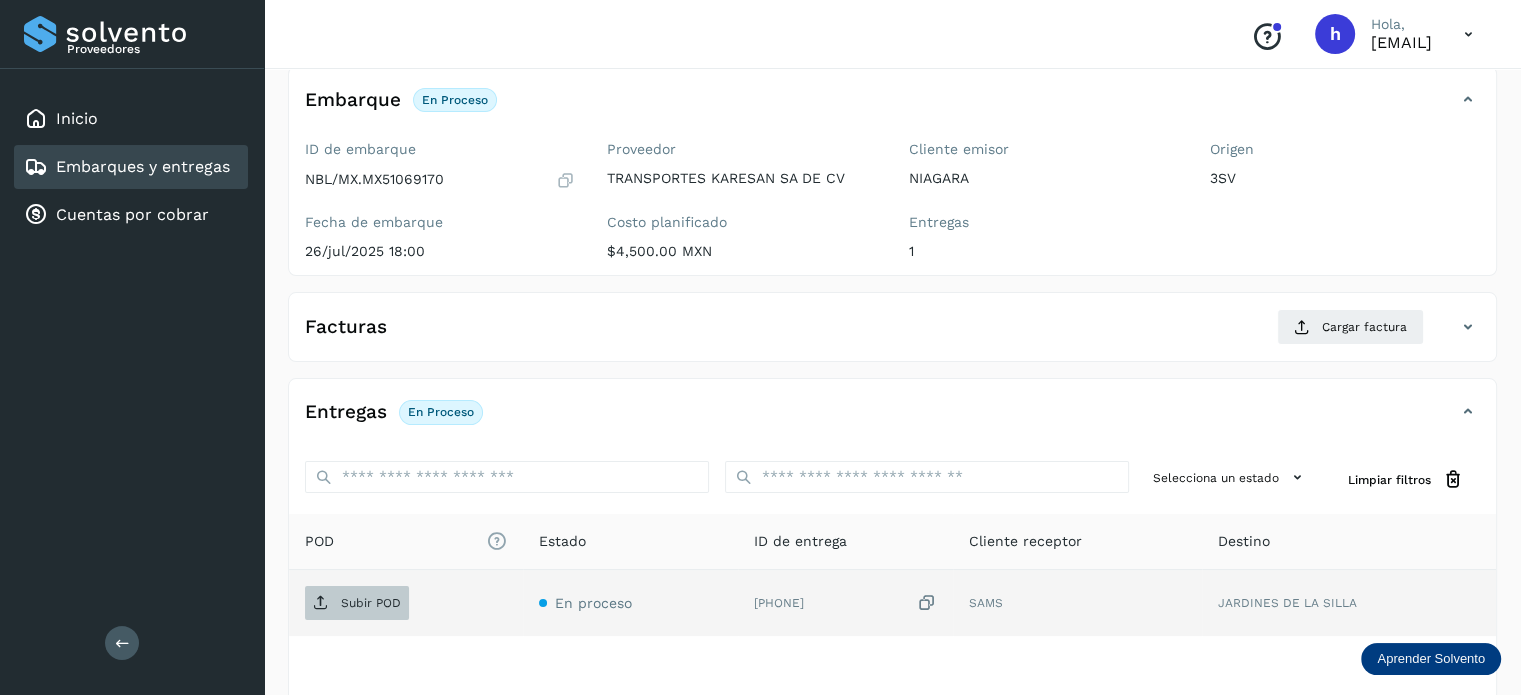 click on "Subir POD" at bounding box center (371, 603) 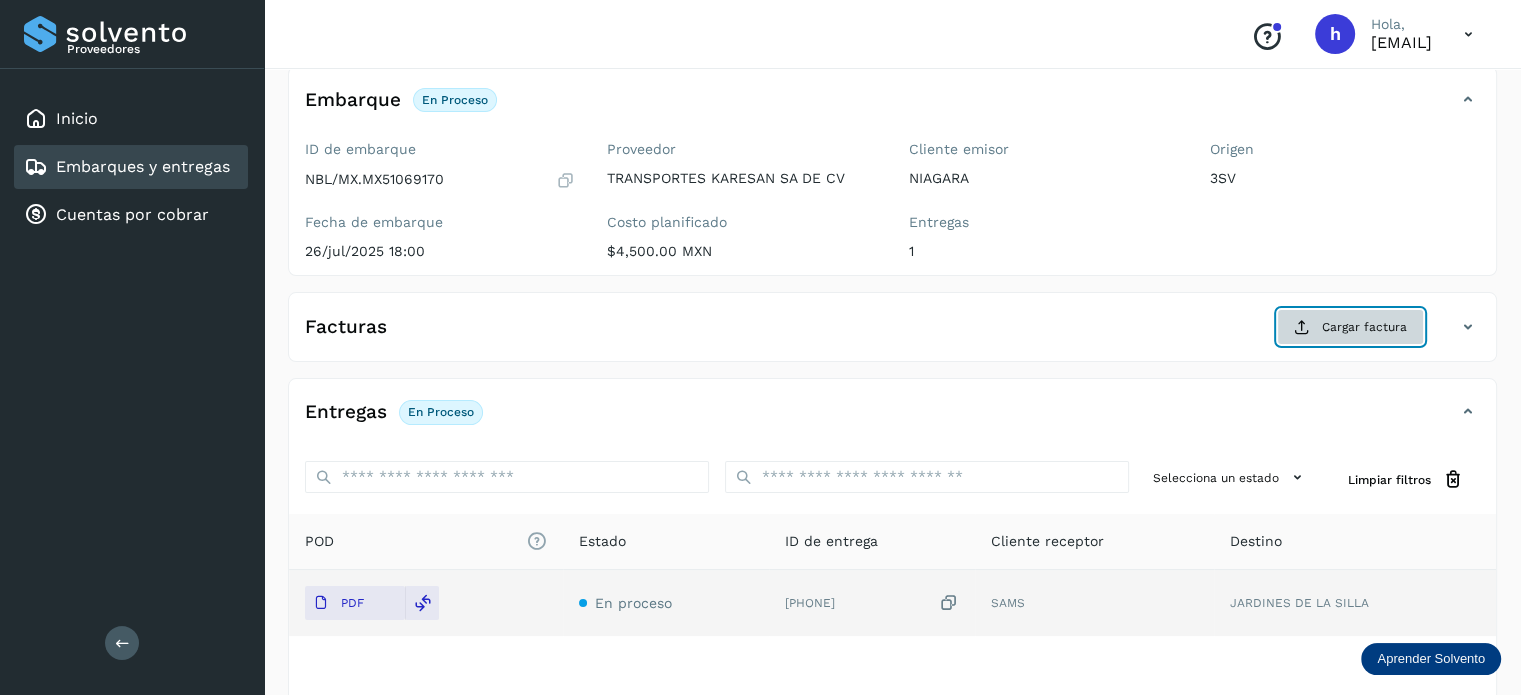 click on "Cargar factura" 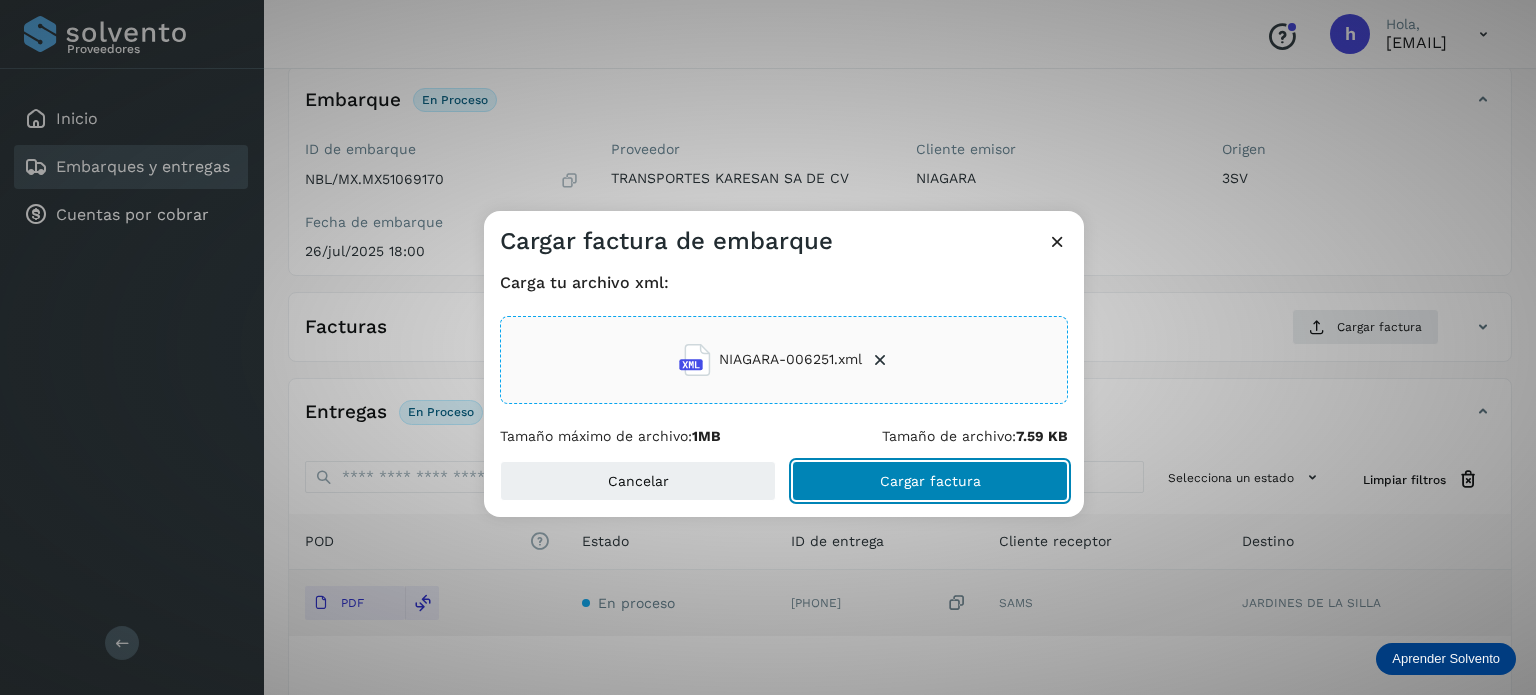 click on "Cargar factura" 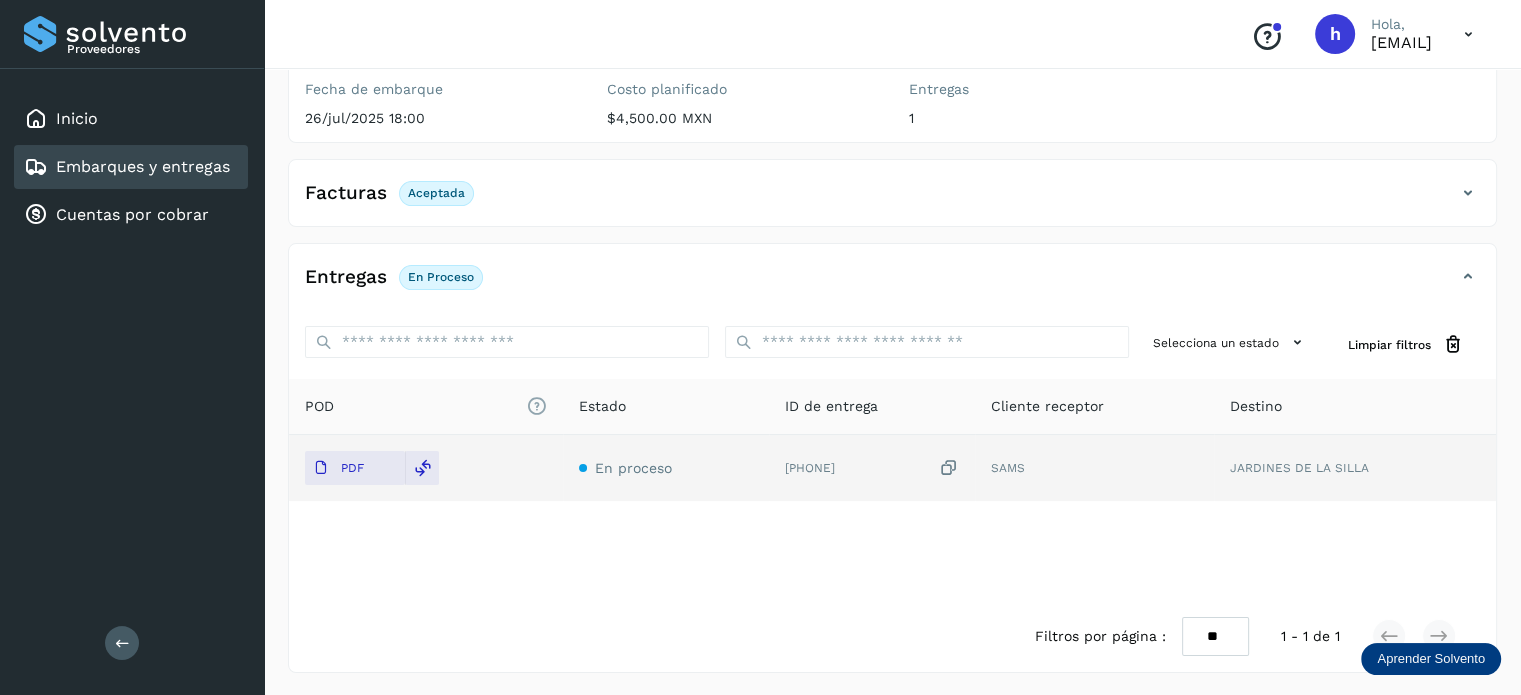 scroll, scrollTop: 0, scrollLeft: 0, axis: both 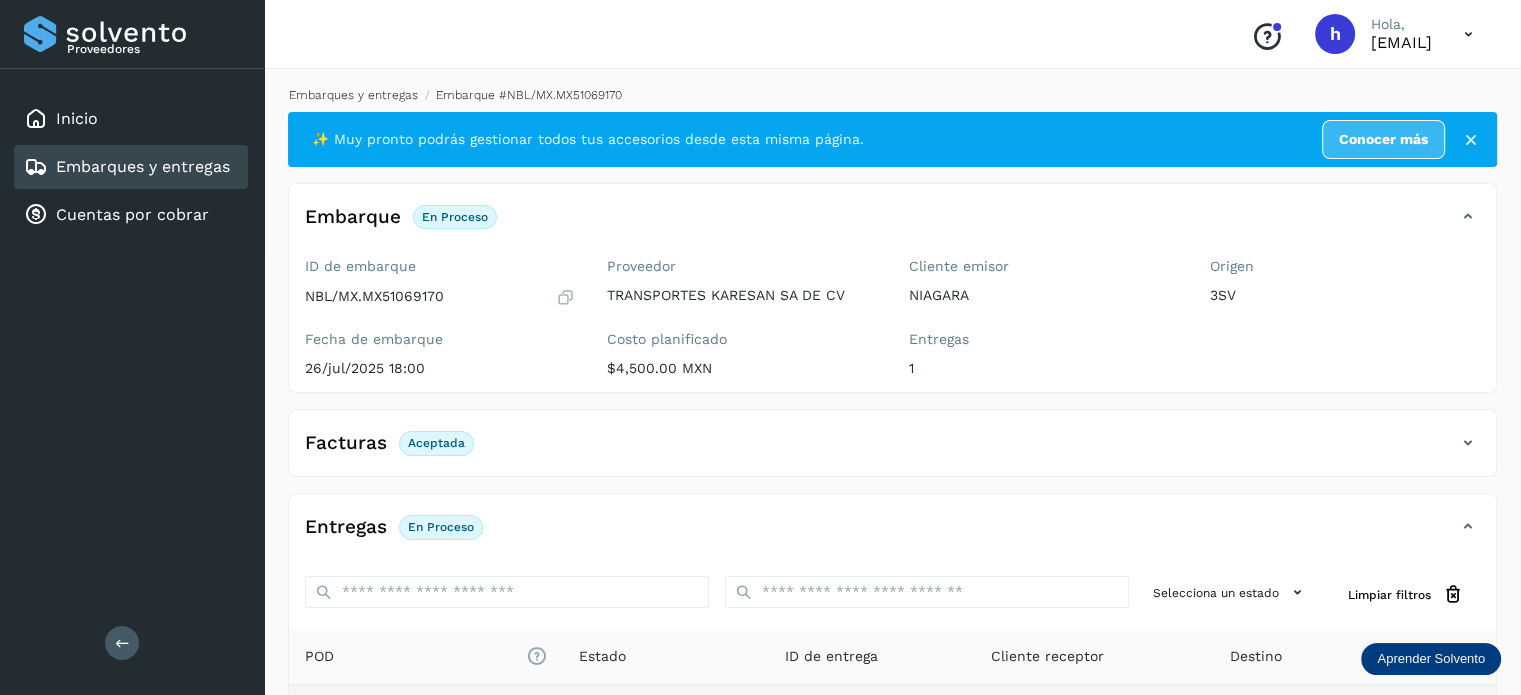 click on "Embarques y entregas" at bounding box center [353, 95] 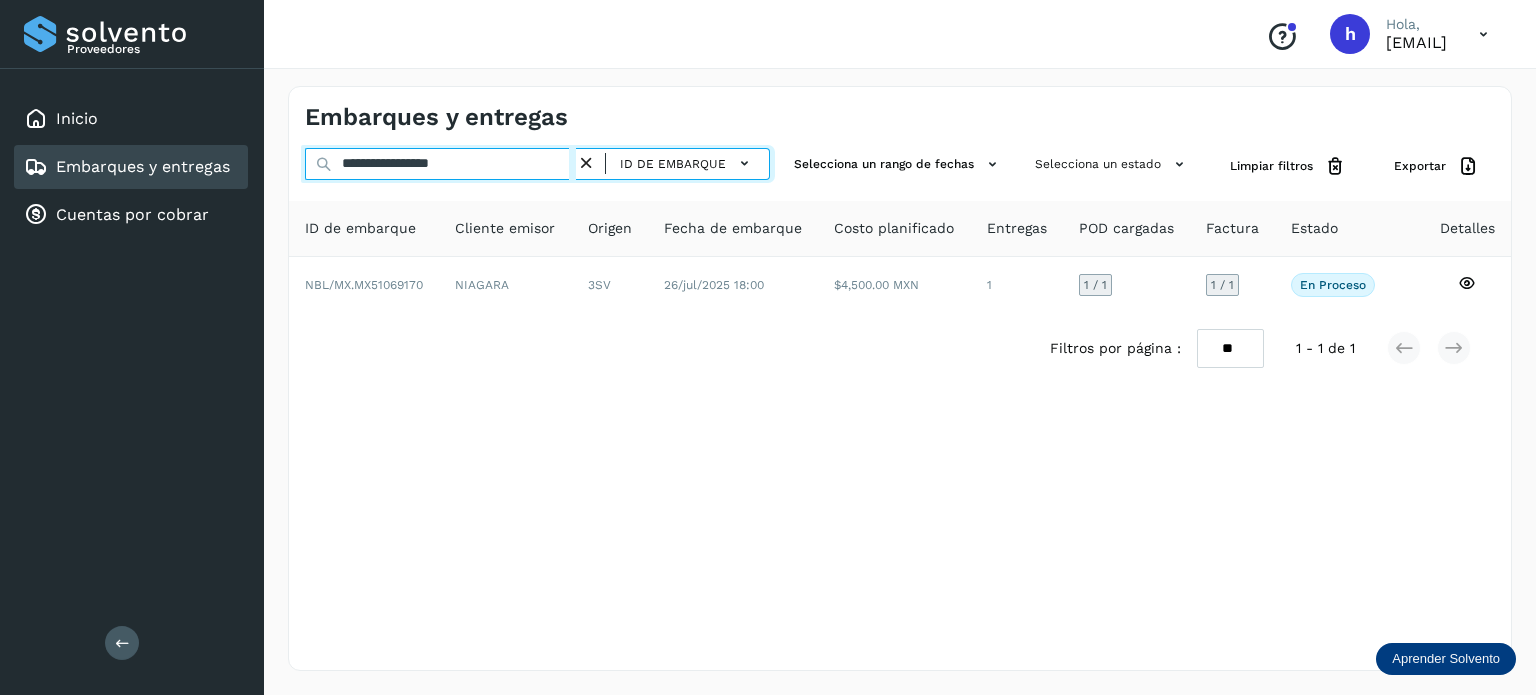 drag, startPoint x: 499, startPoint y: 168, endPoint x: 187, endPoint y: 181, distance: 312.27072 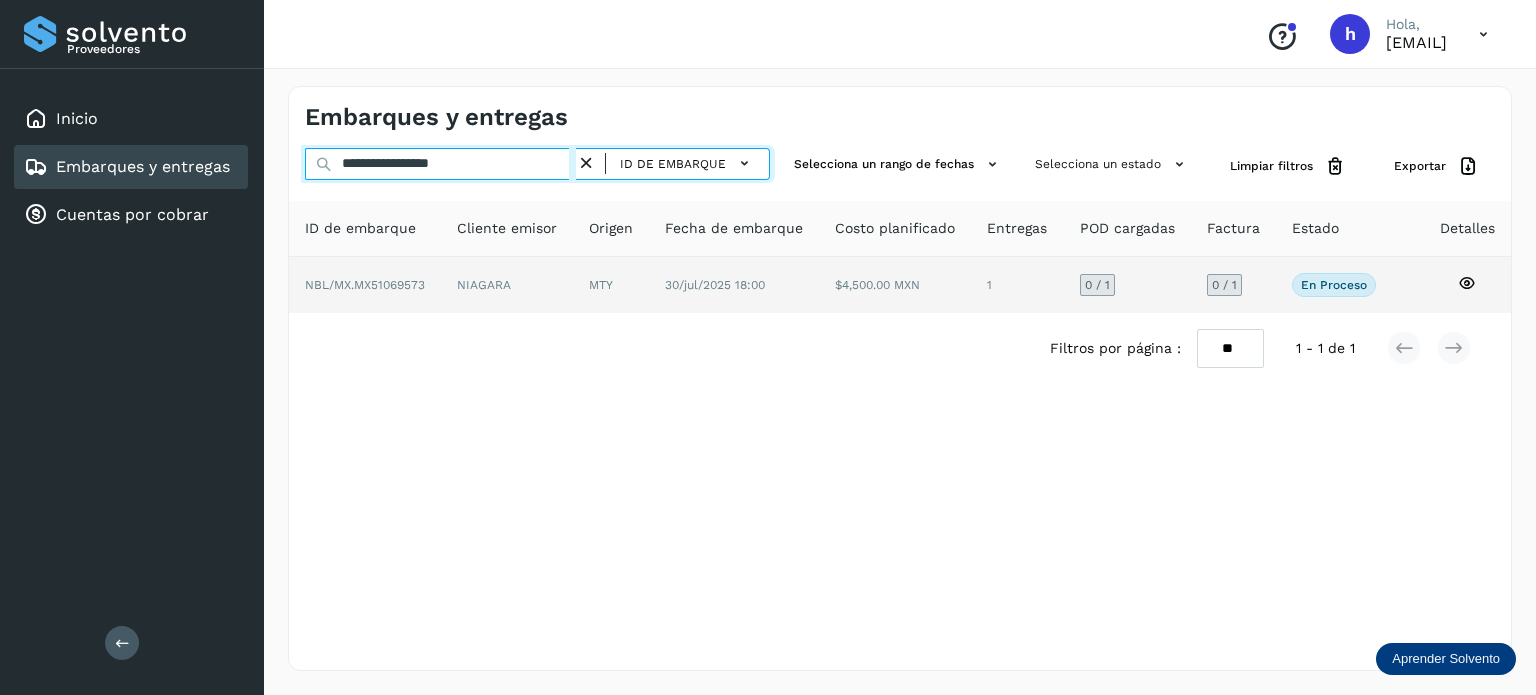type on "**********" 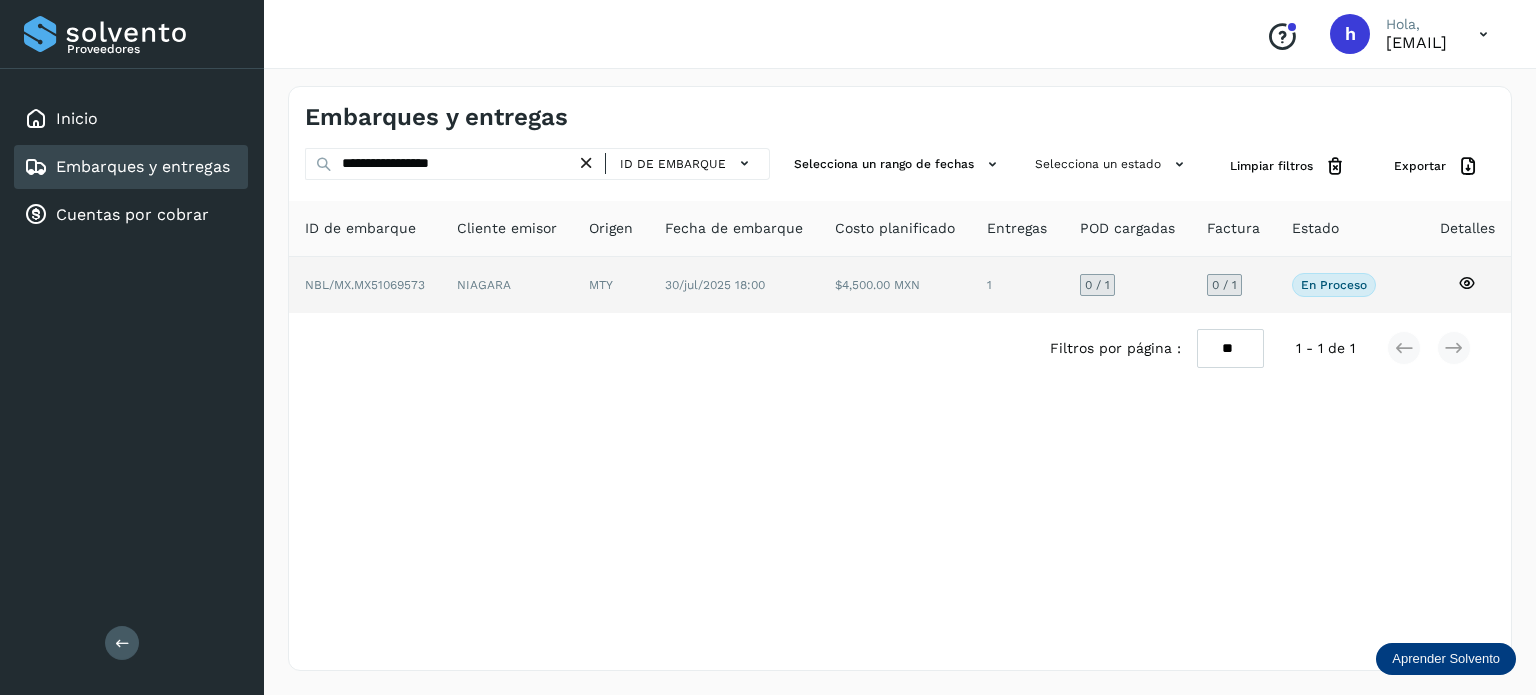 click on "NIAGARA" 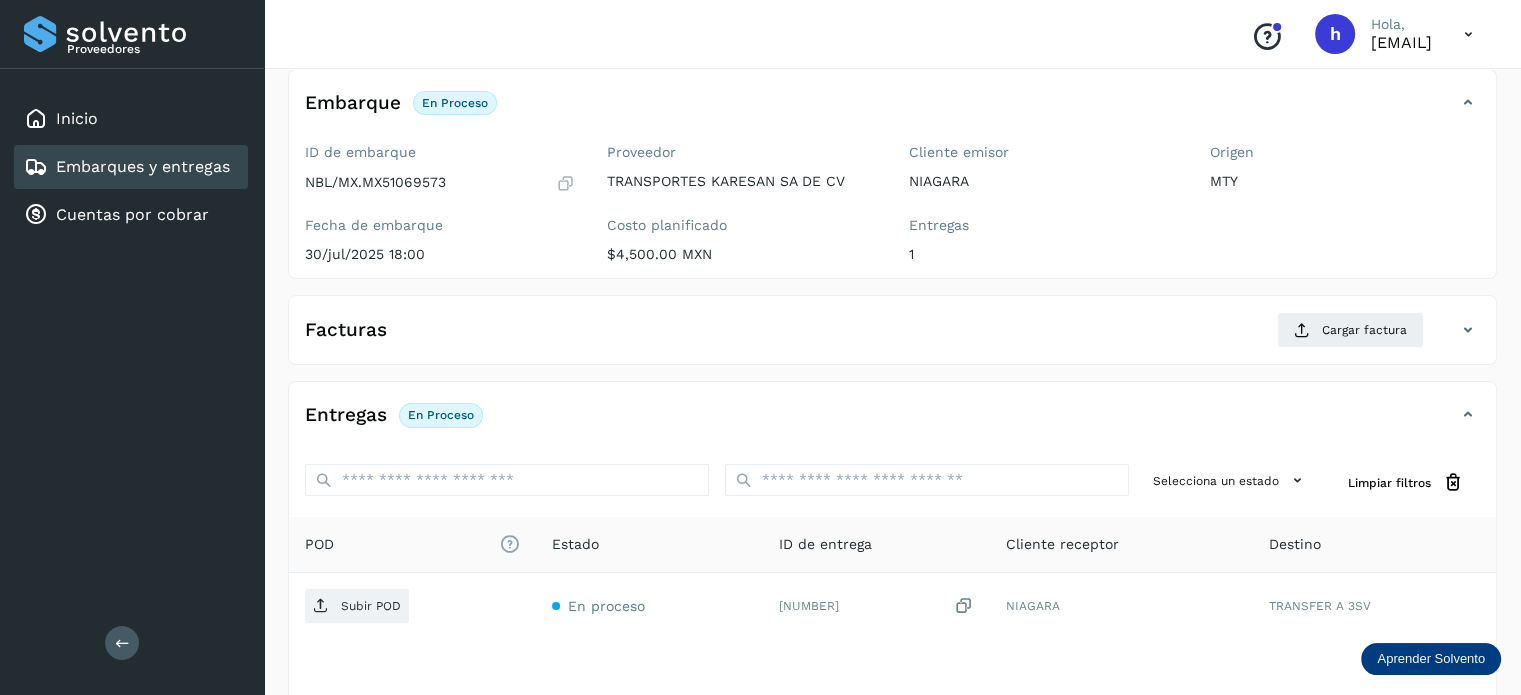 scroll, scrollTop: 117, scrollLeft: 0, axis: vertical 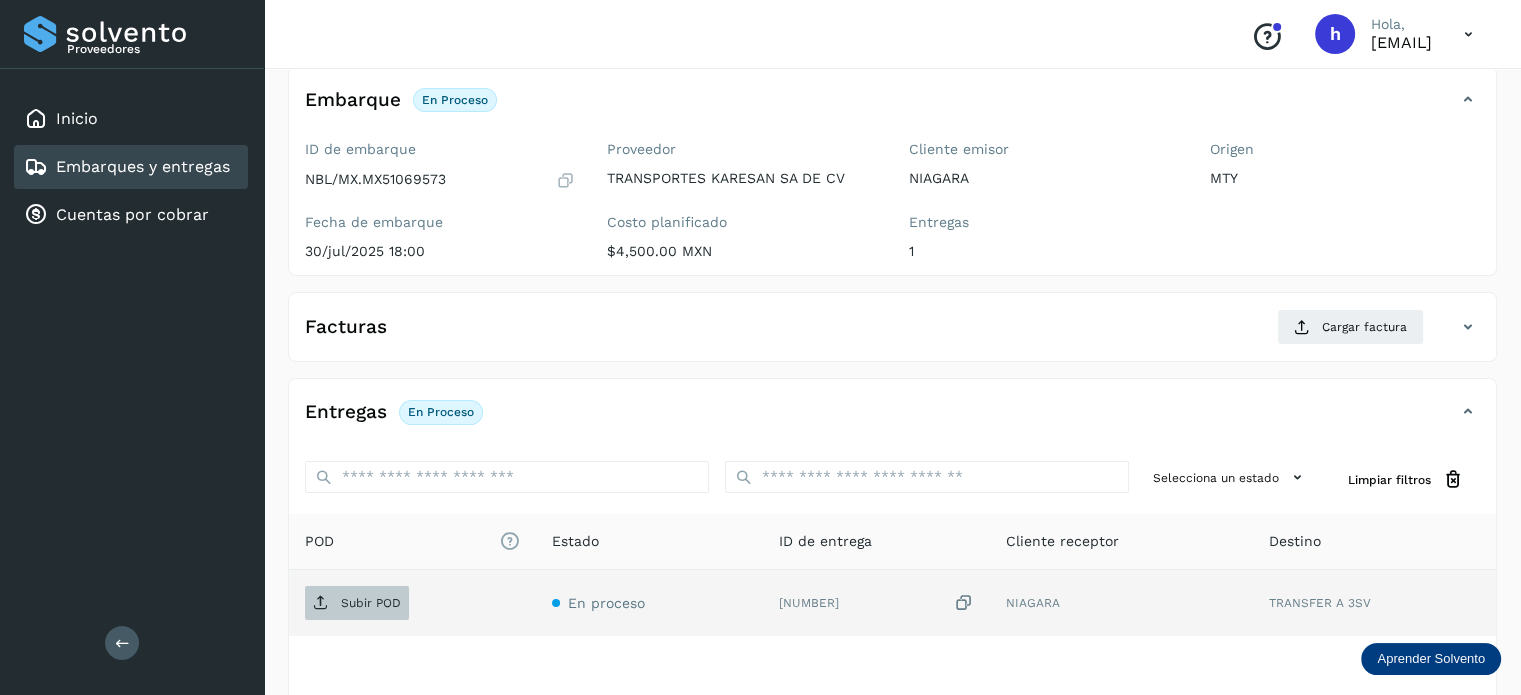 click on "Subir POD" at bounding box center (371, 603) 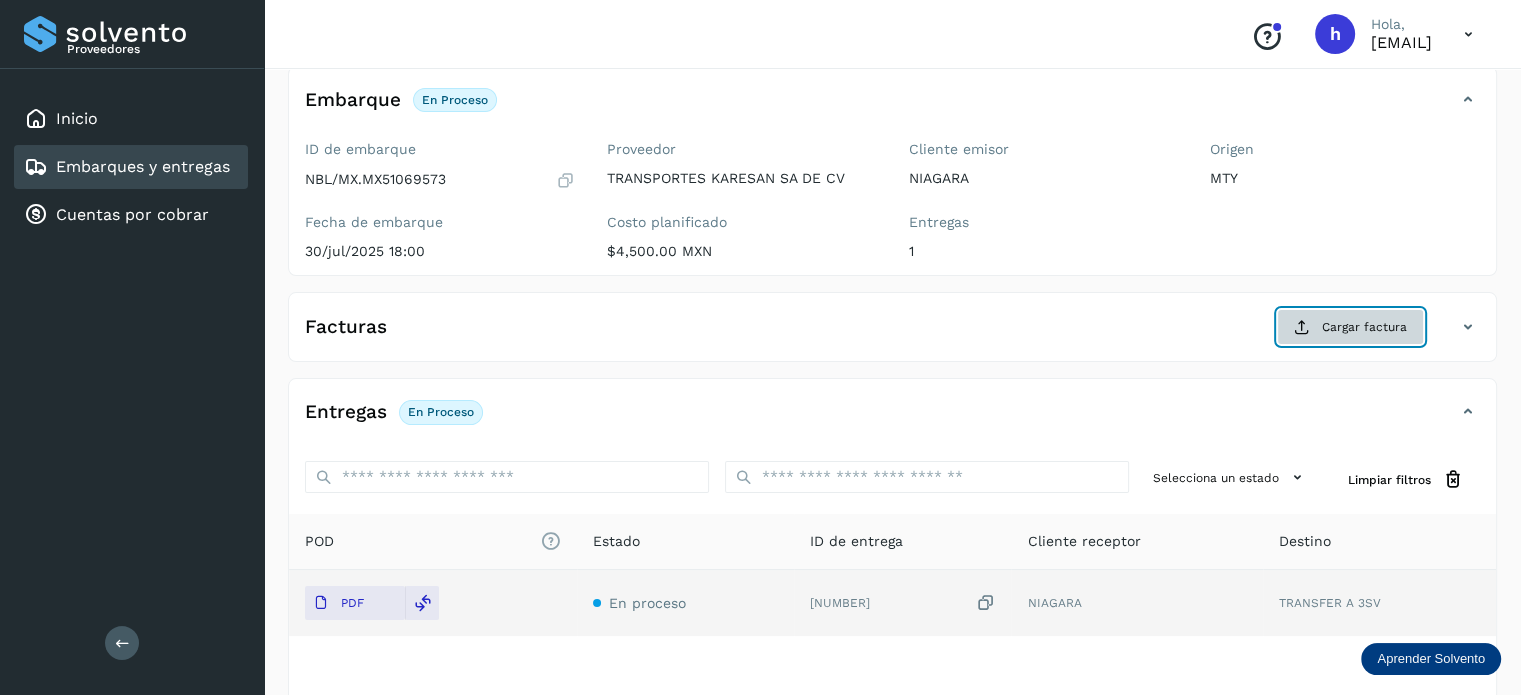 click on "Cargar factura" at bounding box center [1350, 327] 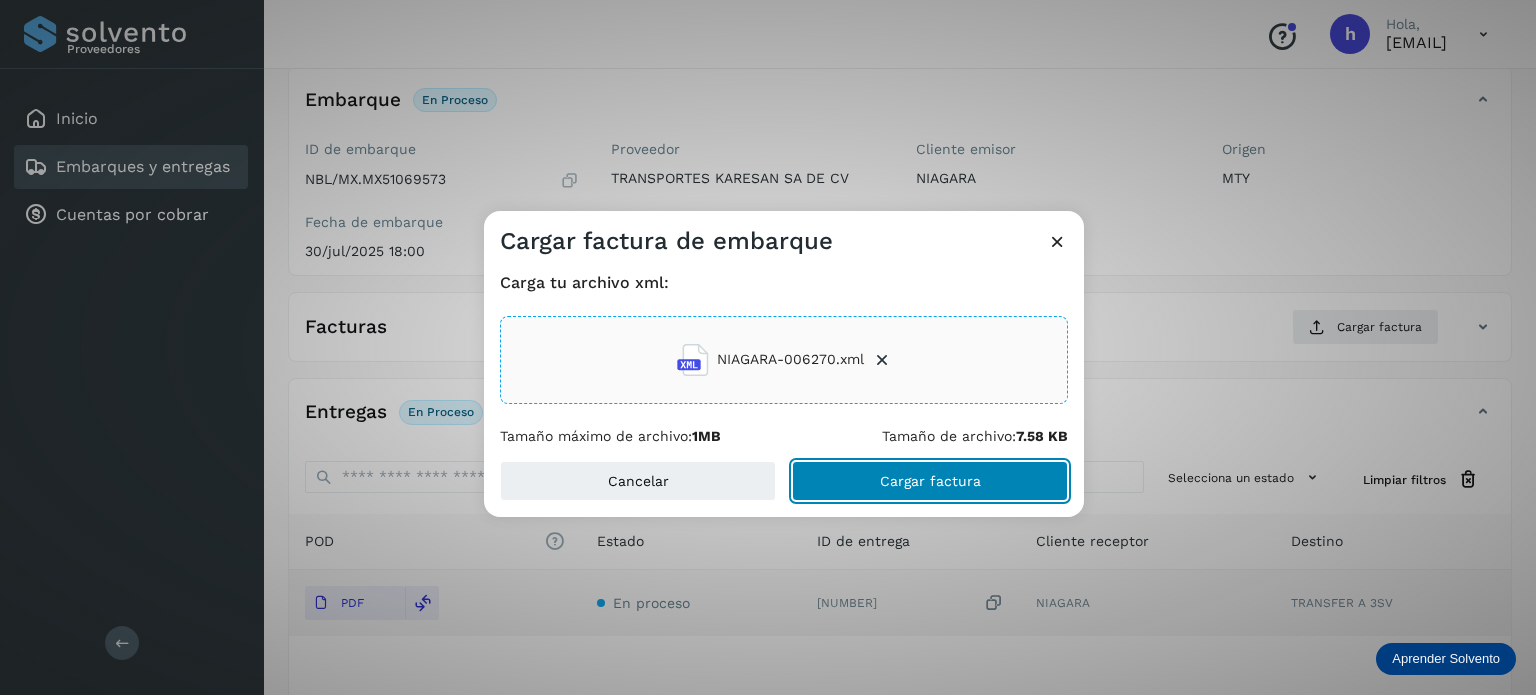 click on "Cargar factura" 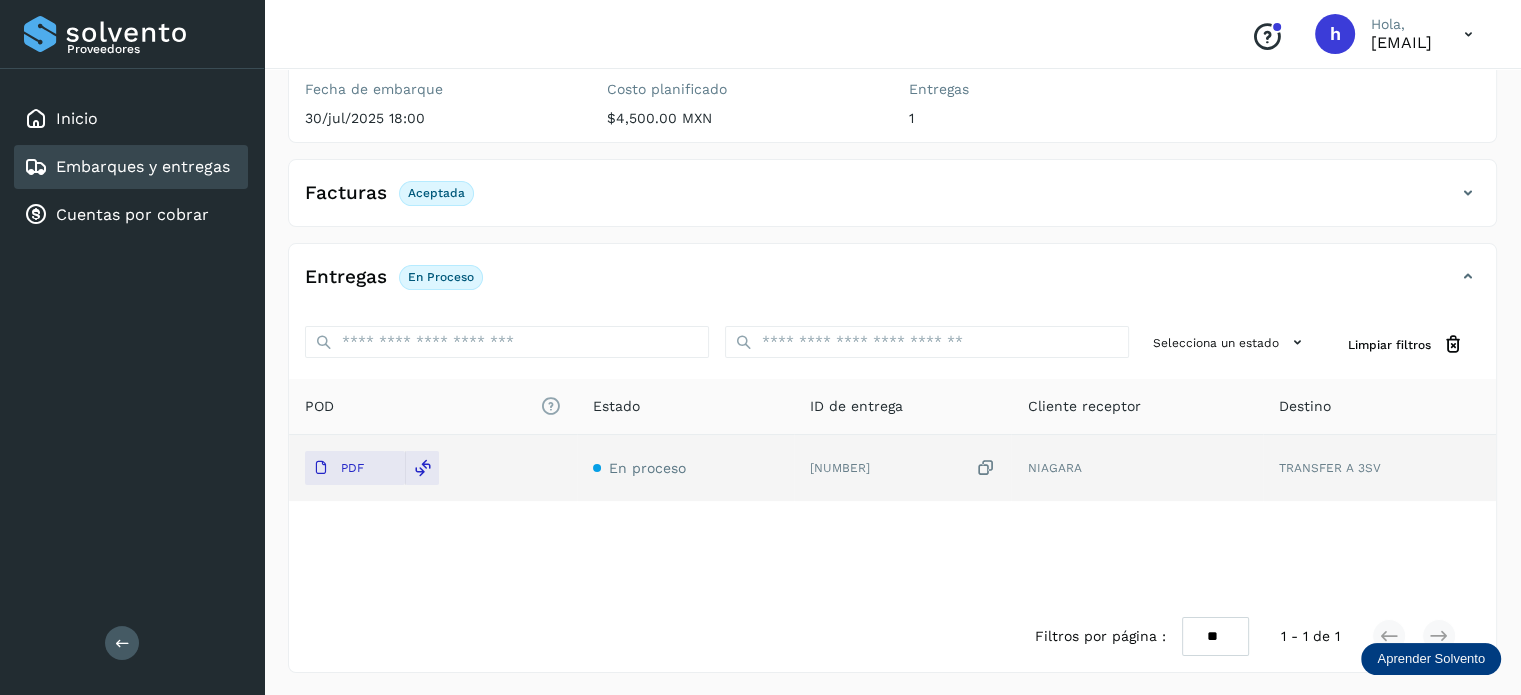scroll, scrollTop: 0, scrollLeft: 0, axis: both 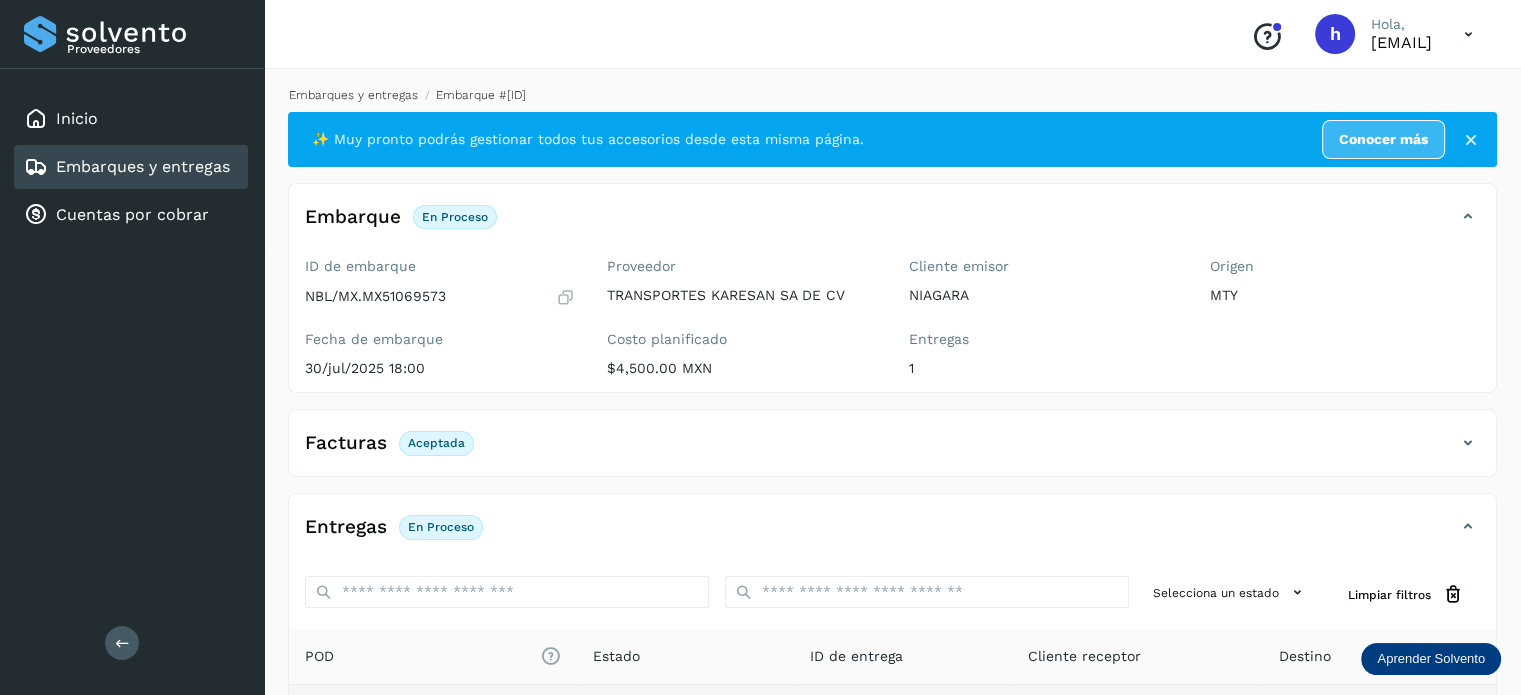 click on "Embarques y entregas" at bounding box center (353, 95) 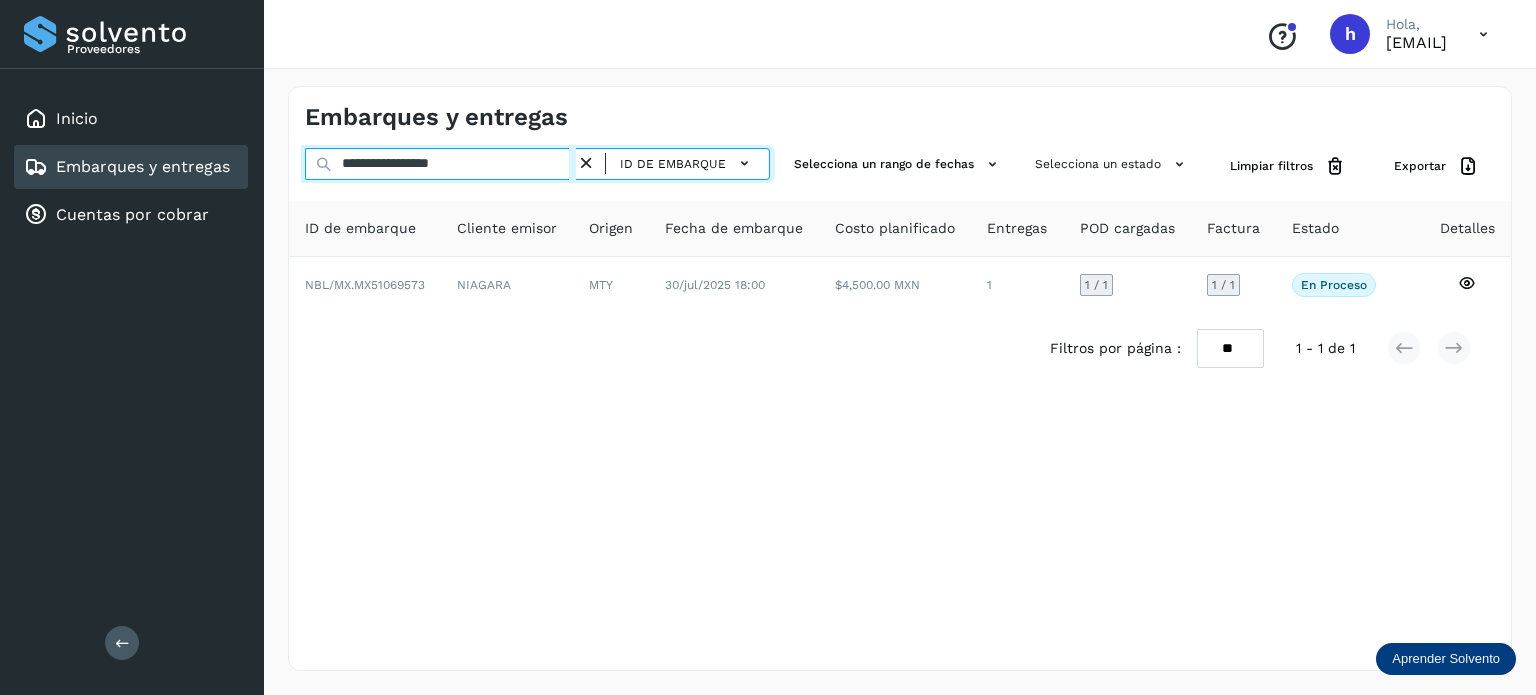 drag, startPoint x: 528, startPoint y: 156, endPoint x: 0, endPoint y: 239, distance: 534.4839 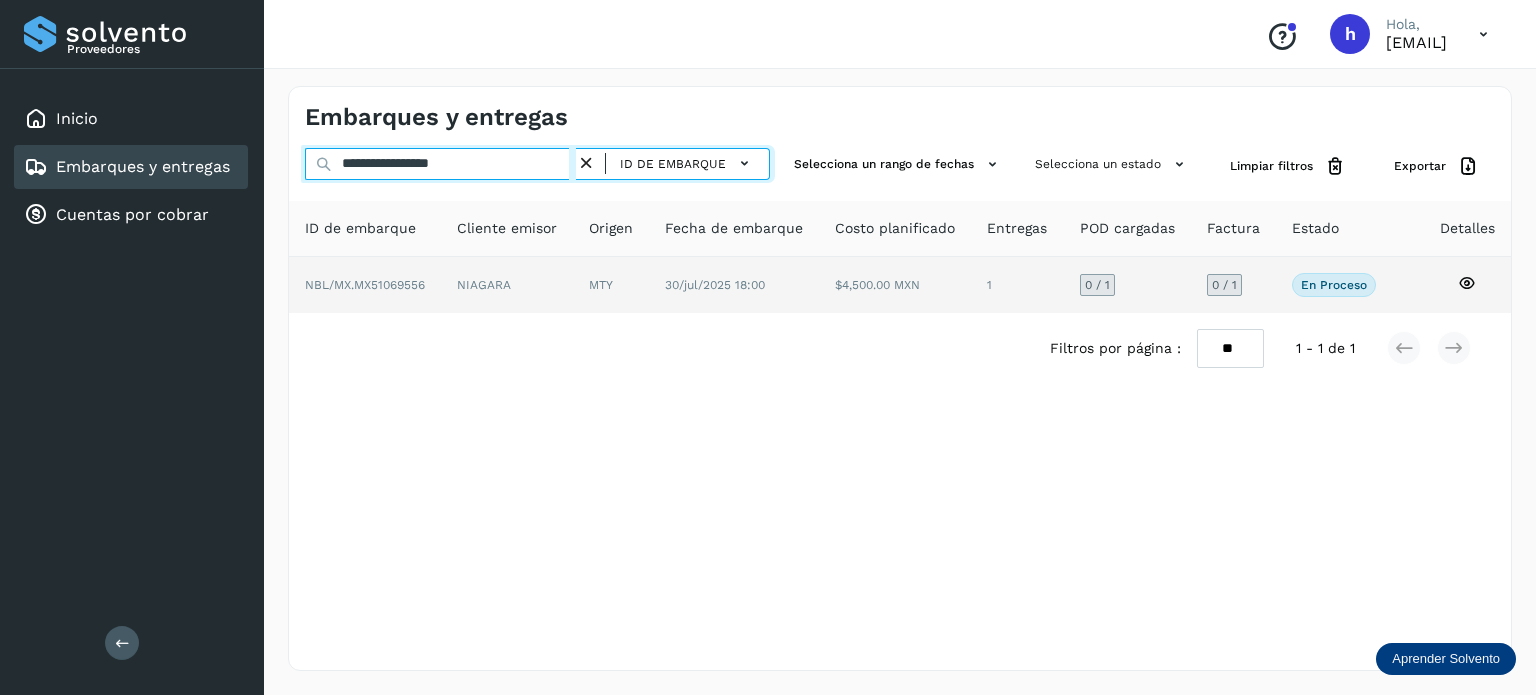 type on "**********" 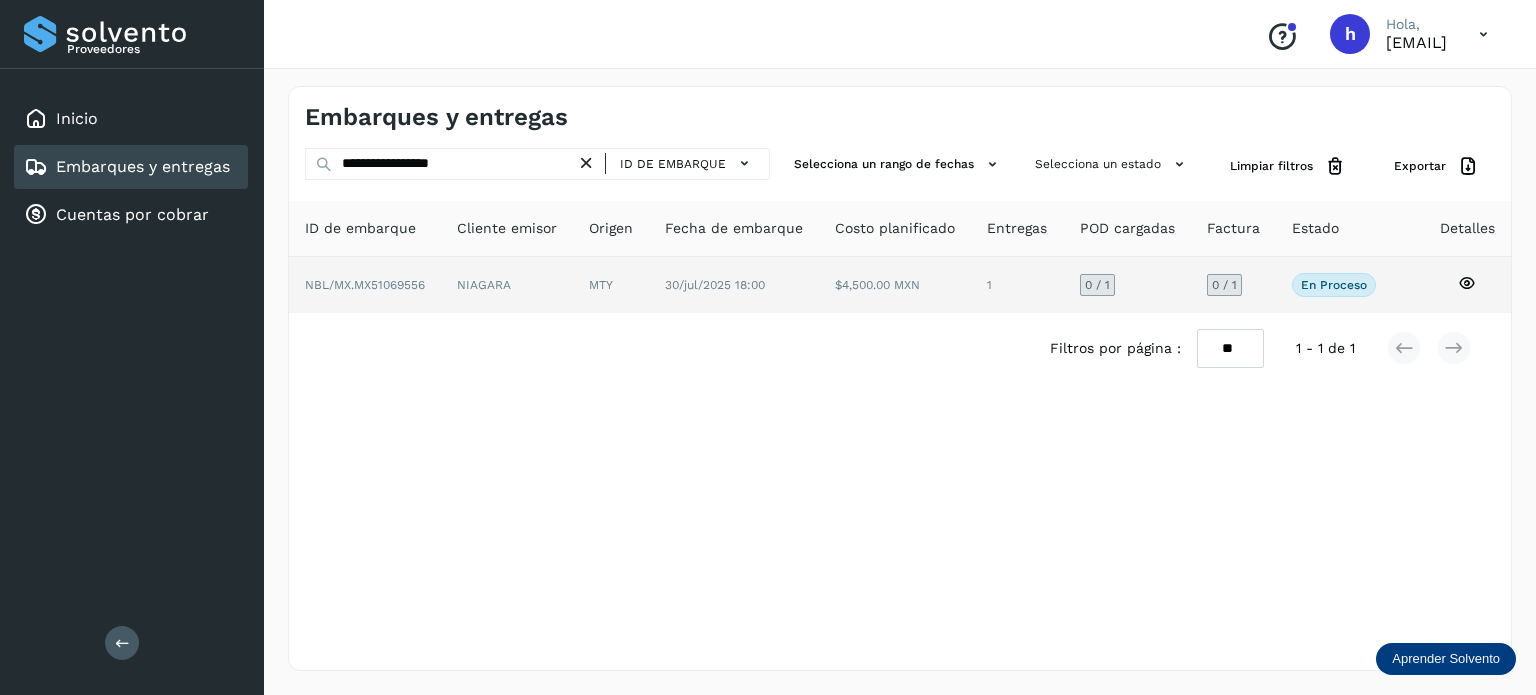 click on "NBL/MX.MX51069556" 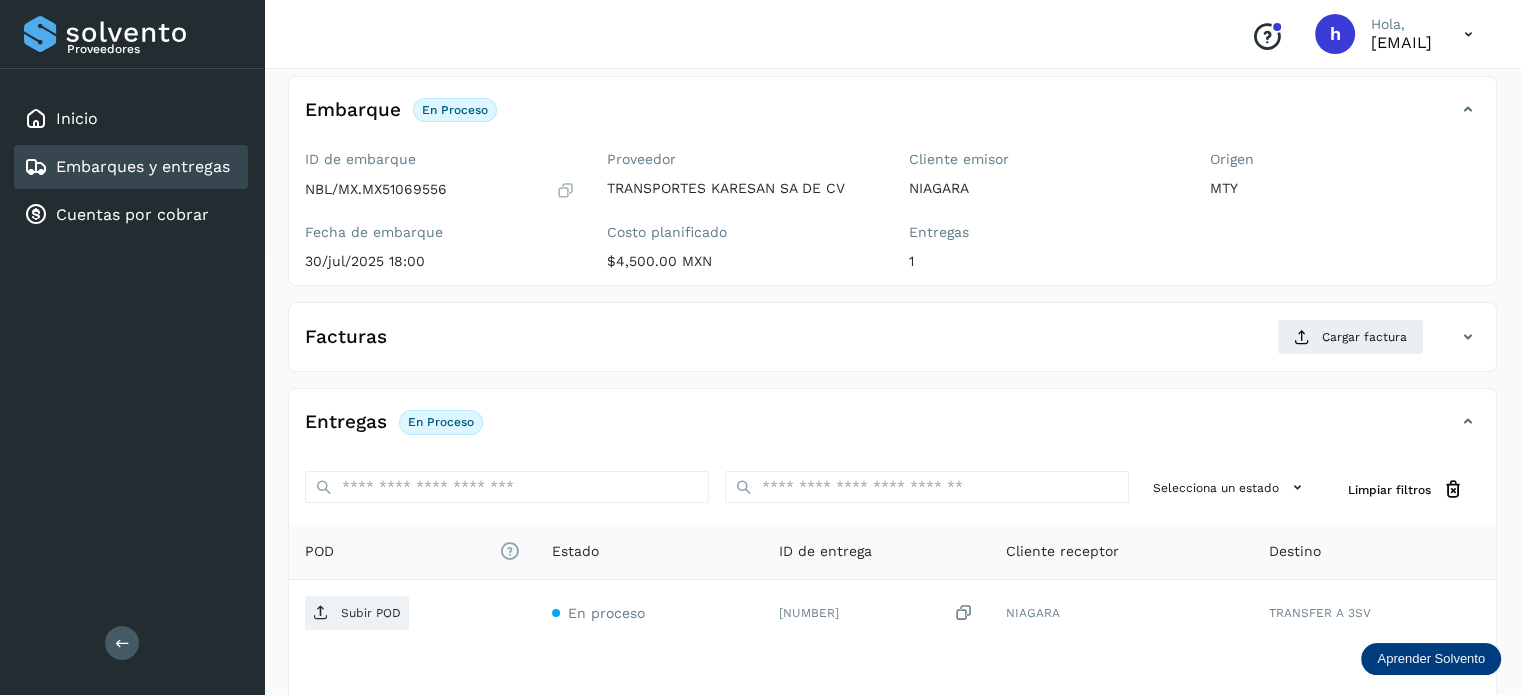 scroll, scrollTop: 108, scrollLeft: 0, axis: vertical 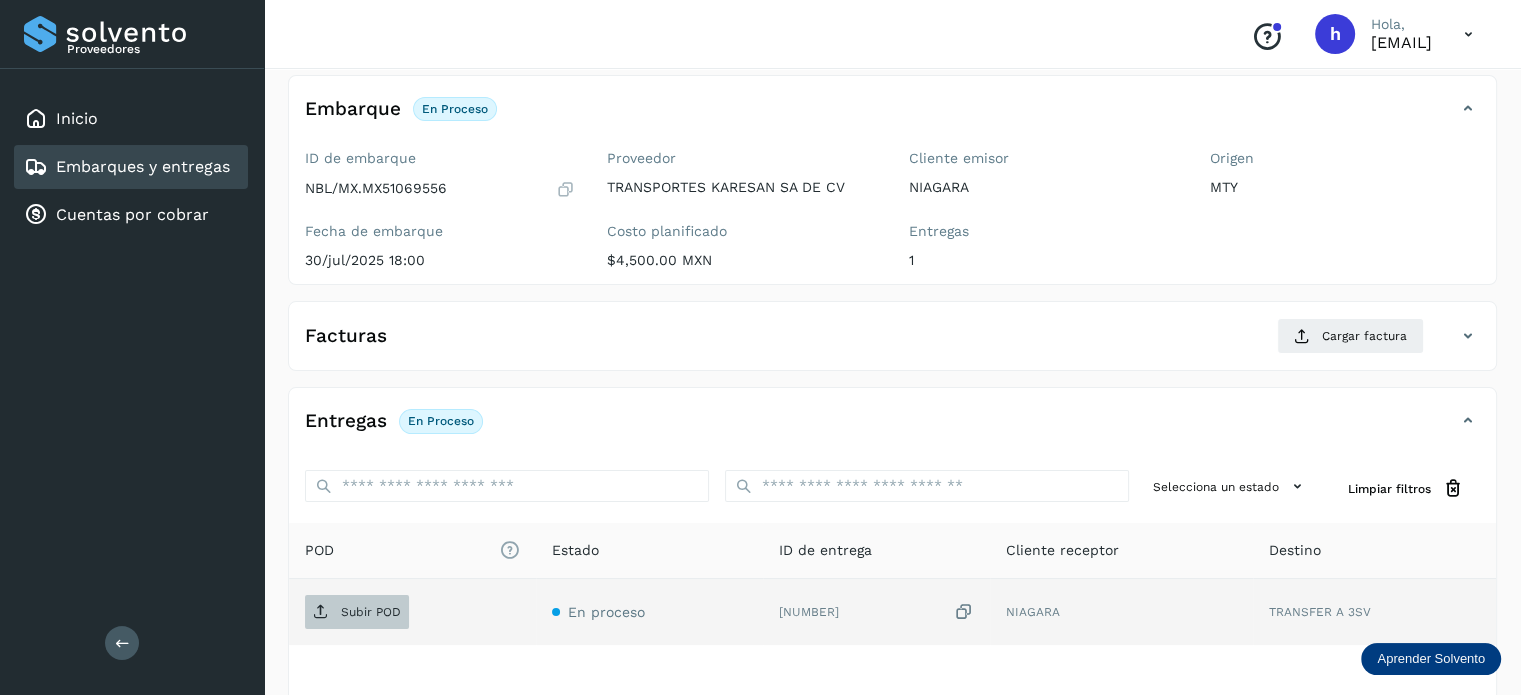 click on "Subir POD" at bounding box center (371, 612) 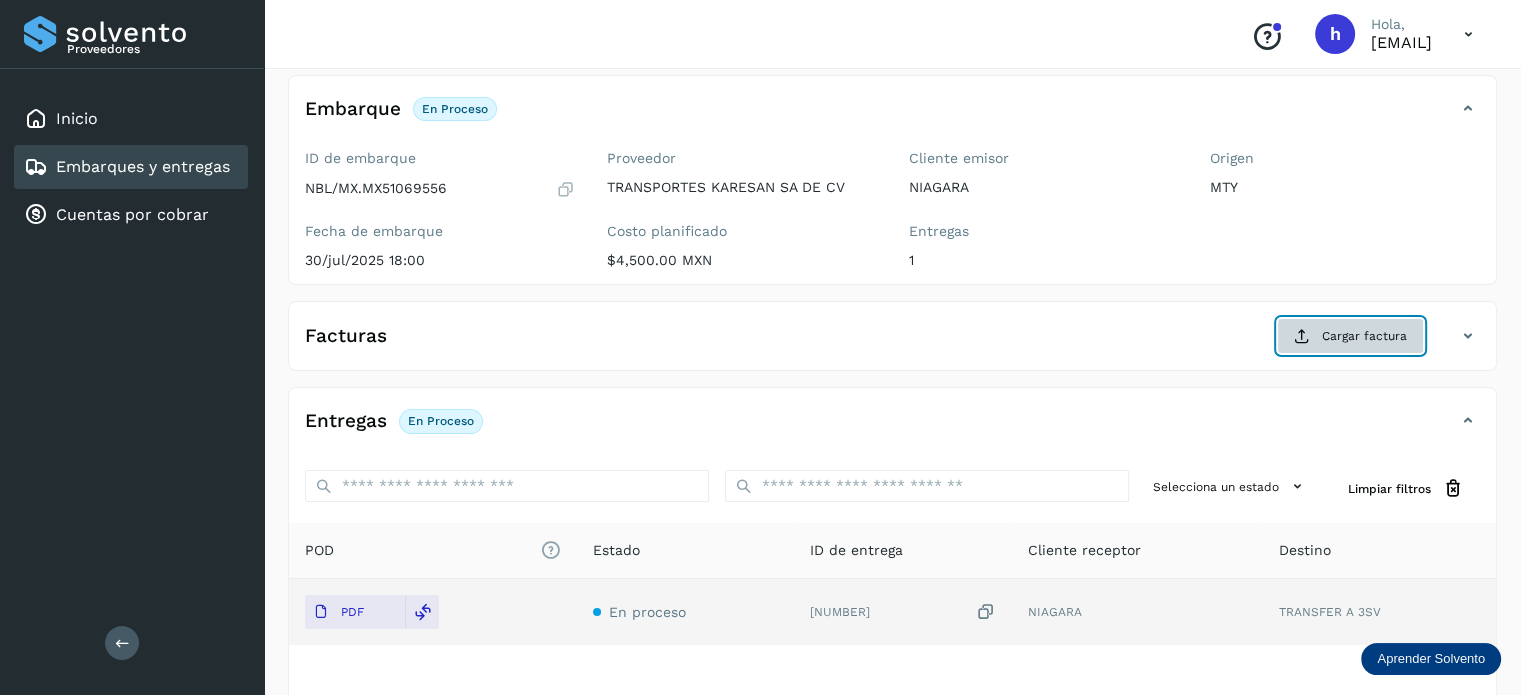 click on "Cargar factura" 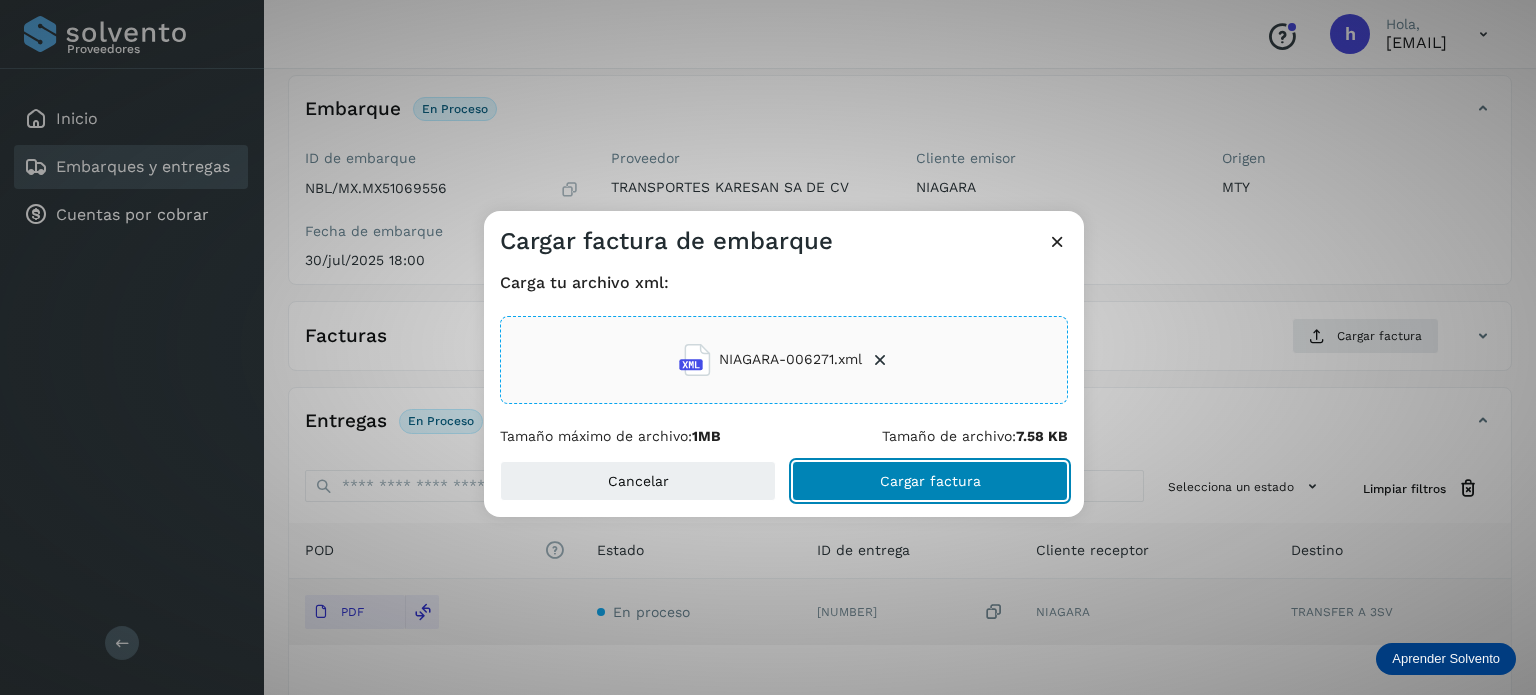 click on "Cargar factura" 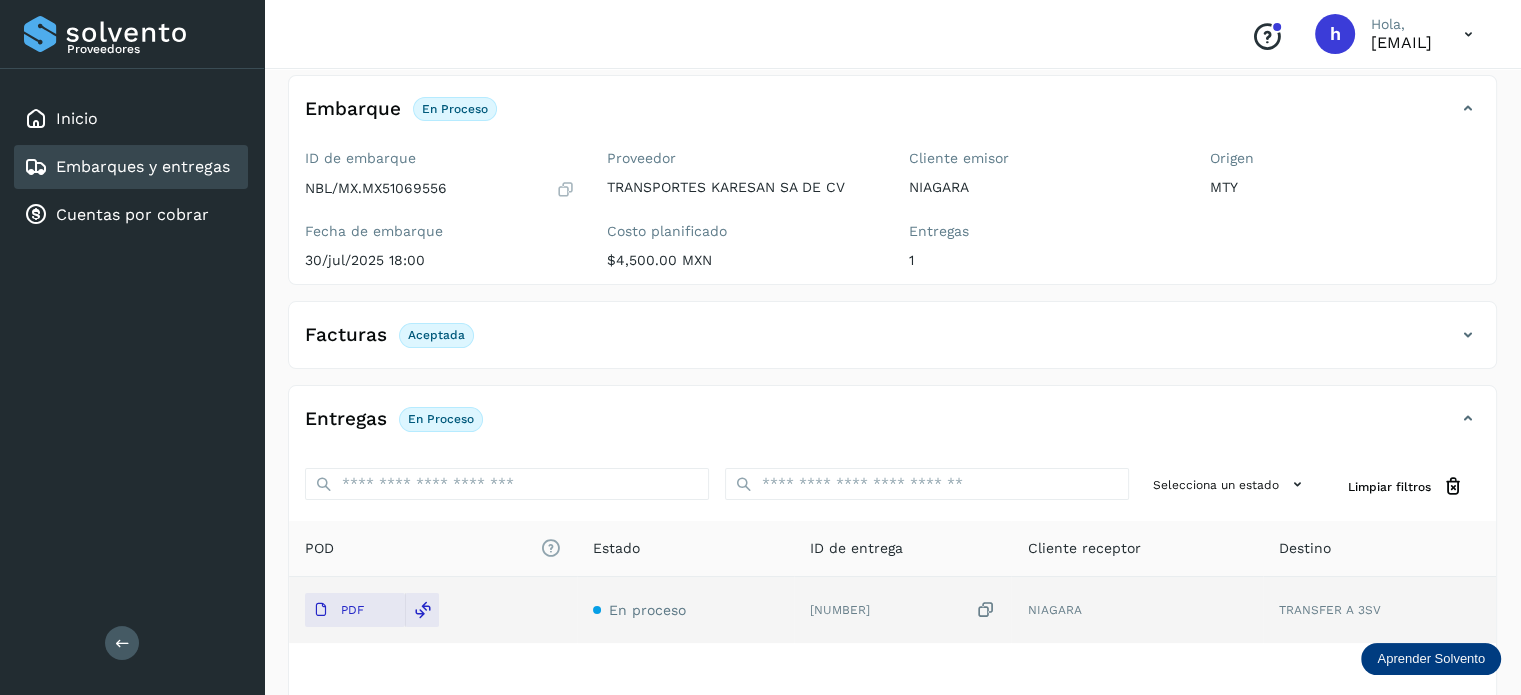 scroll, scrollTop: 0, scrollLeft: 0, axis: both 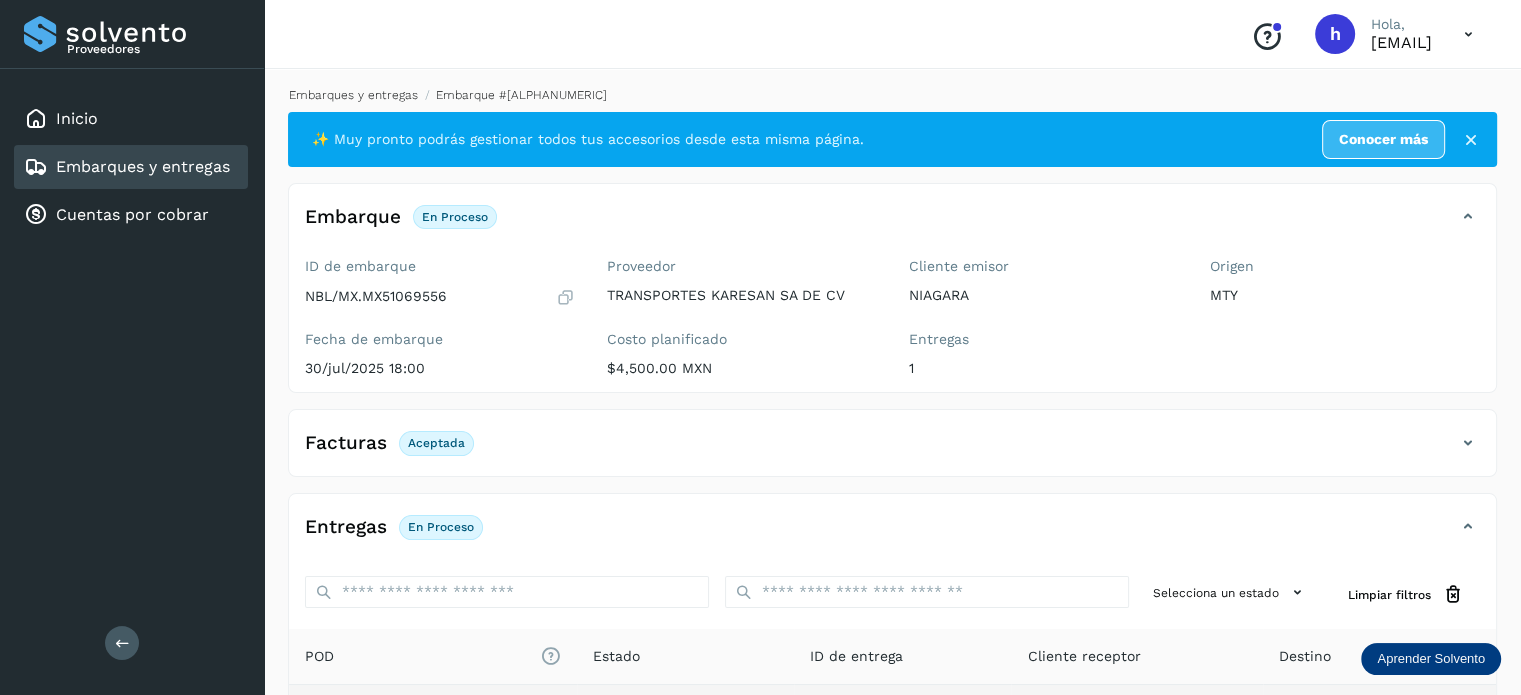 click on "Embarques y entregas" at bounding box center (353, 95) 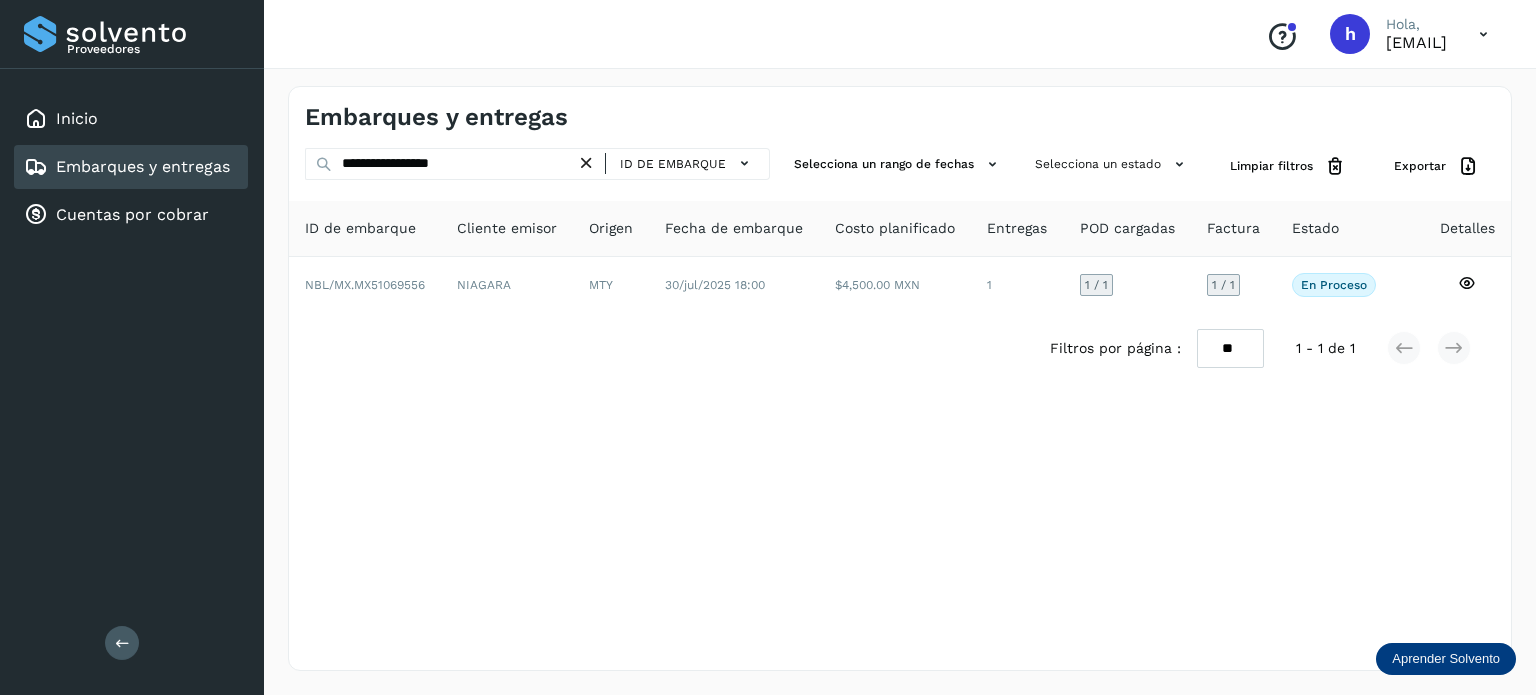 click at bounding box center [586, 163] 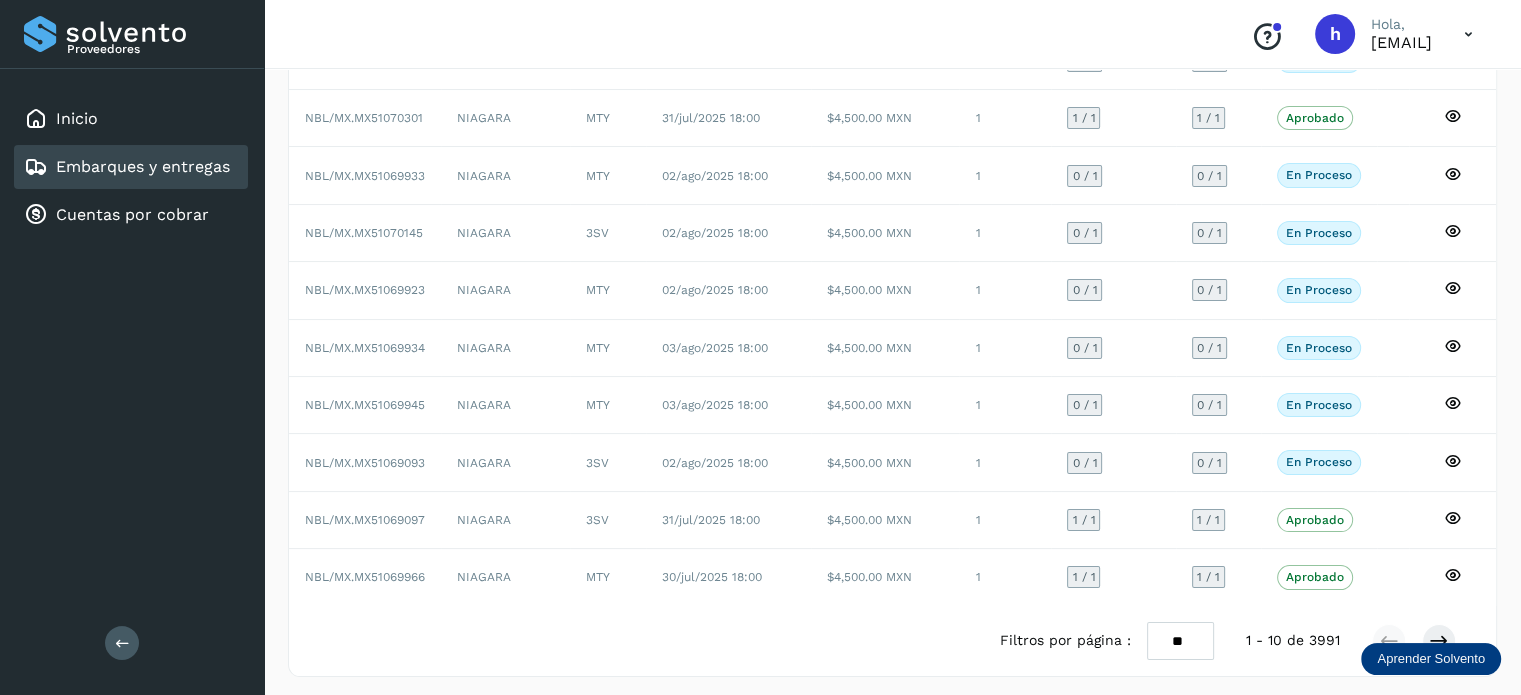 scroll, scrollTop: 0, scrollLeft: 0, axis: both 